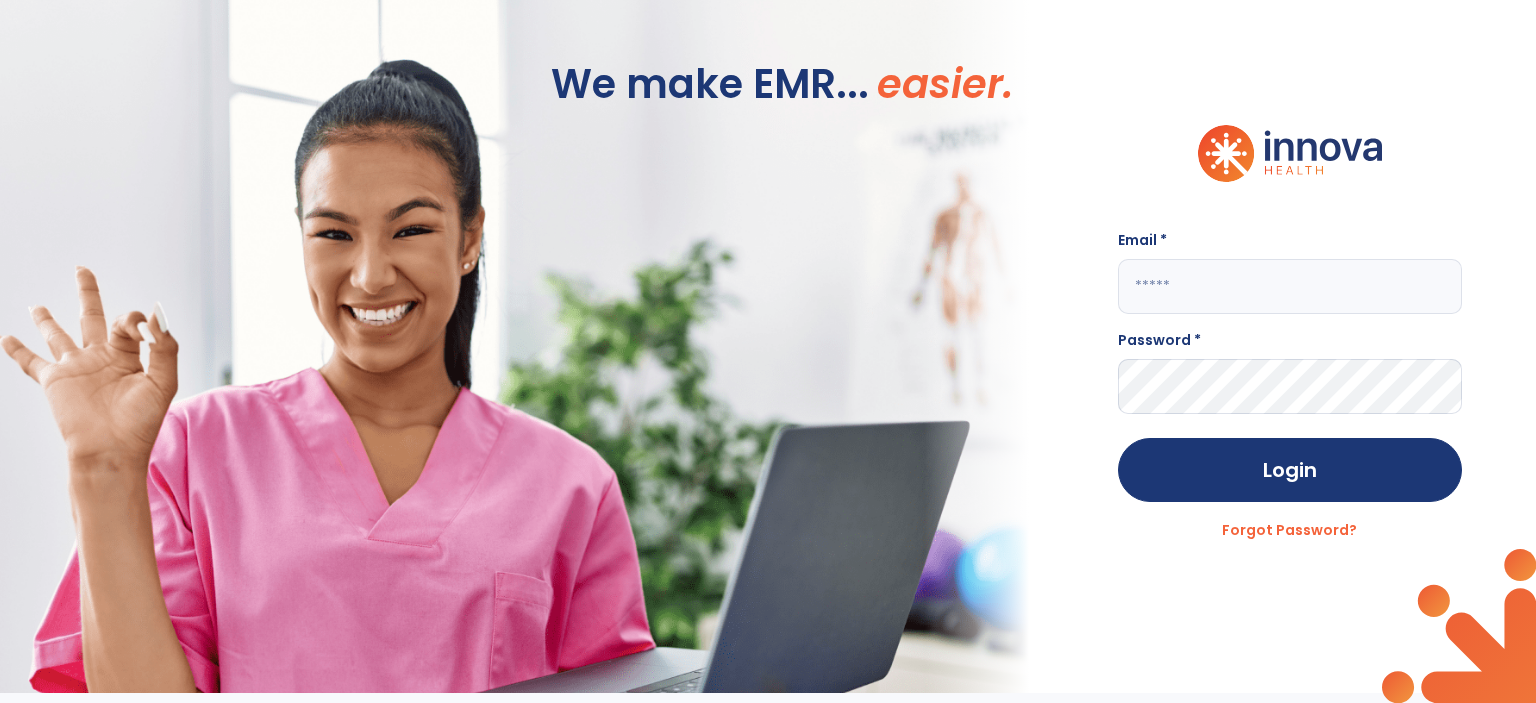 scroll, scrollTop: 0, scrollLeft: 0, axis: both 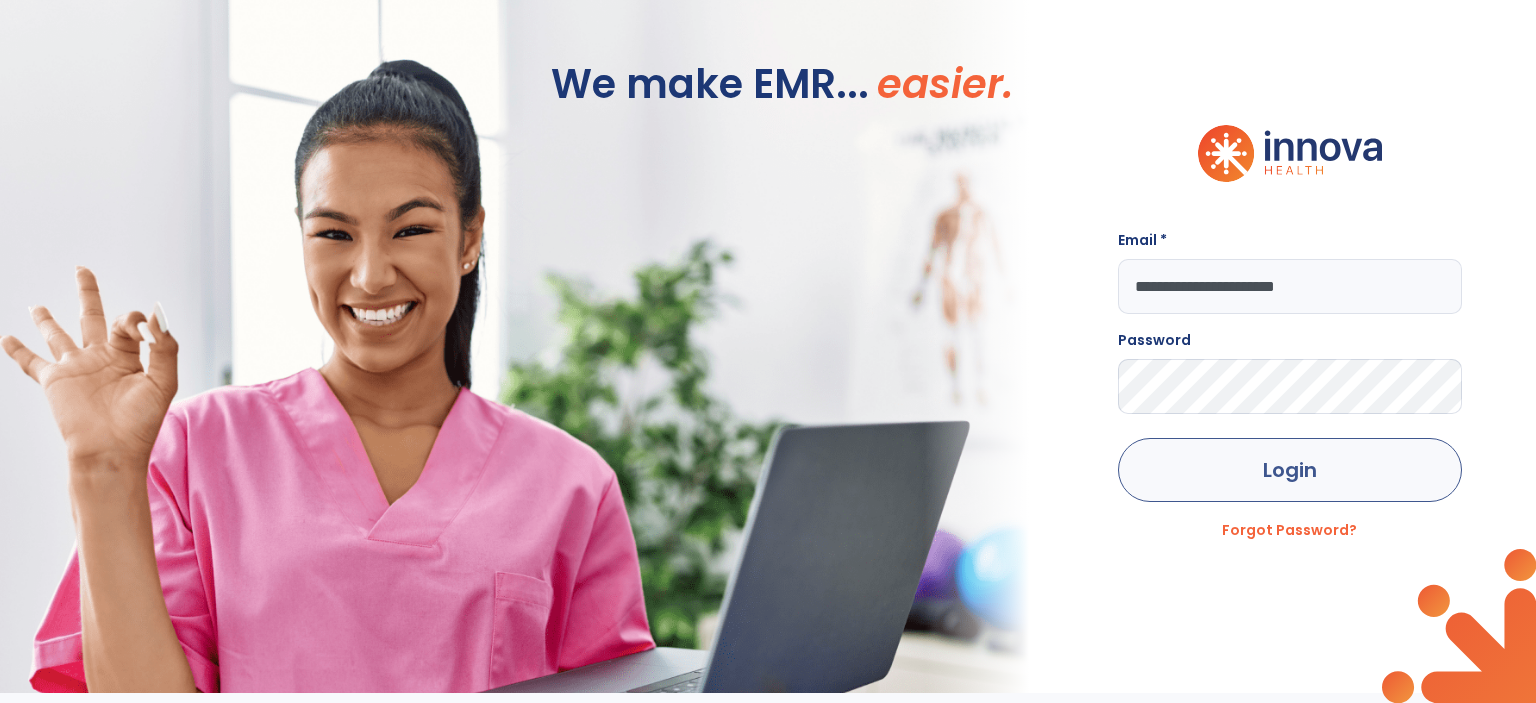 type on "**********" 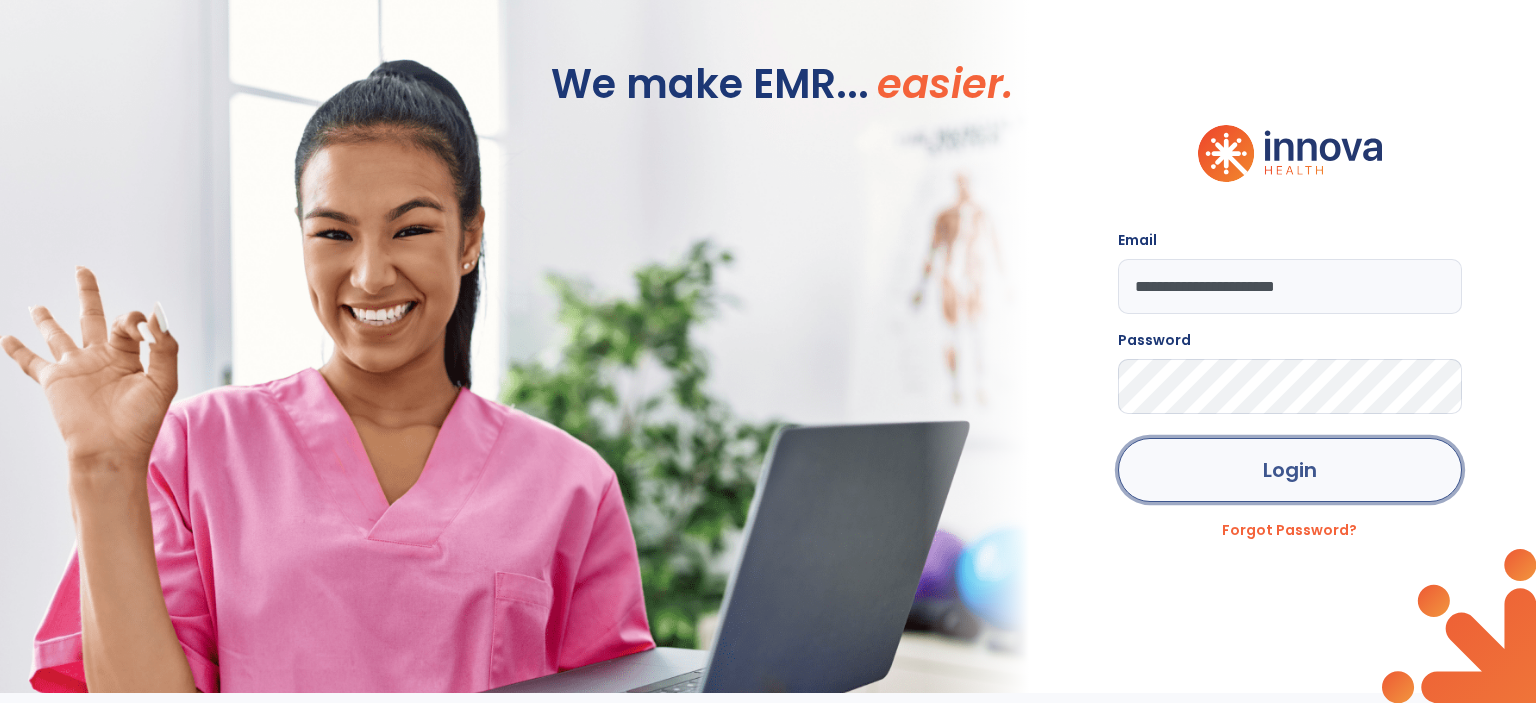 click on "Login" 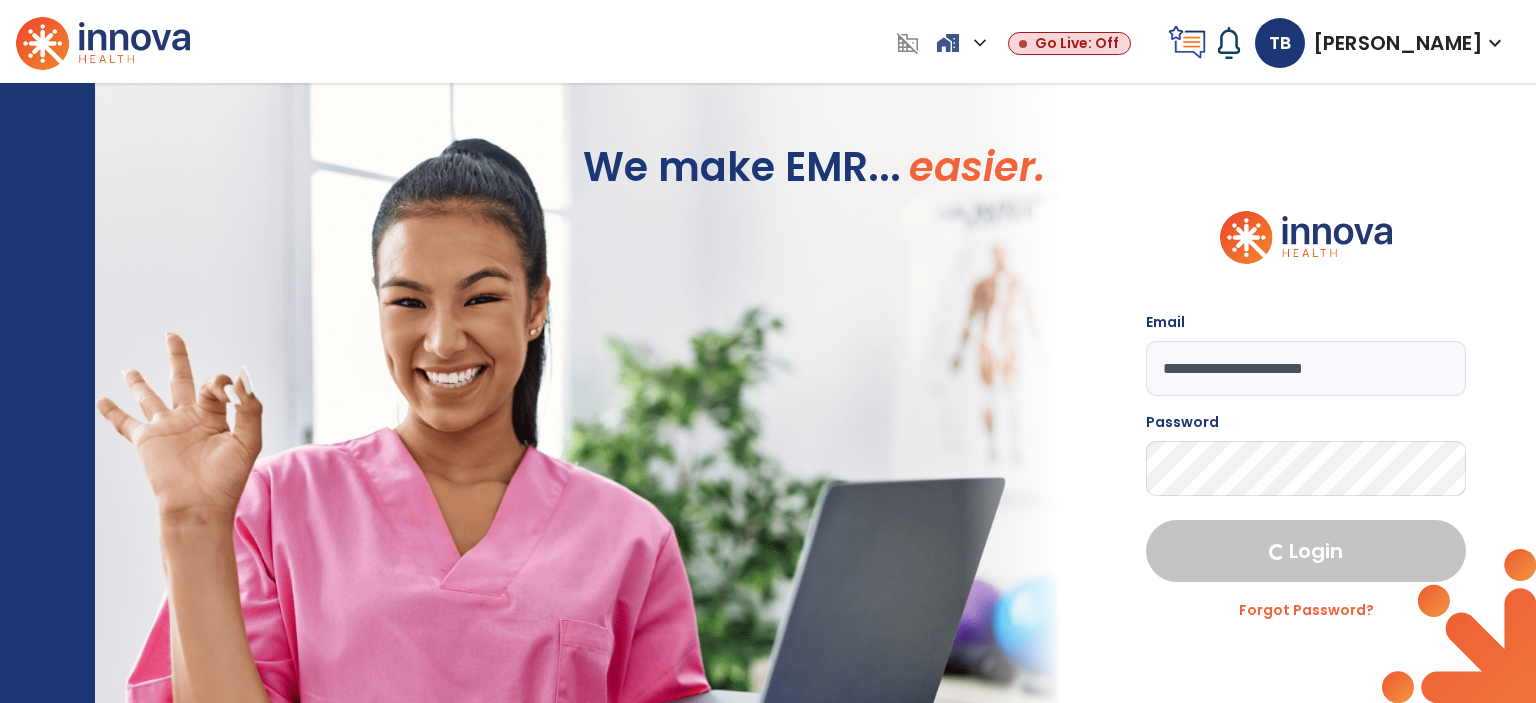 select on "****" 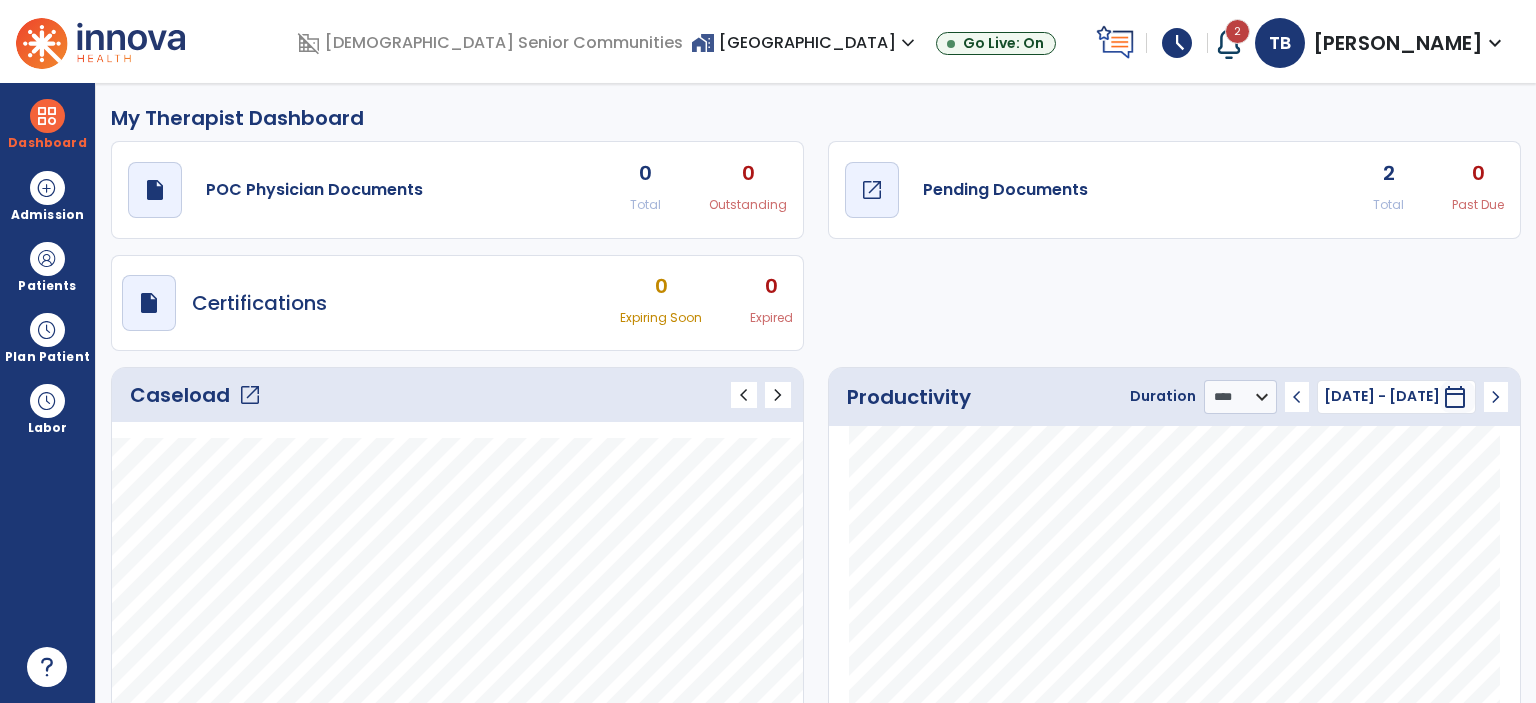 click on "draft   open_in_new" 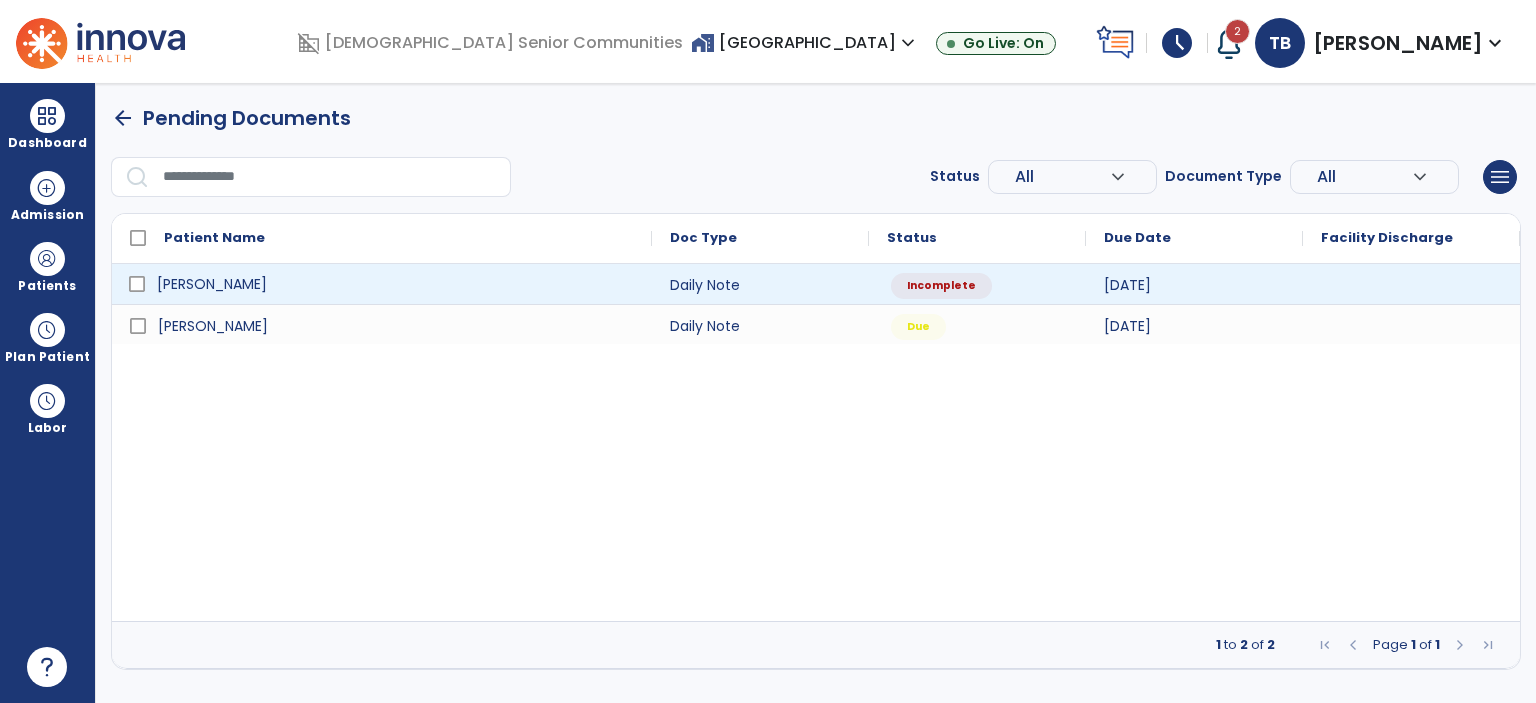 click on "Buente, Carla" at bounding box center (396, 284) 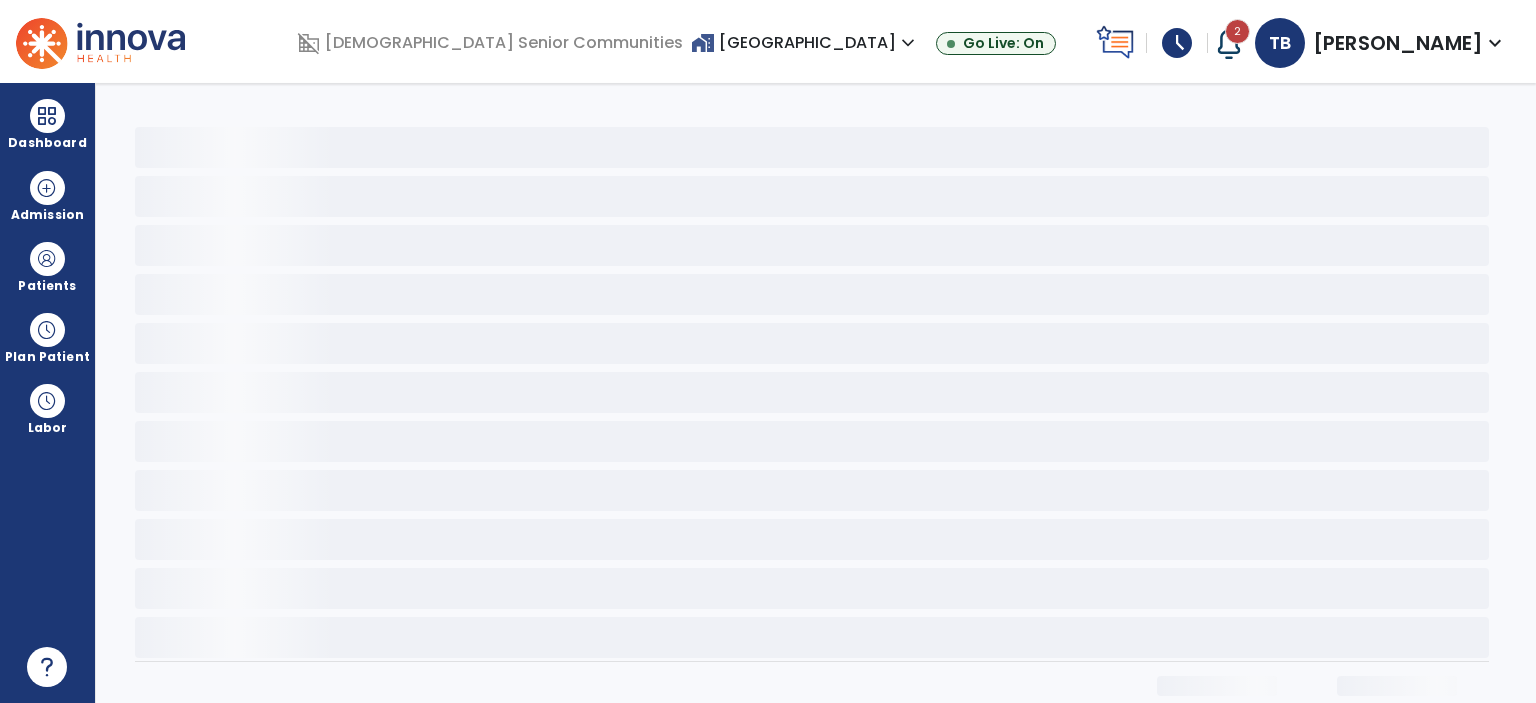 select on "*" 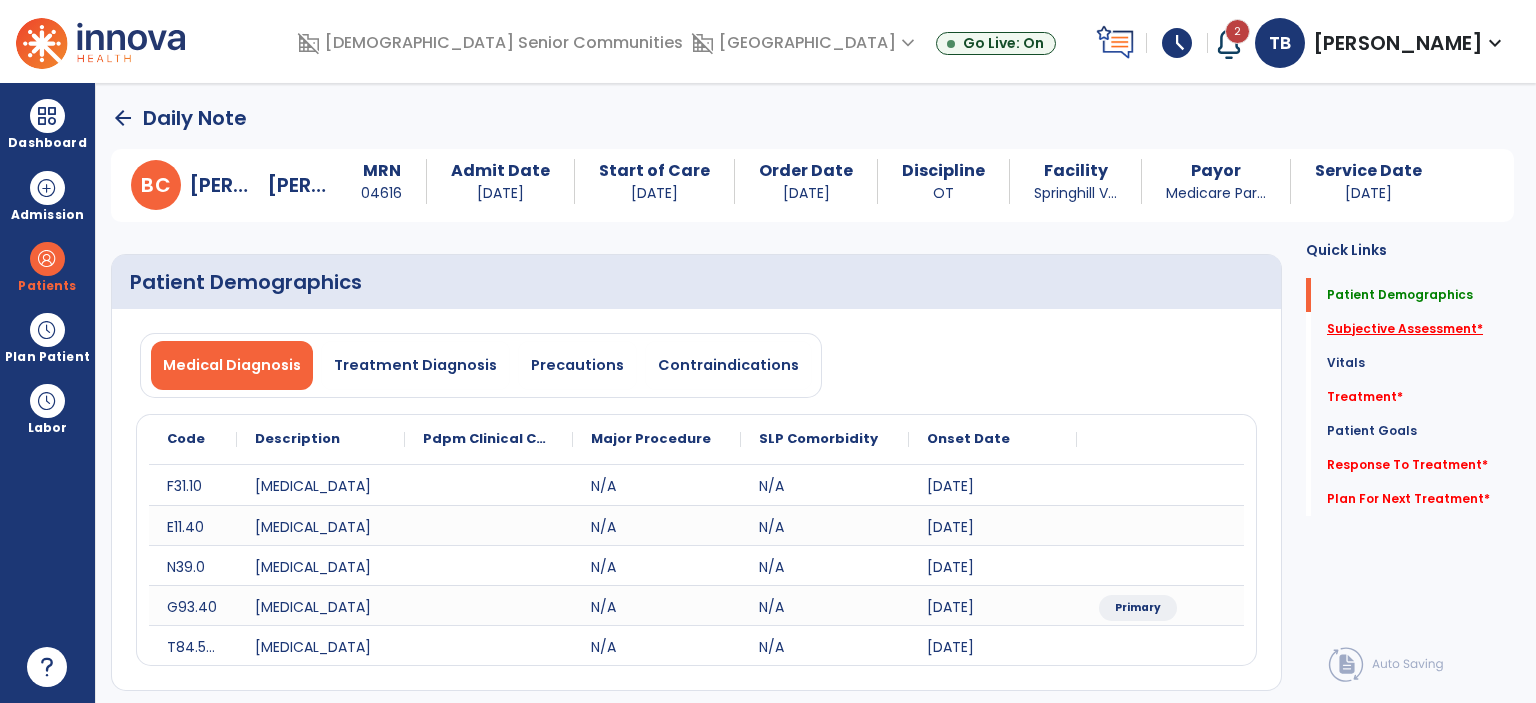 click on "Subjective Assessment   *" 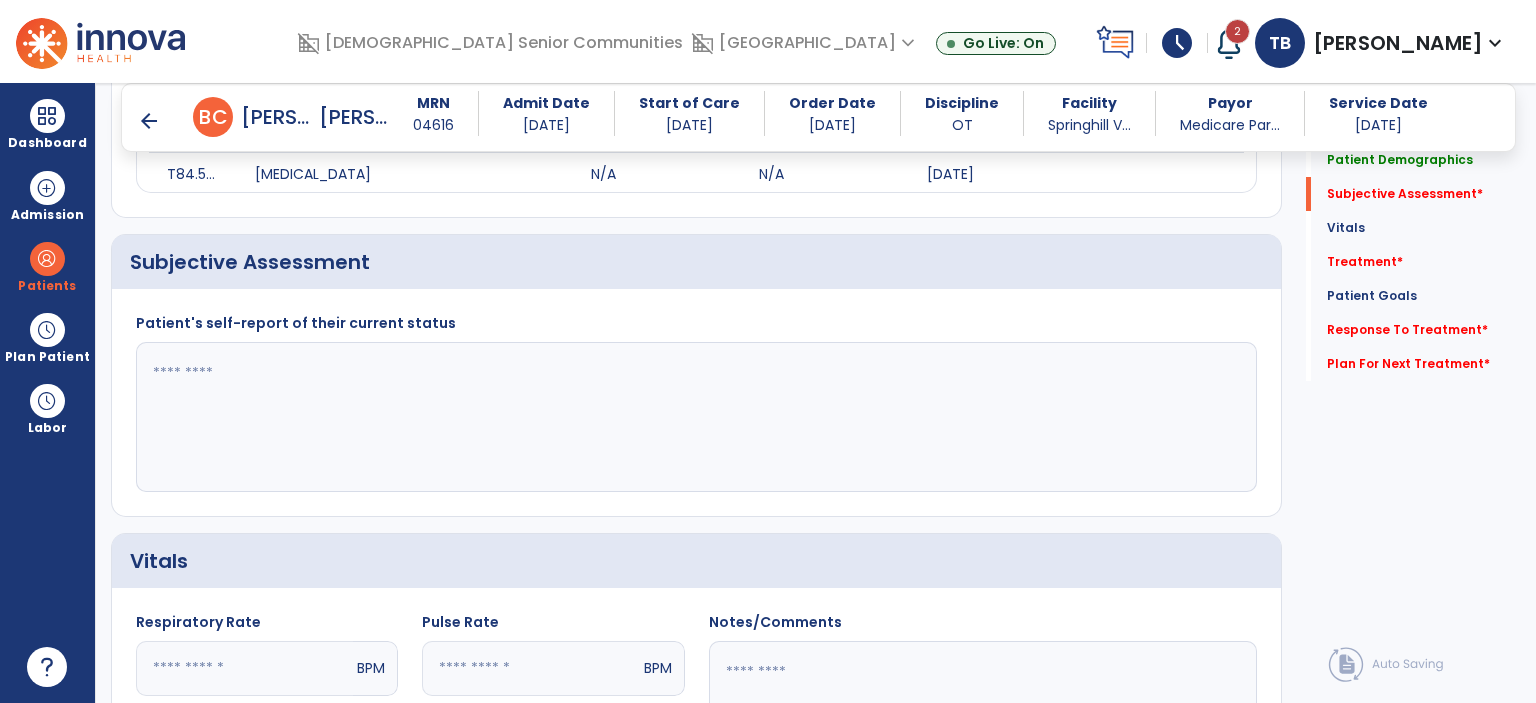 scroll, scrollTop: 454, scrollLeft: 0, axis: vertical 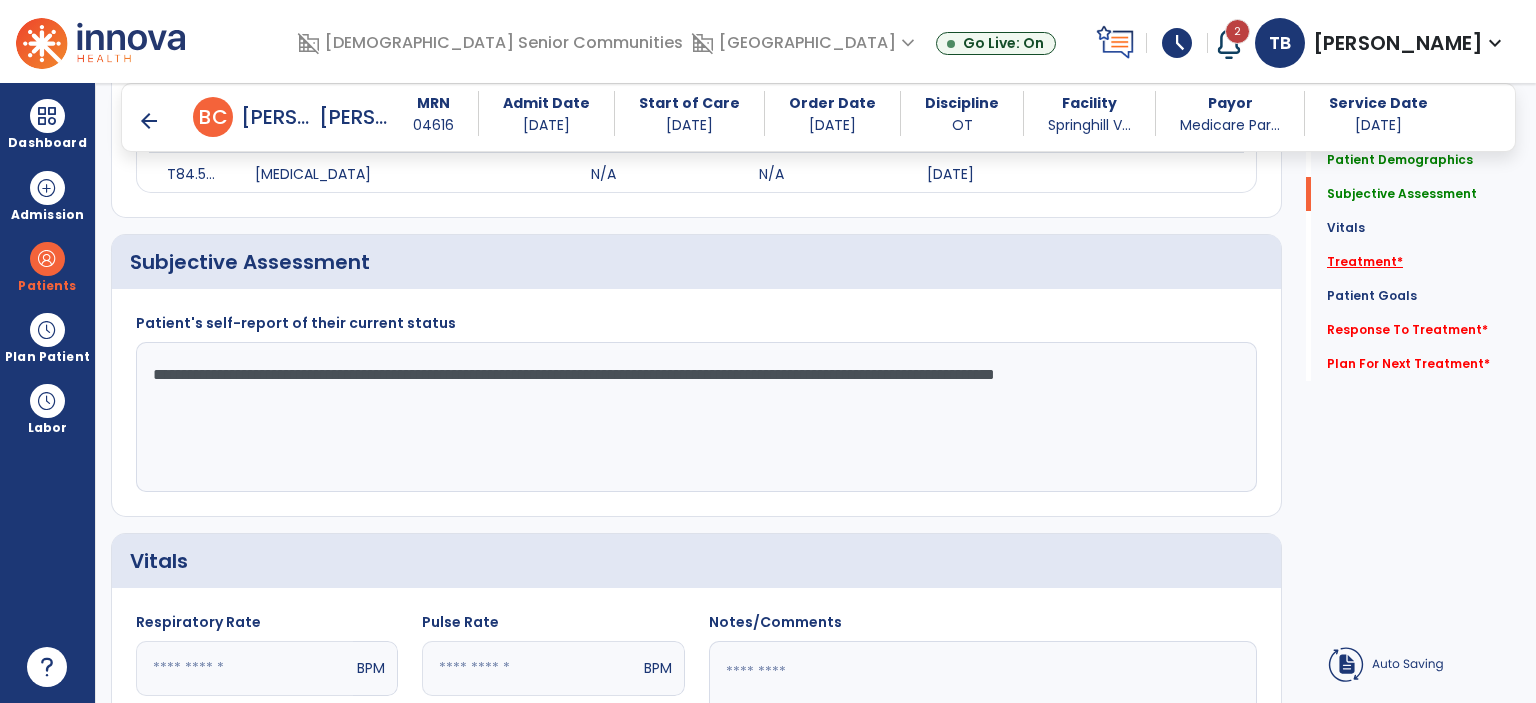 type on "**********" 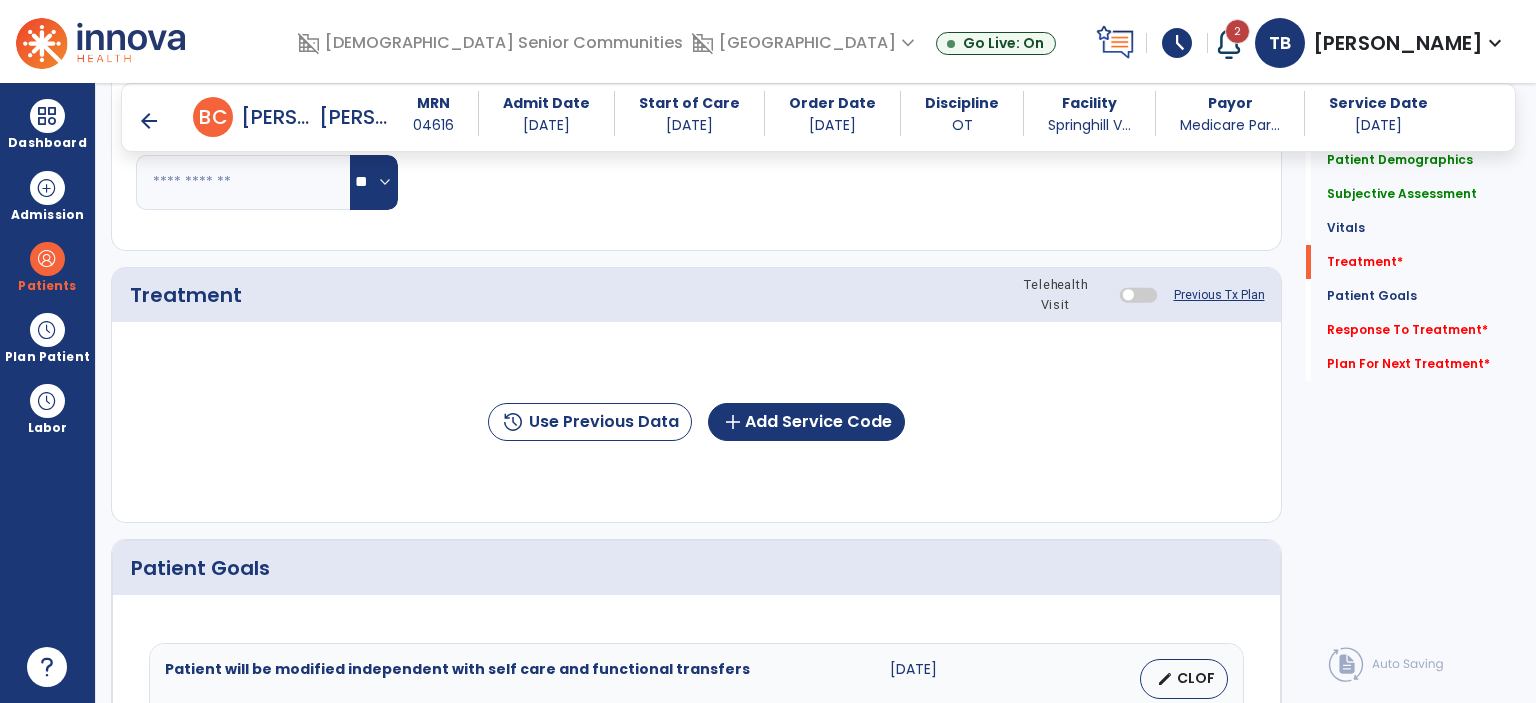 scroll, scrollTop: 1143, scrollLeft: 0, axis: vertical 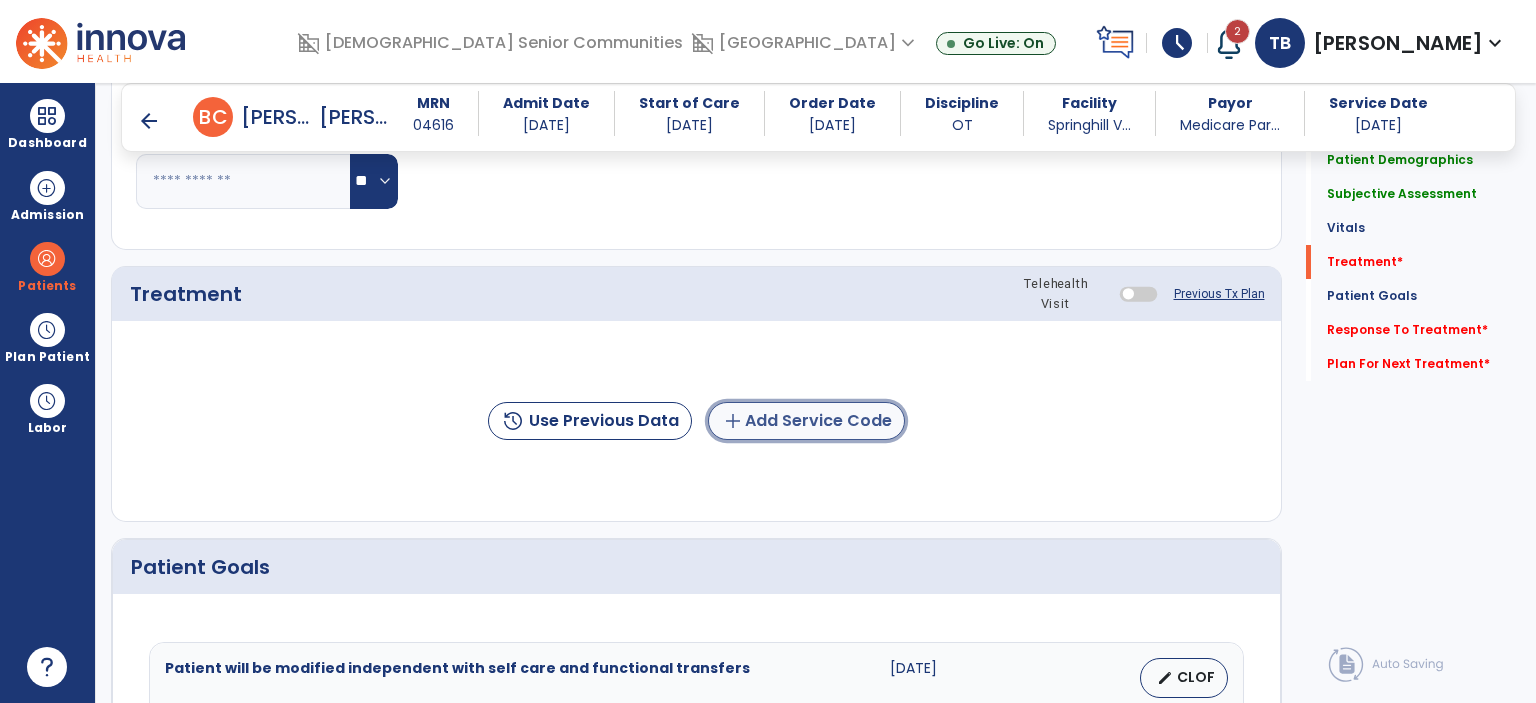 click on "add  Add Service Code" 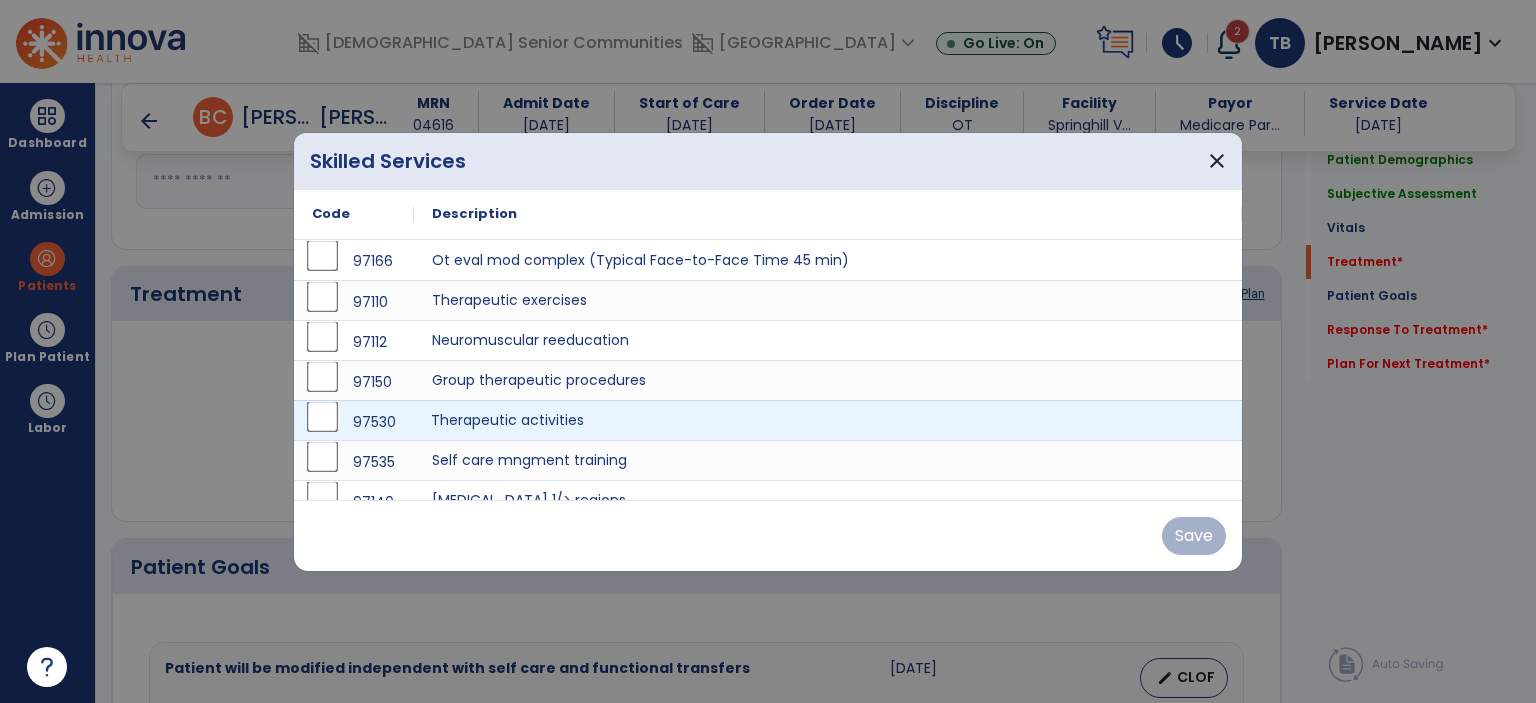 click on "Therapeutic activities" at bounding box center (828, 420) 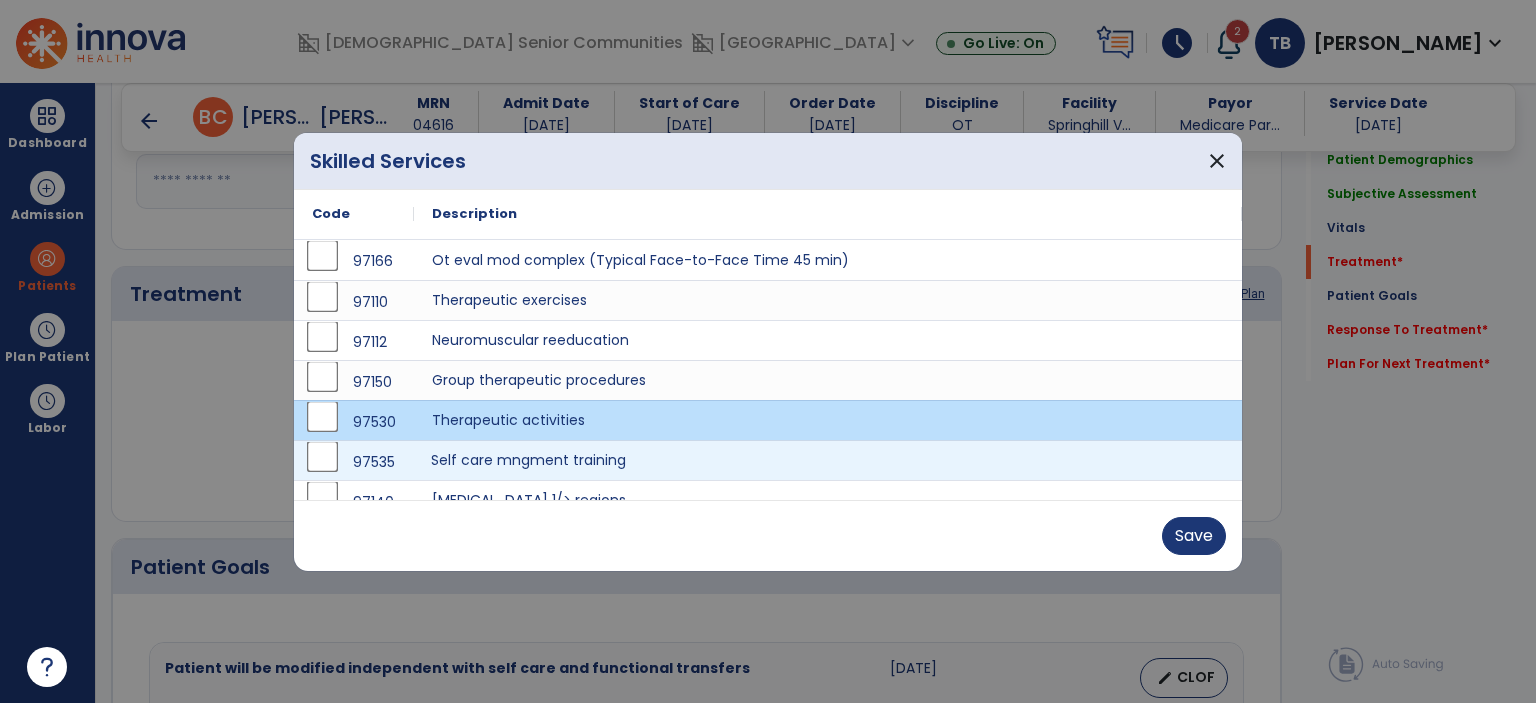 click on "Self care mngment training" at bounding box center [828, 460] 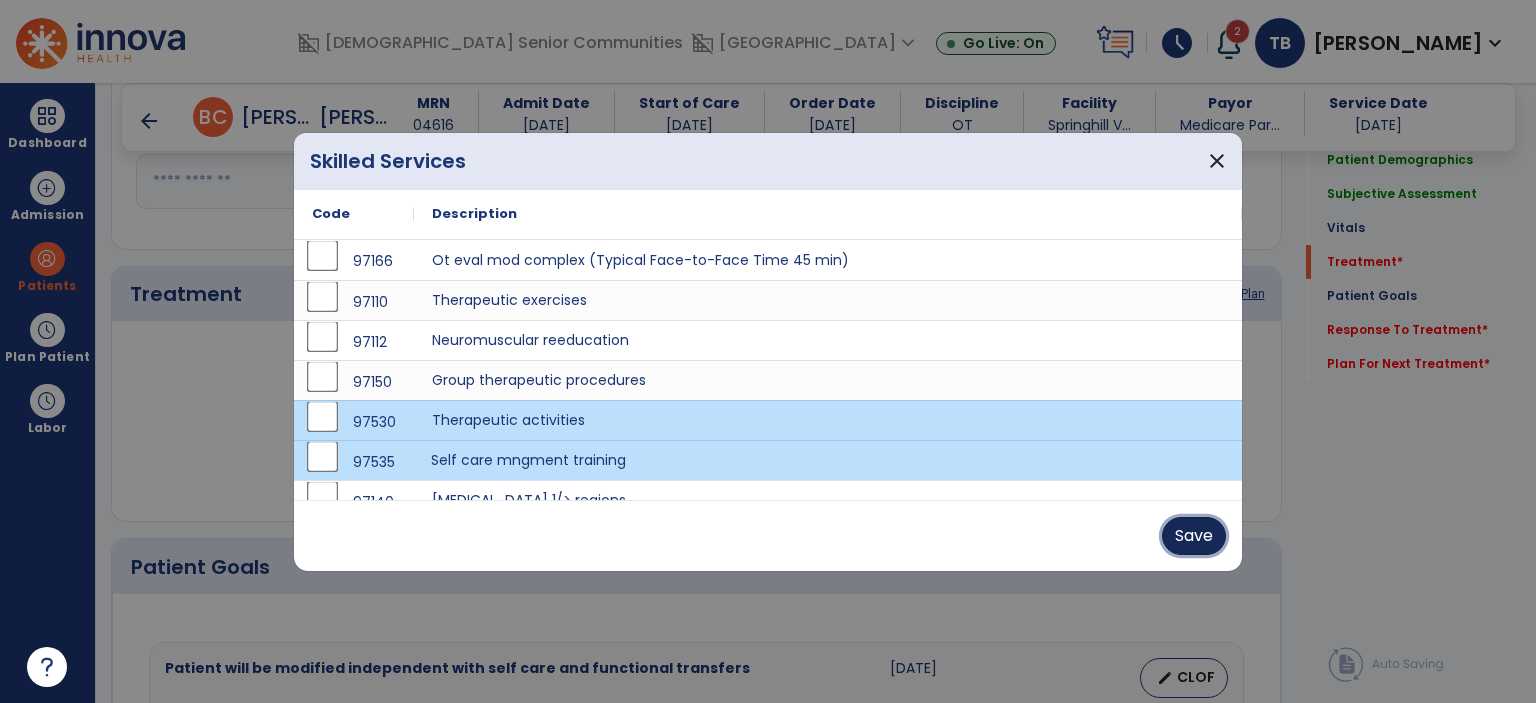 click on "Save" at bounding box center (1194, 536) 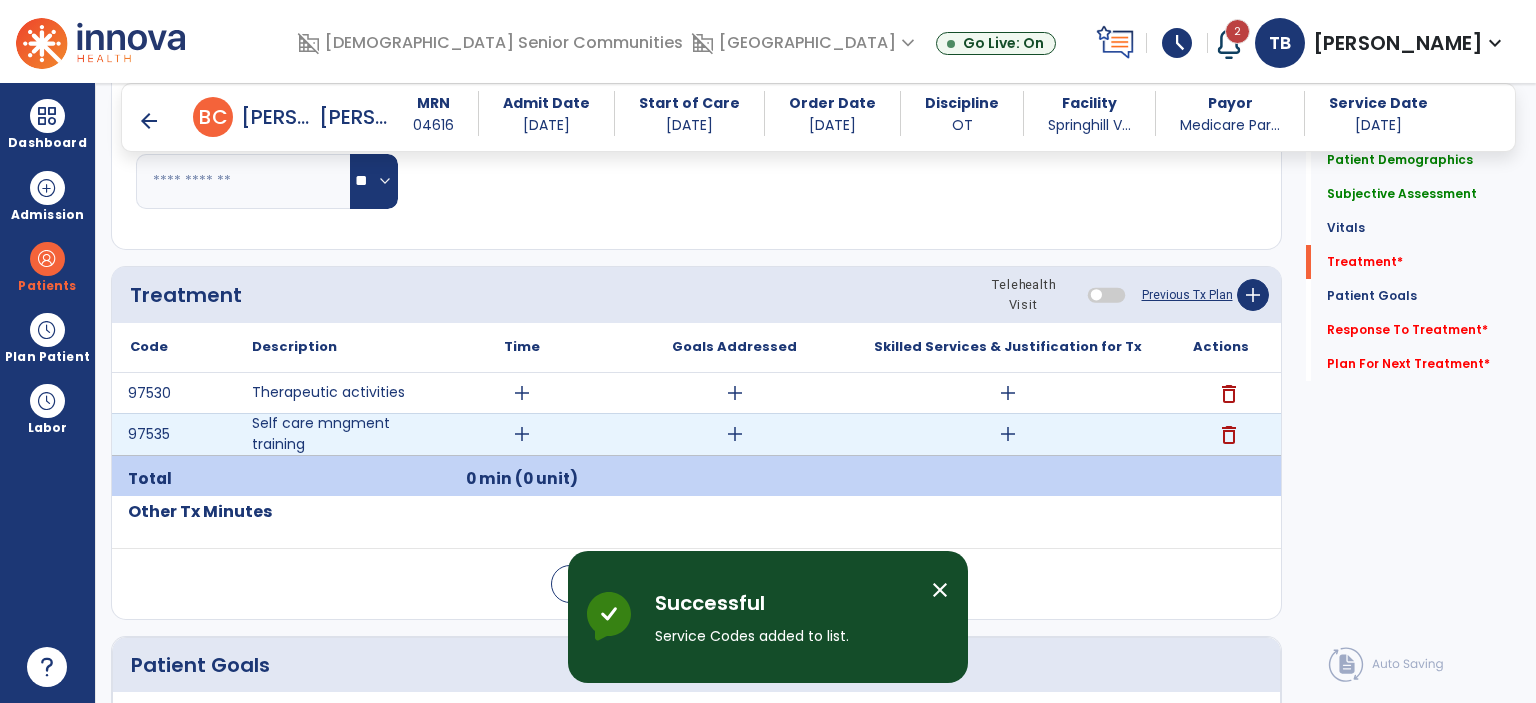 click on "add" at bounding box center [1008, 434] 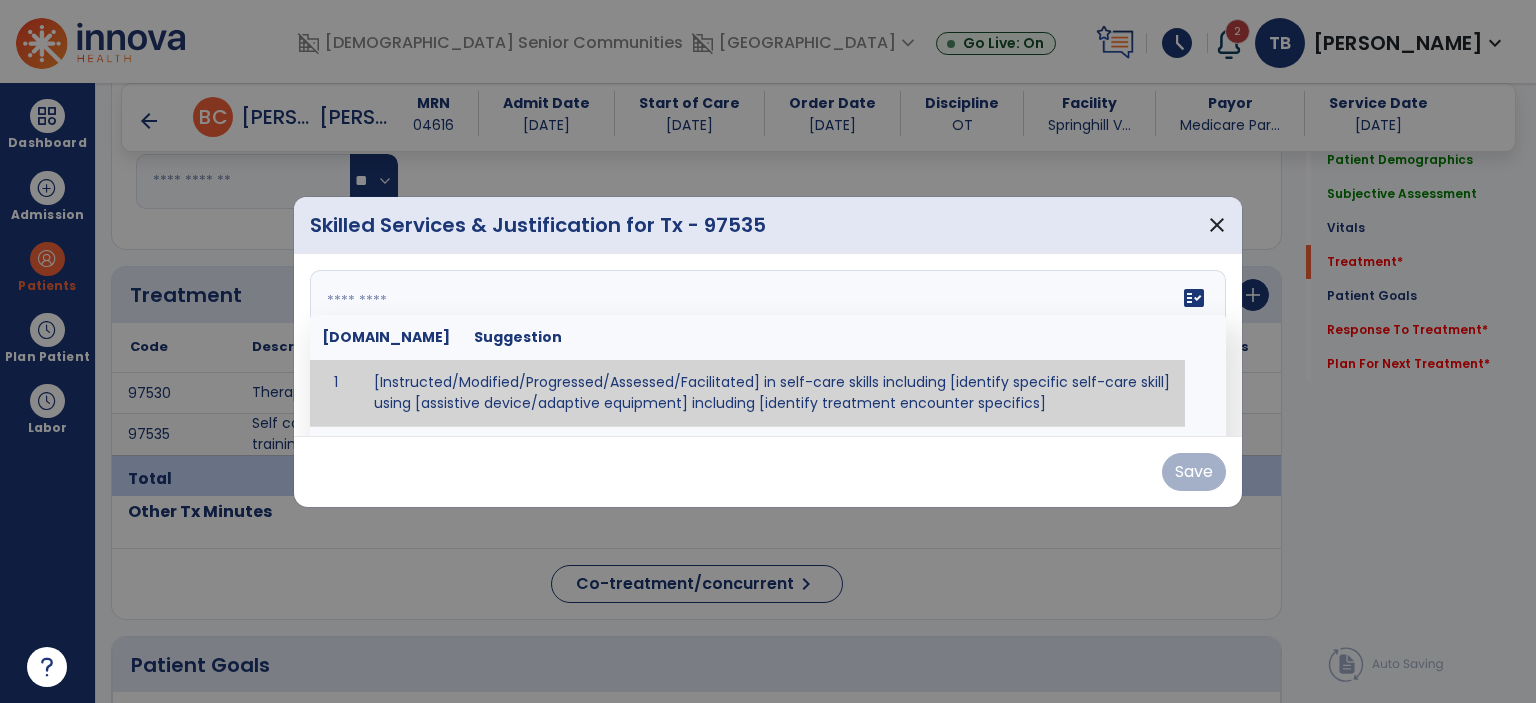 click at bounding box center [768, 345] 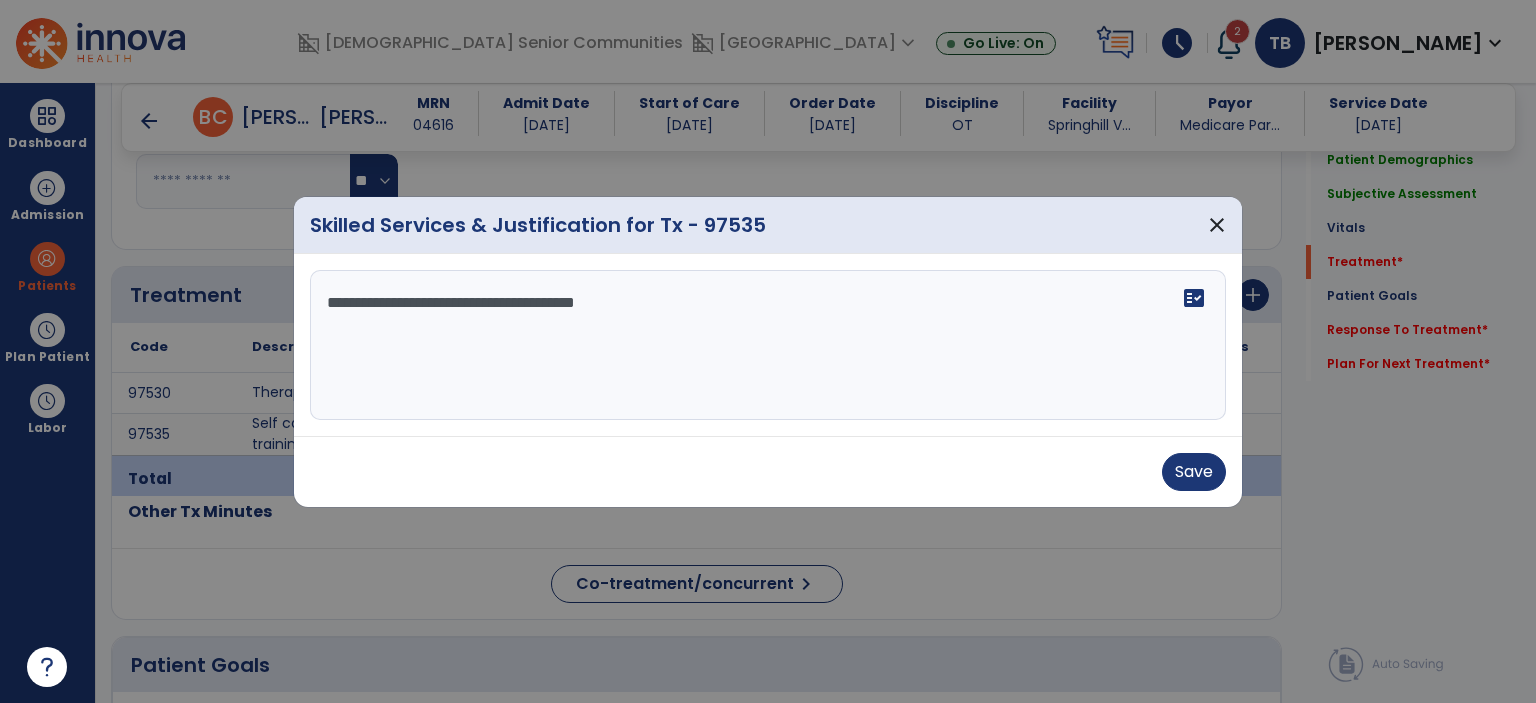 click on "**********" at bounding box center (768, 345) 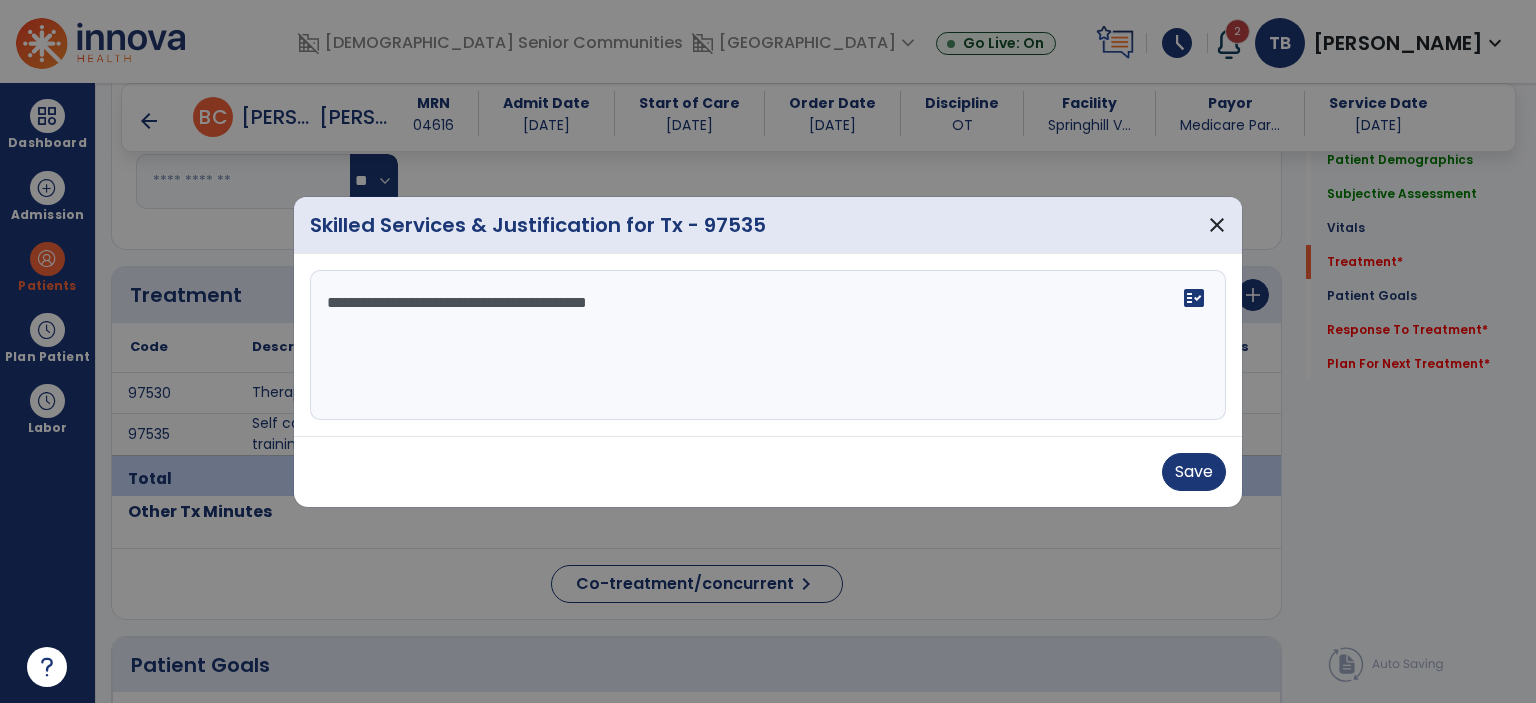 click on "**********" at bounding box center (768, 345) 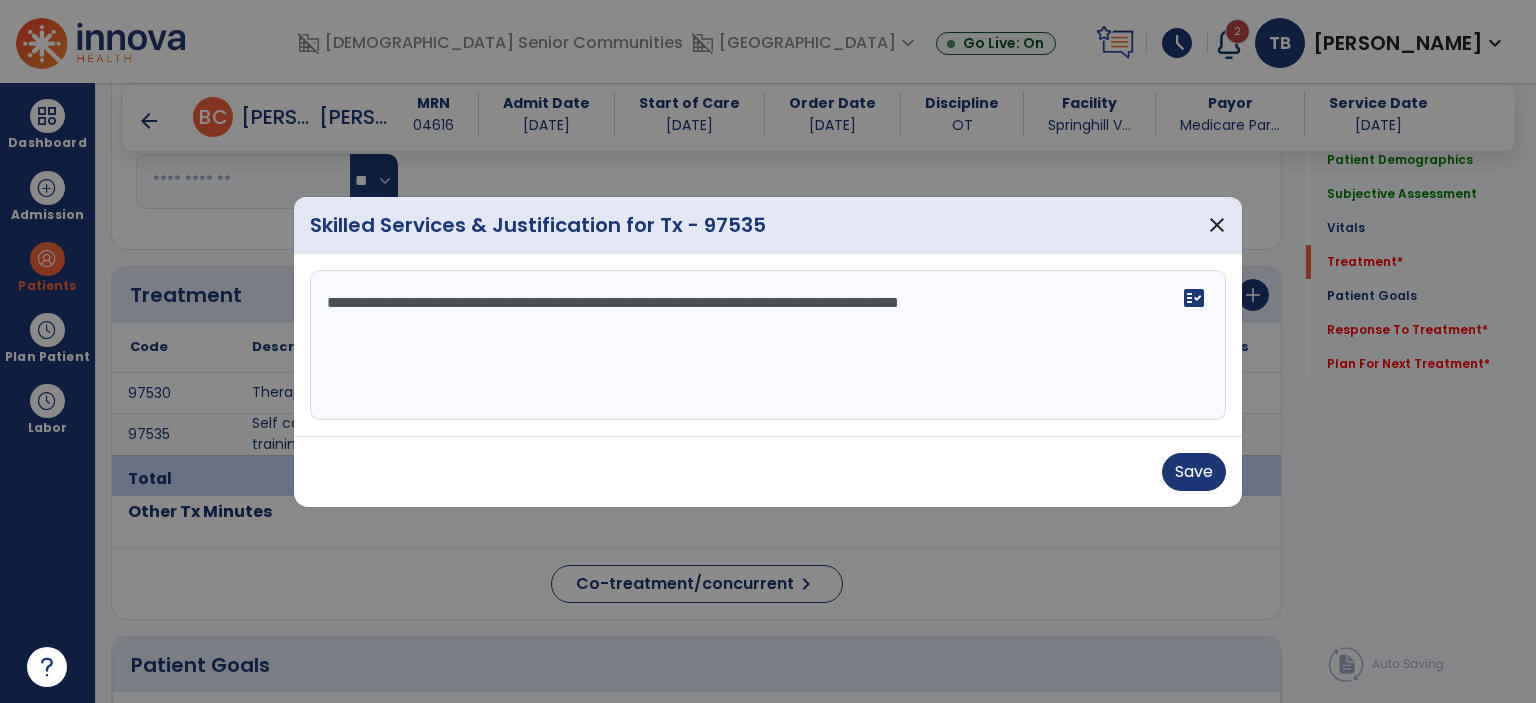 click on "**********" at bounding box center (768, 345) 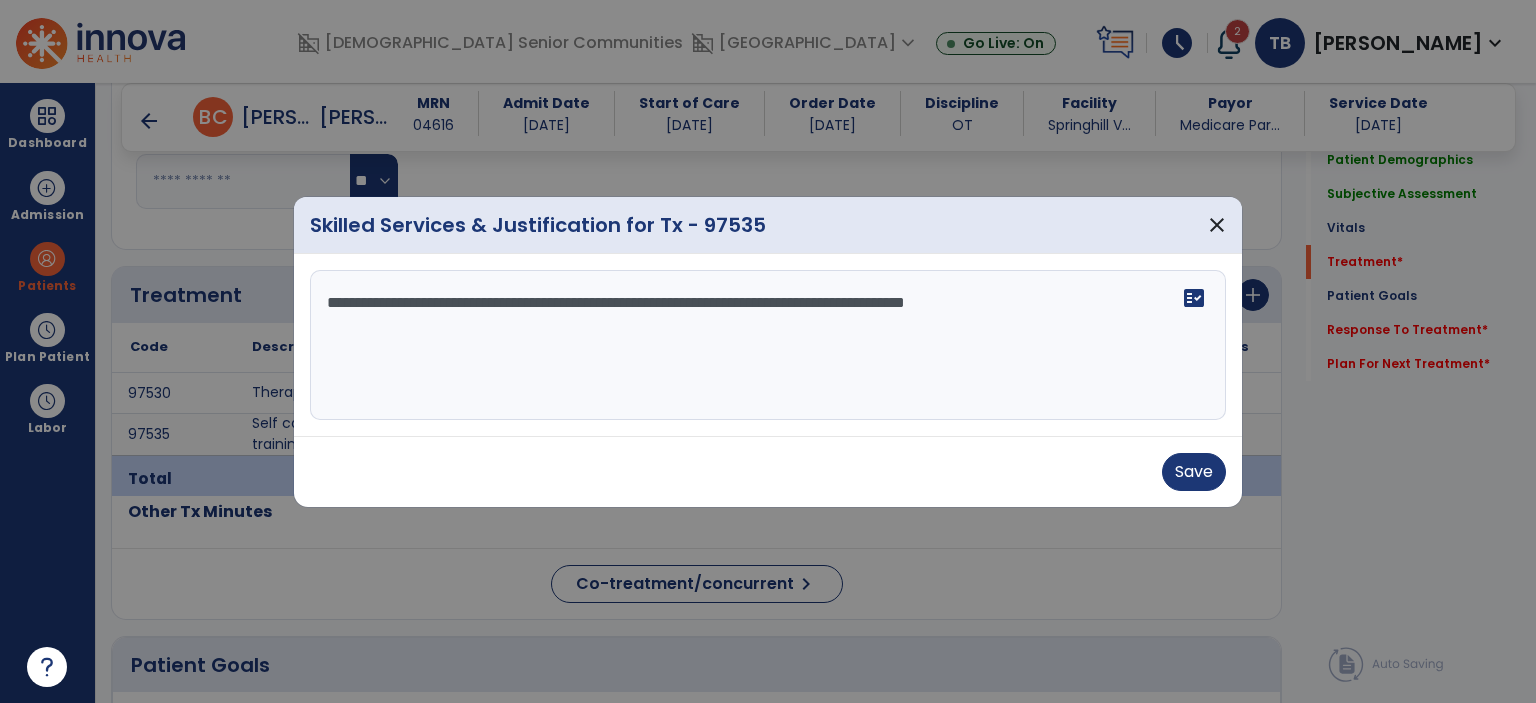 click on "**********" at bounding box center [768, 345] 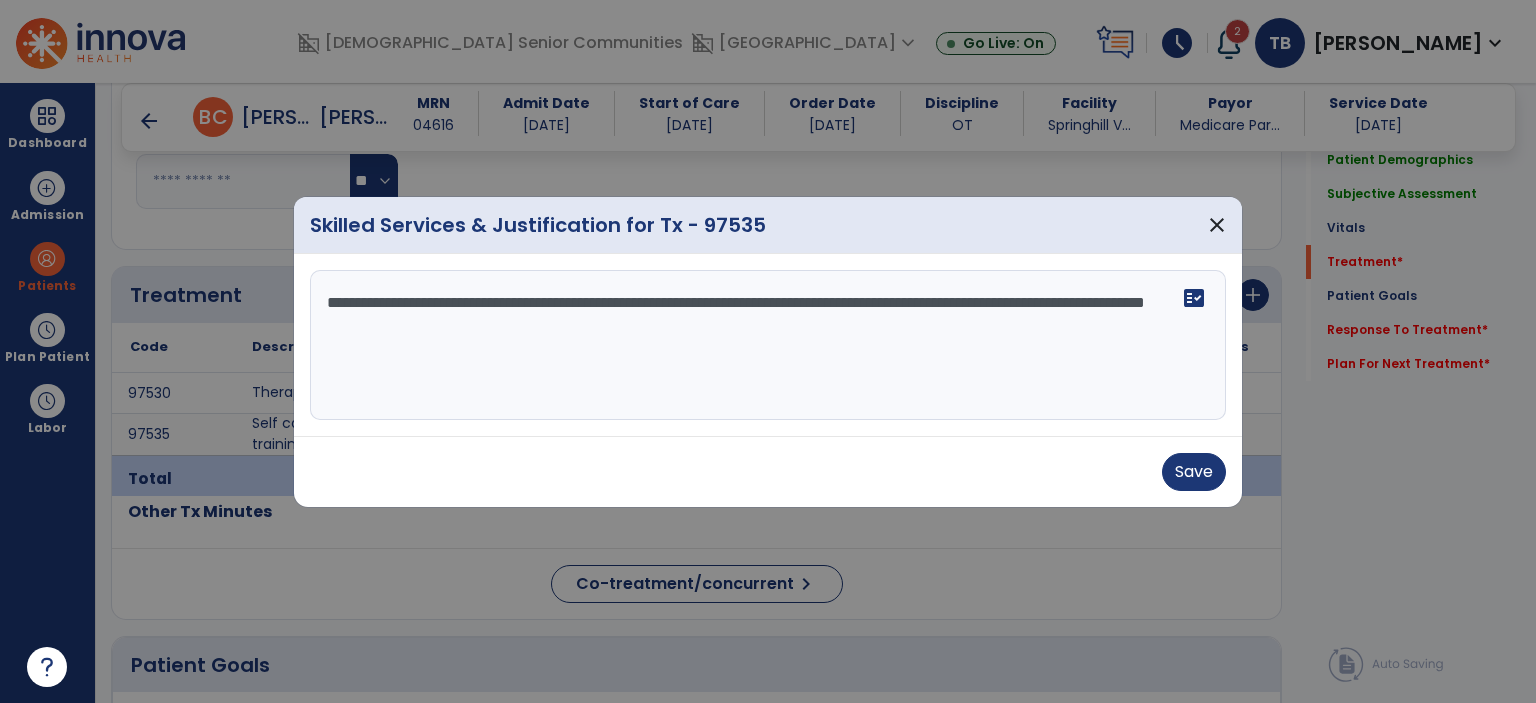 click on "**********" at bounding box center [768, 345] 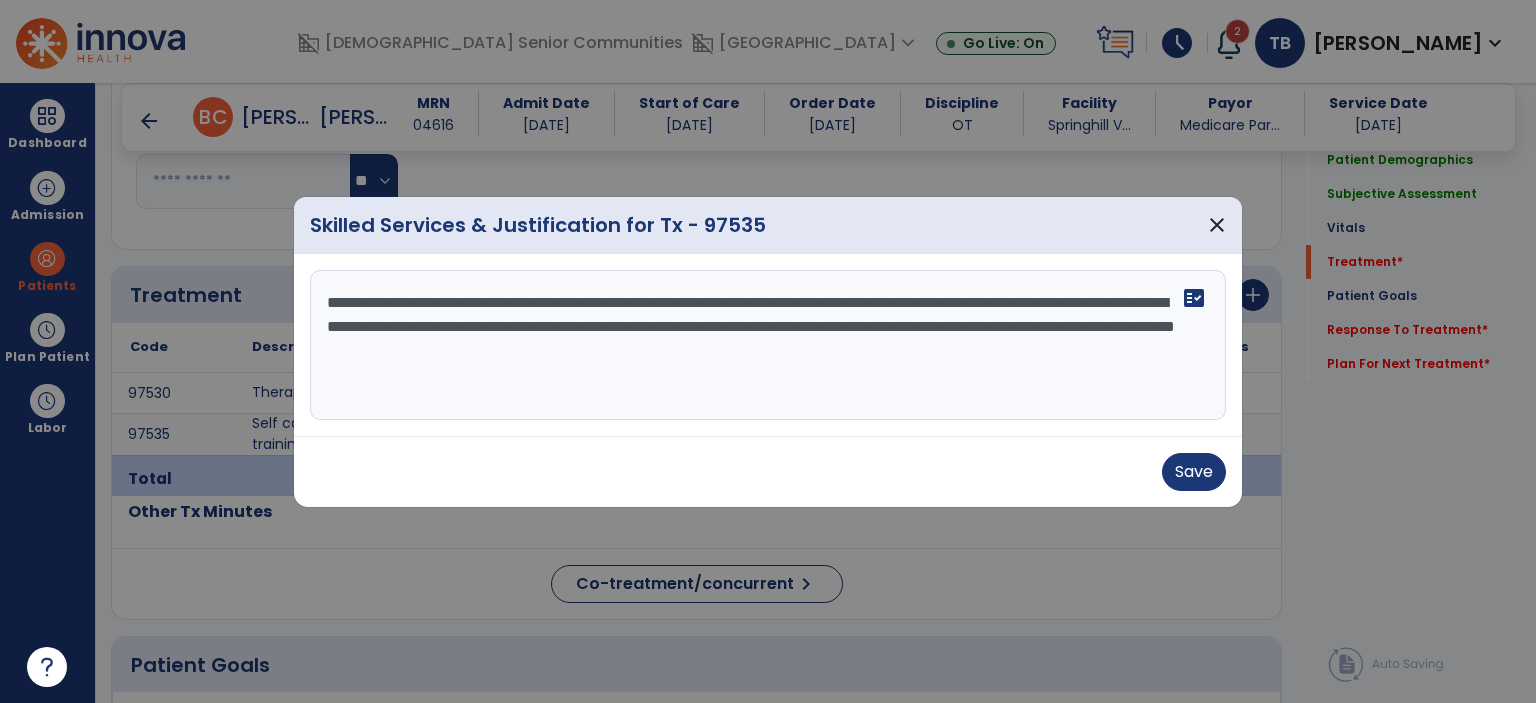 click on "**********" at bounding box center (768, 345) 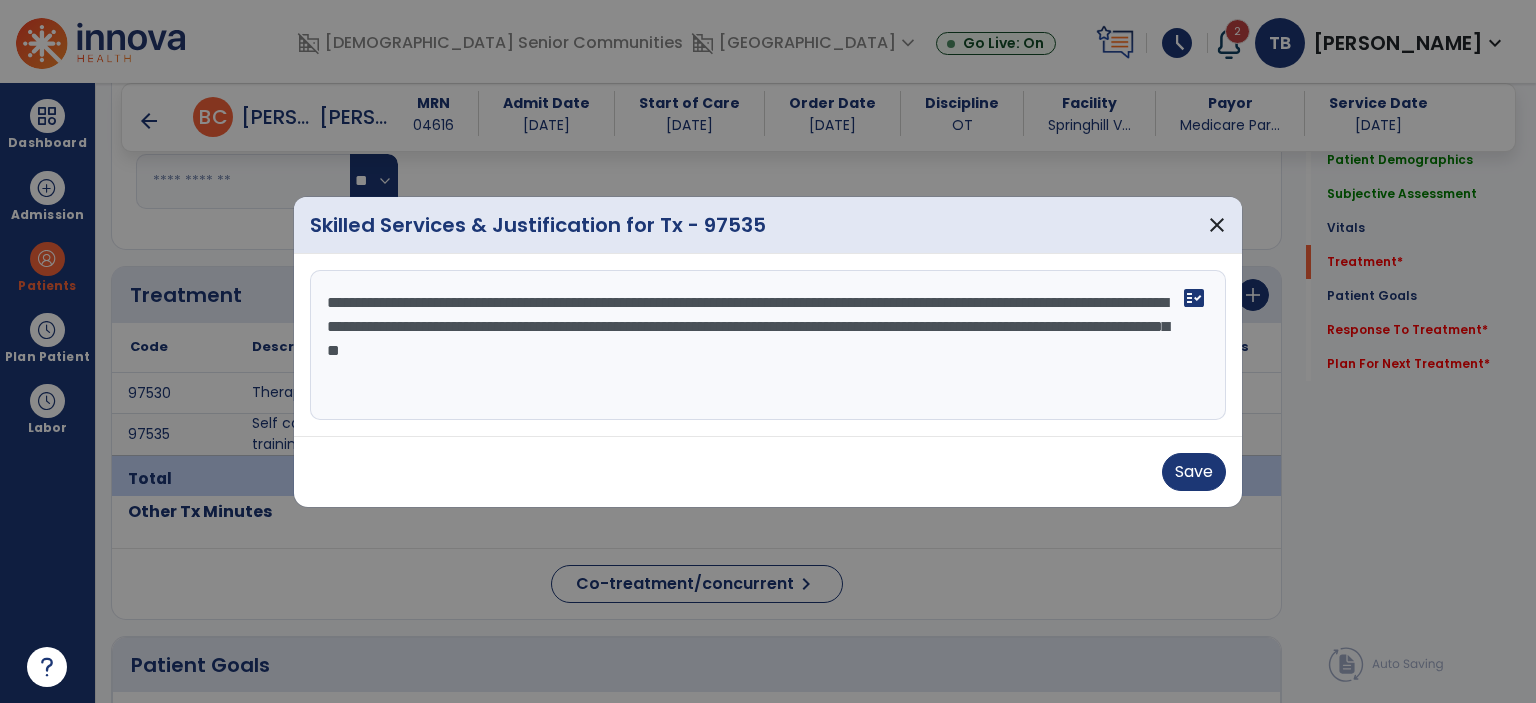 click on "**********" at bounding box center (768, 345) 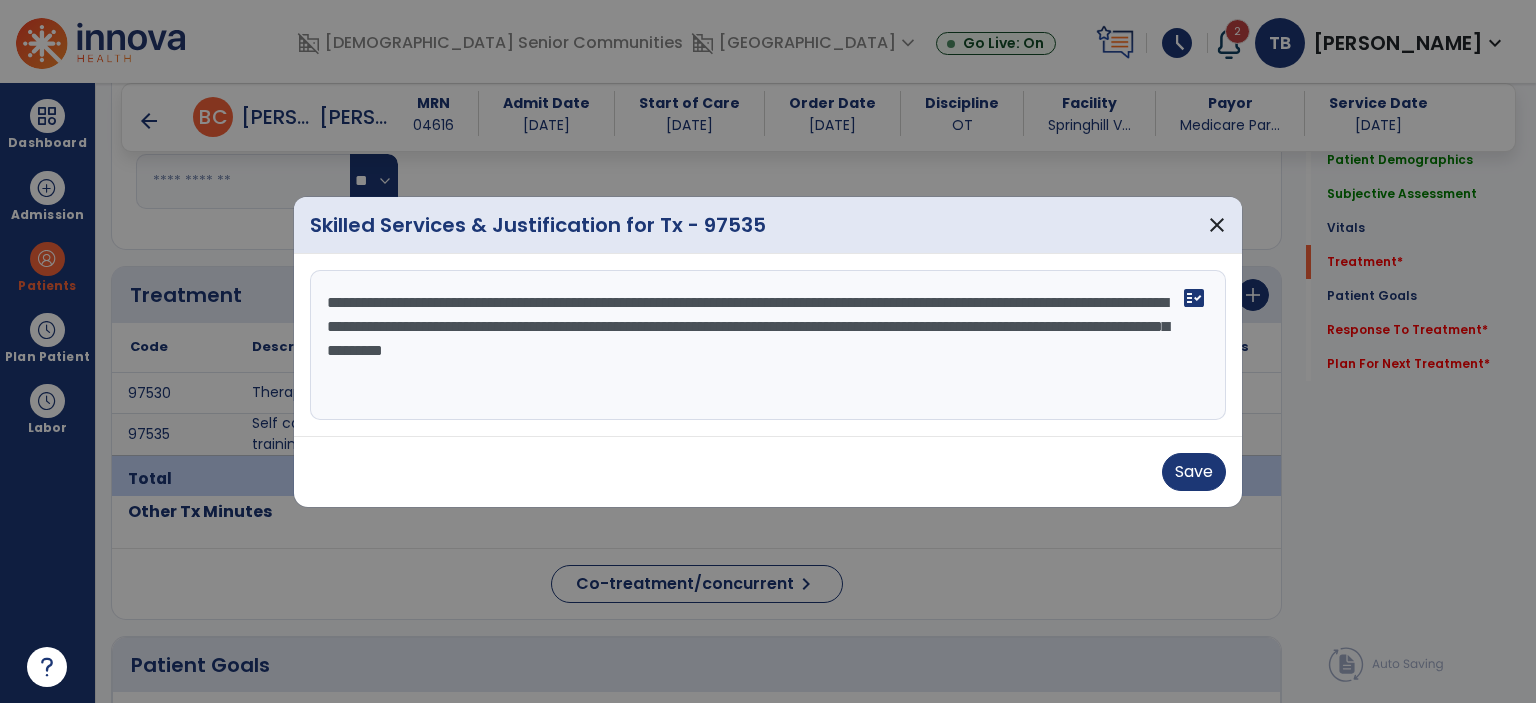 click on "**********" at bounding box center (768, 345) 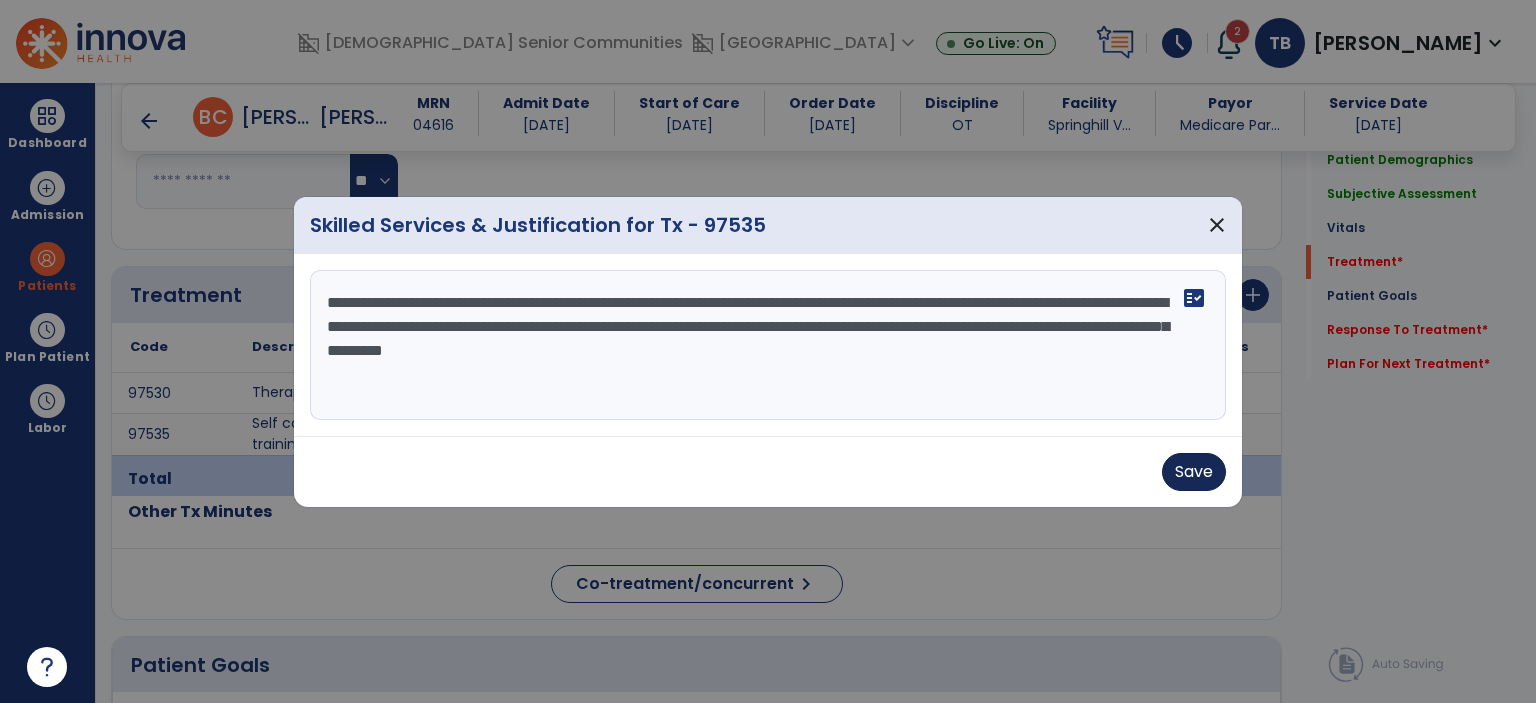type on "**********" 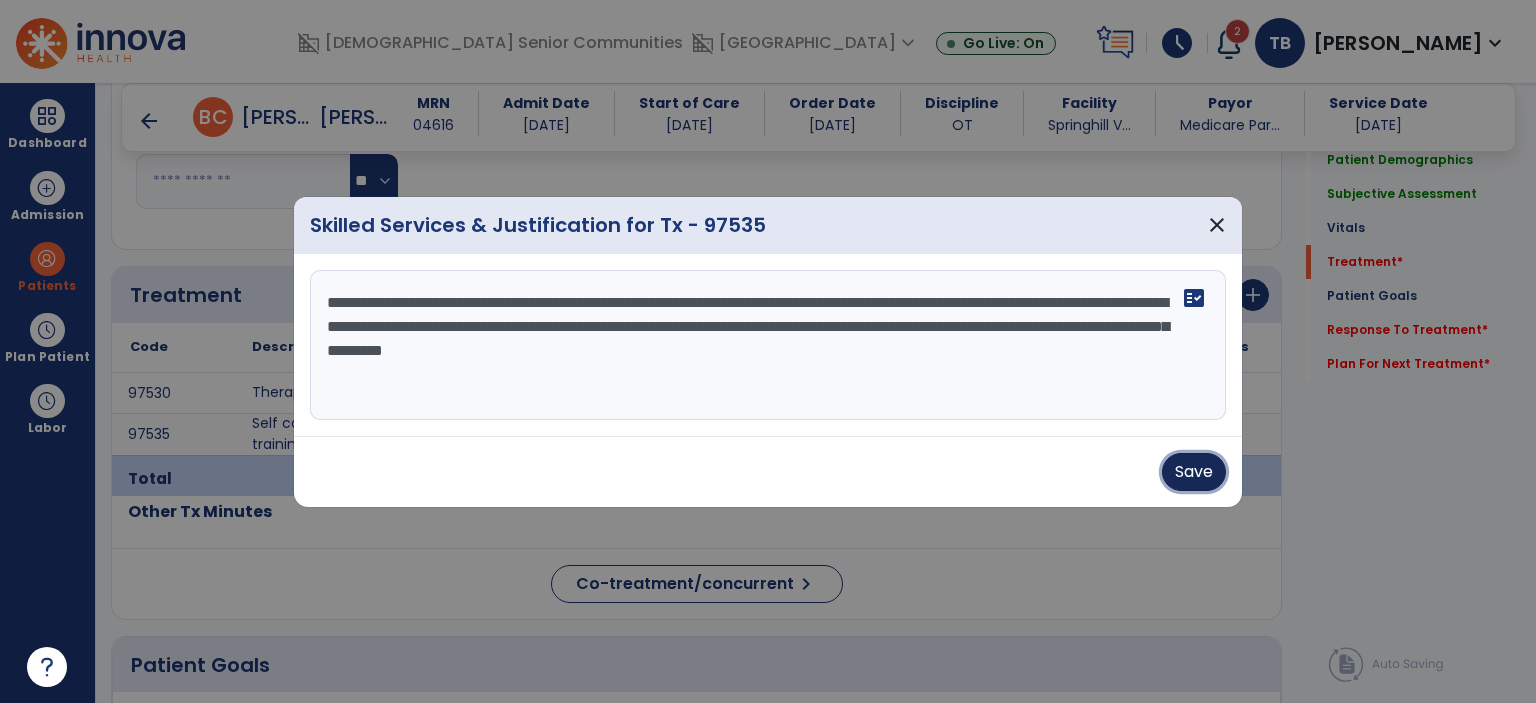 click on "Save" at bounding box center [1194, 472] 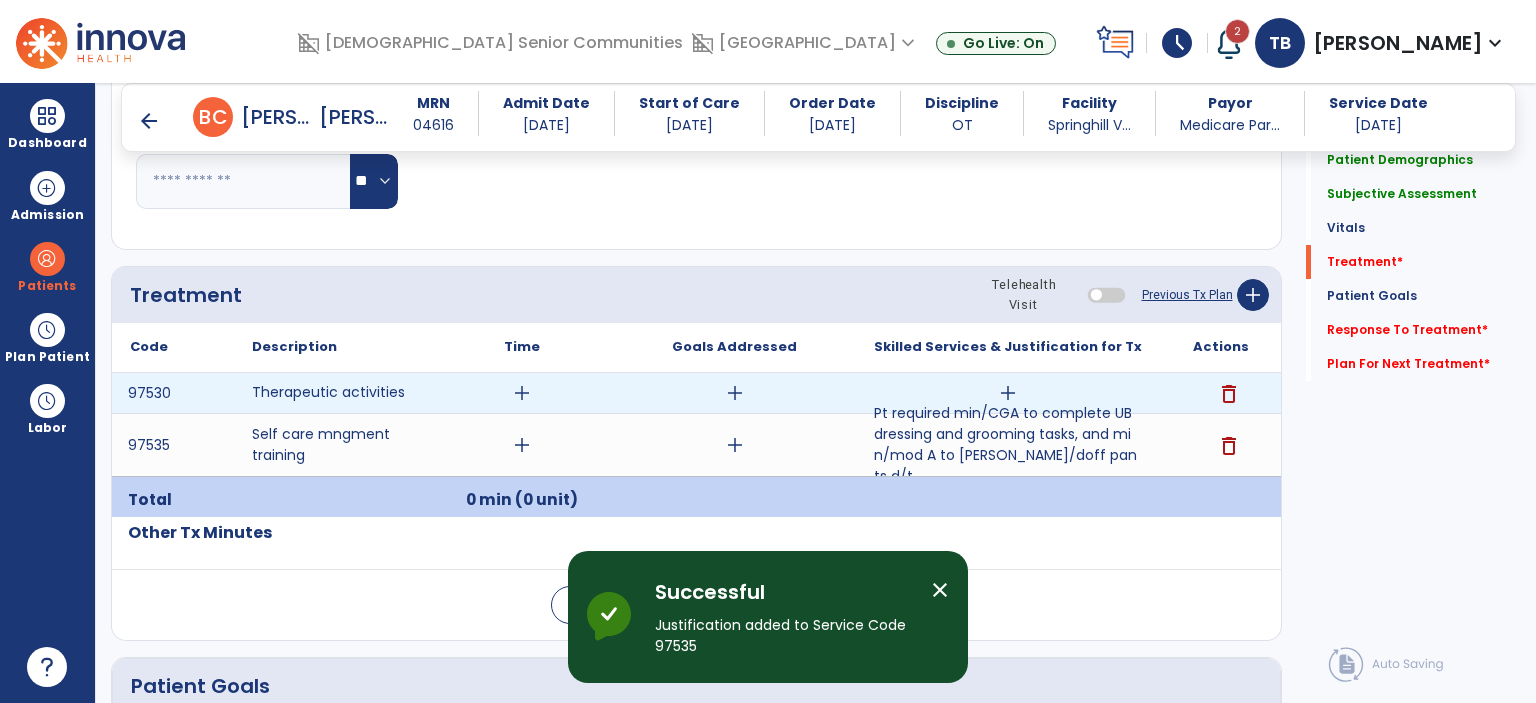 click on "add" at bounding box center [522, 393] 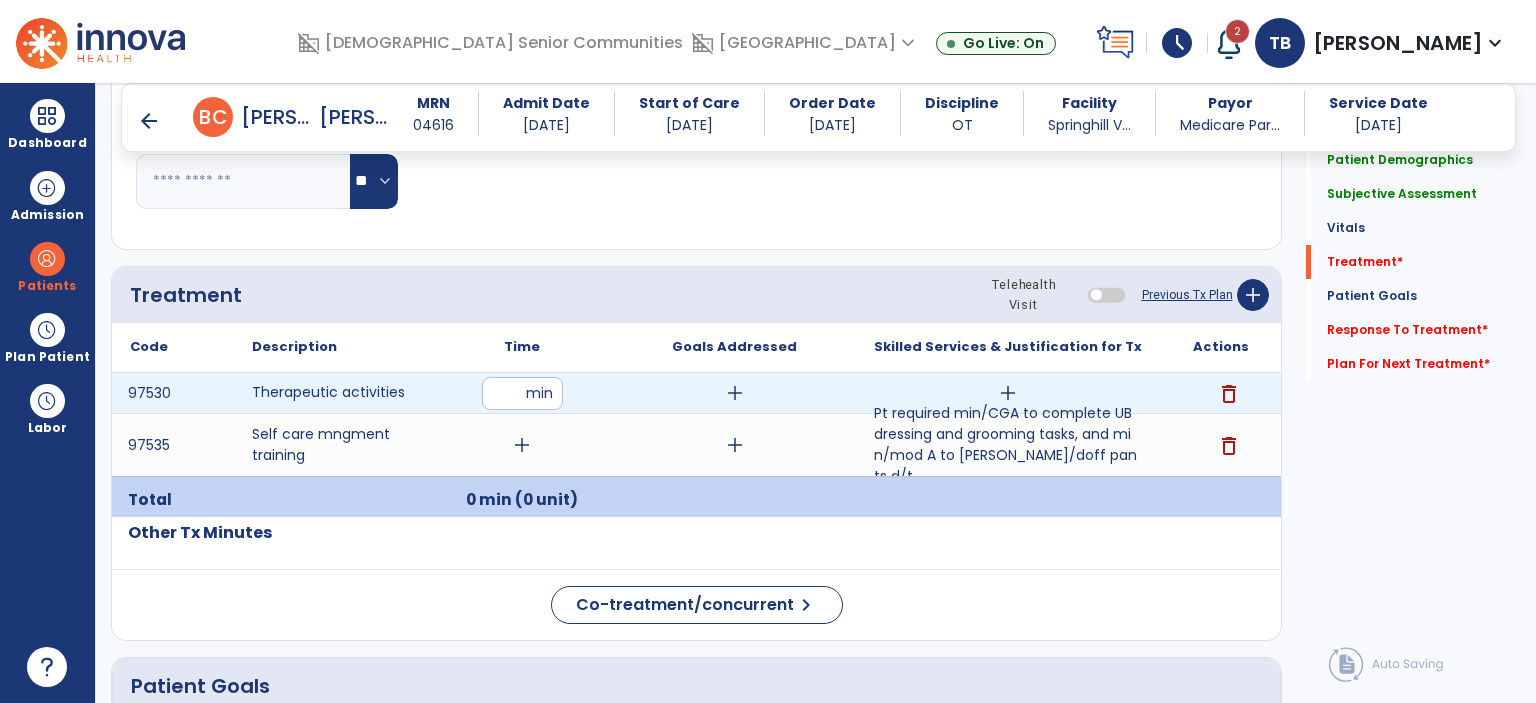 type on "**" 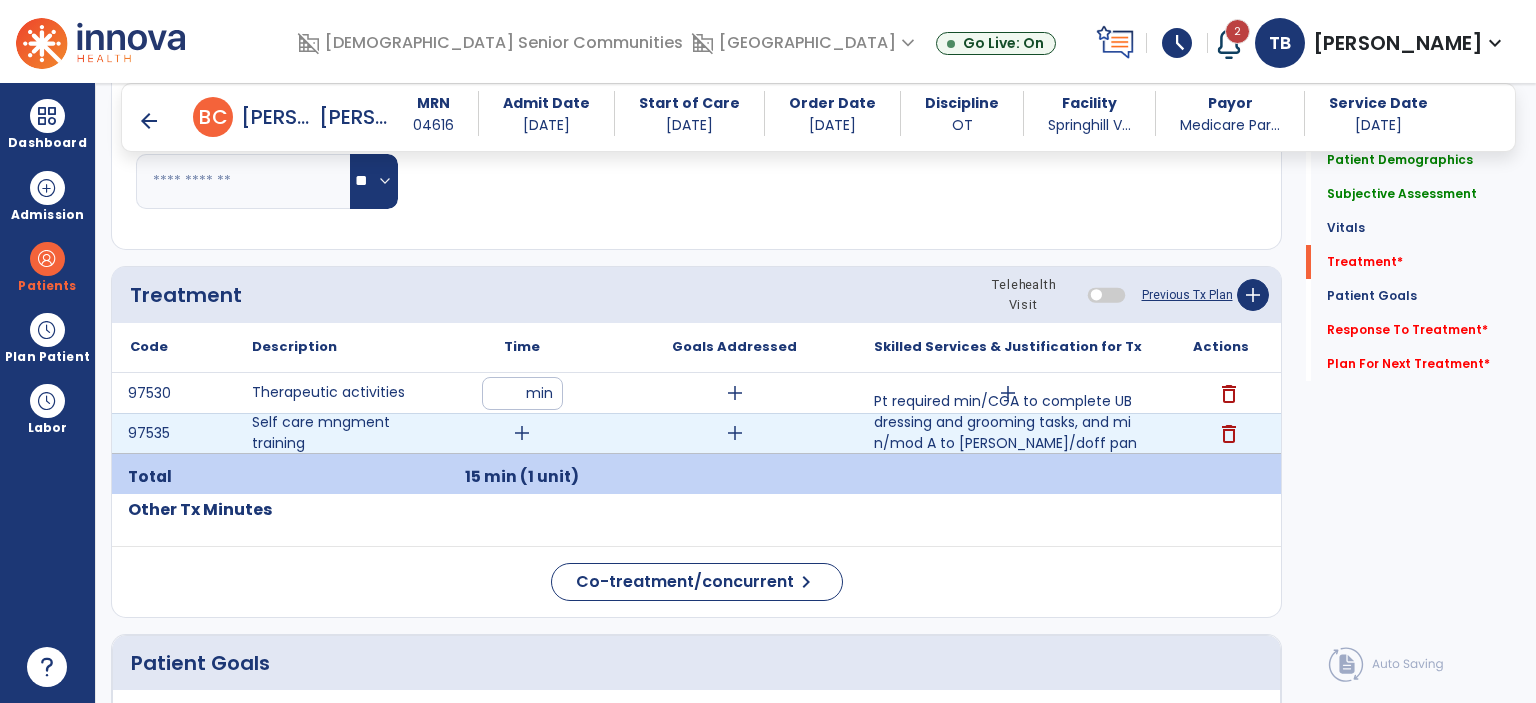 click on "add" at bounding box center [522, 433] 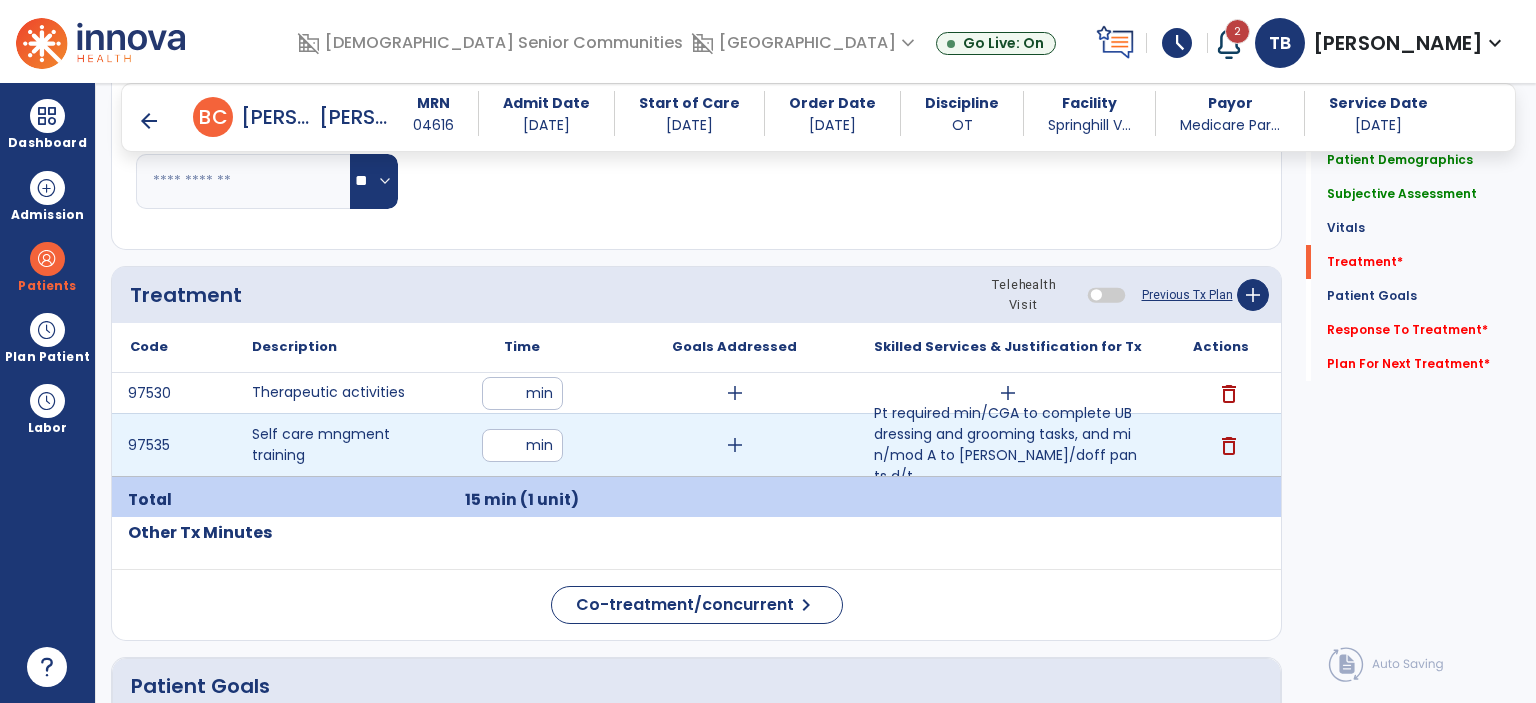 type on "**" 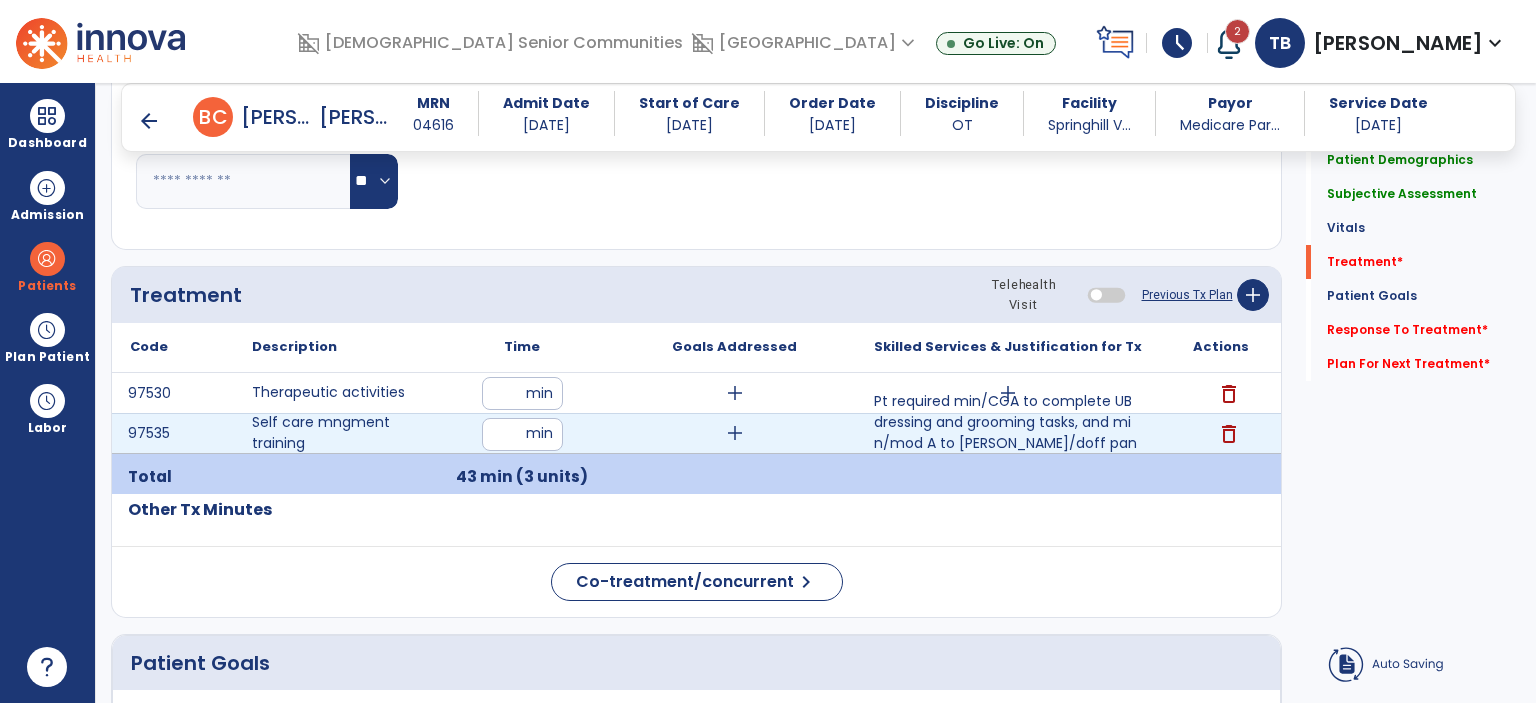 click on "add" at bounding box center (734, 433) 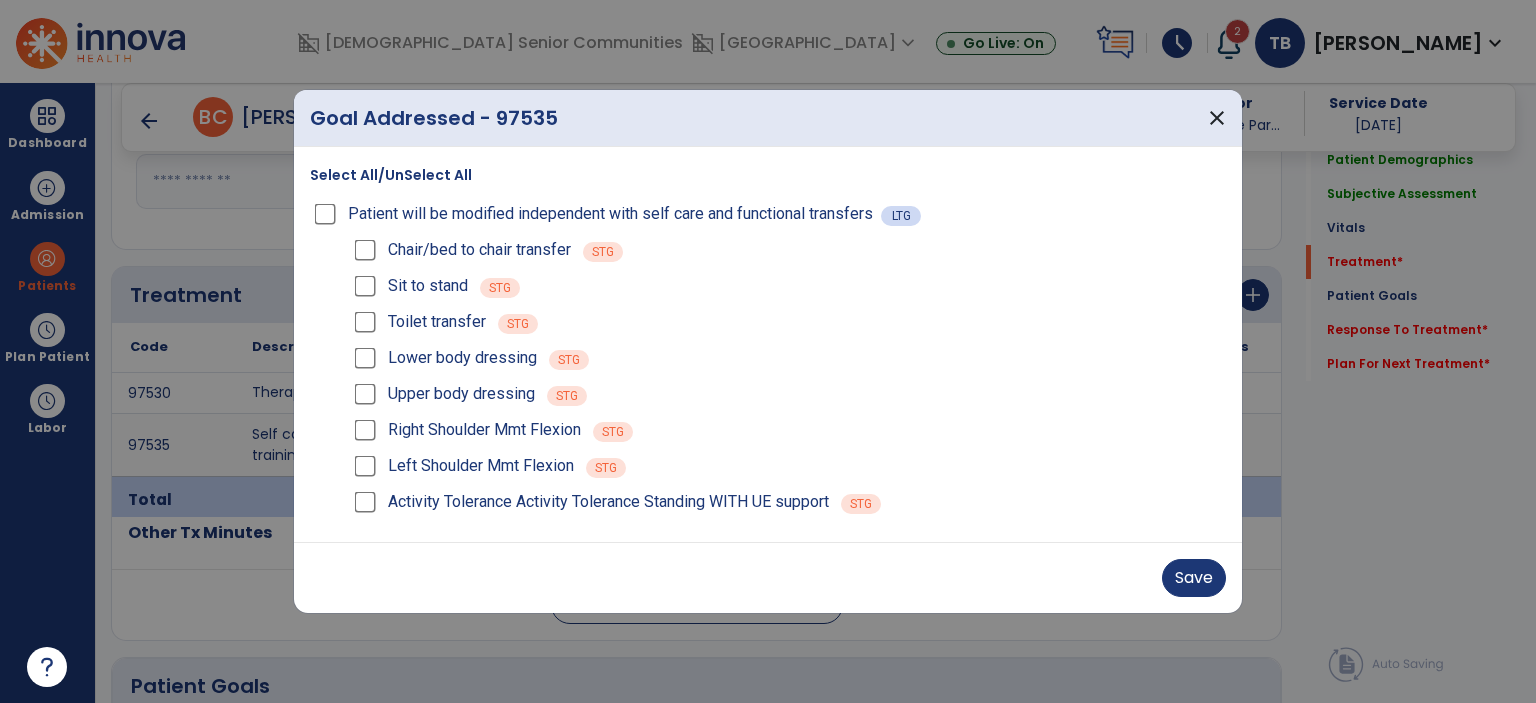 click on "Upper body dressing" at bounding box center (442, 394) 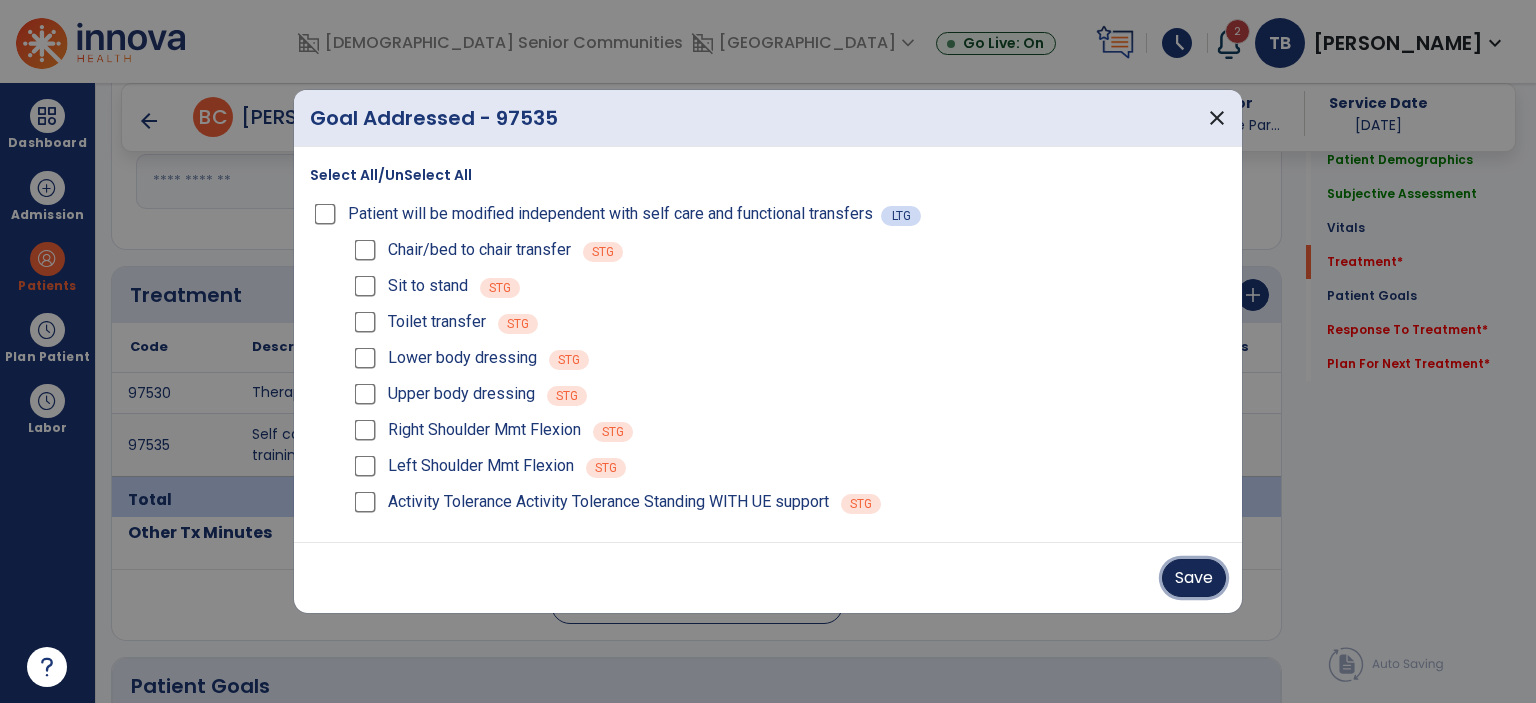 click on "Save" at bounding box center [1194, 578] 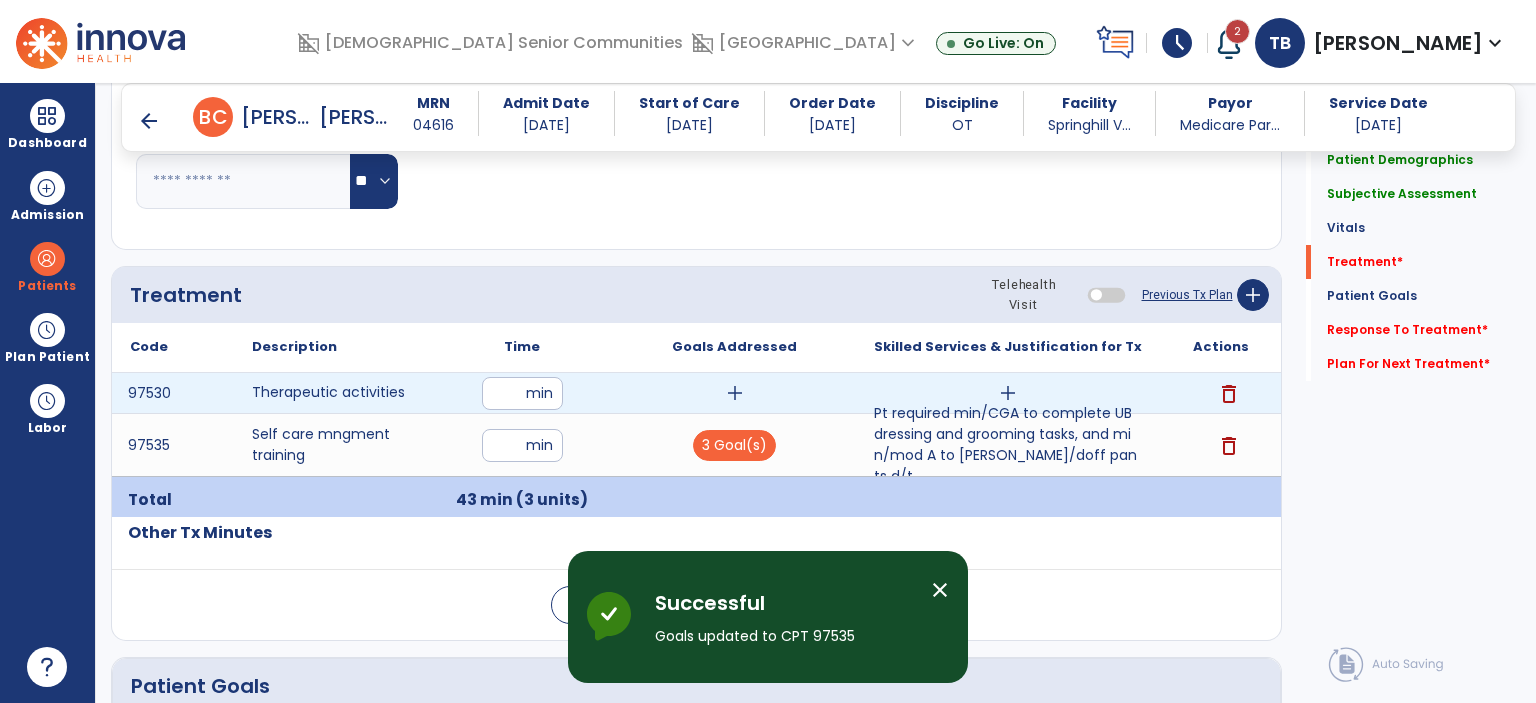 click on "add" at bounding box center [1008, 393] 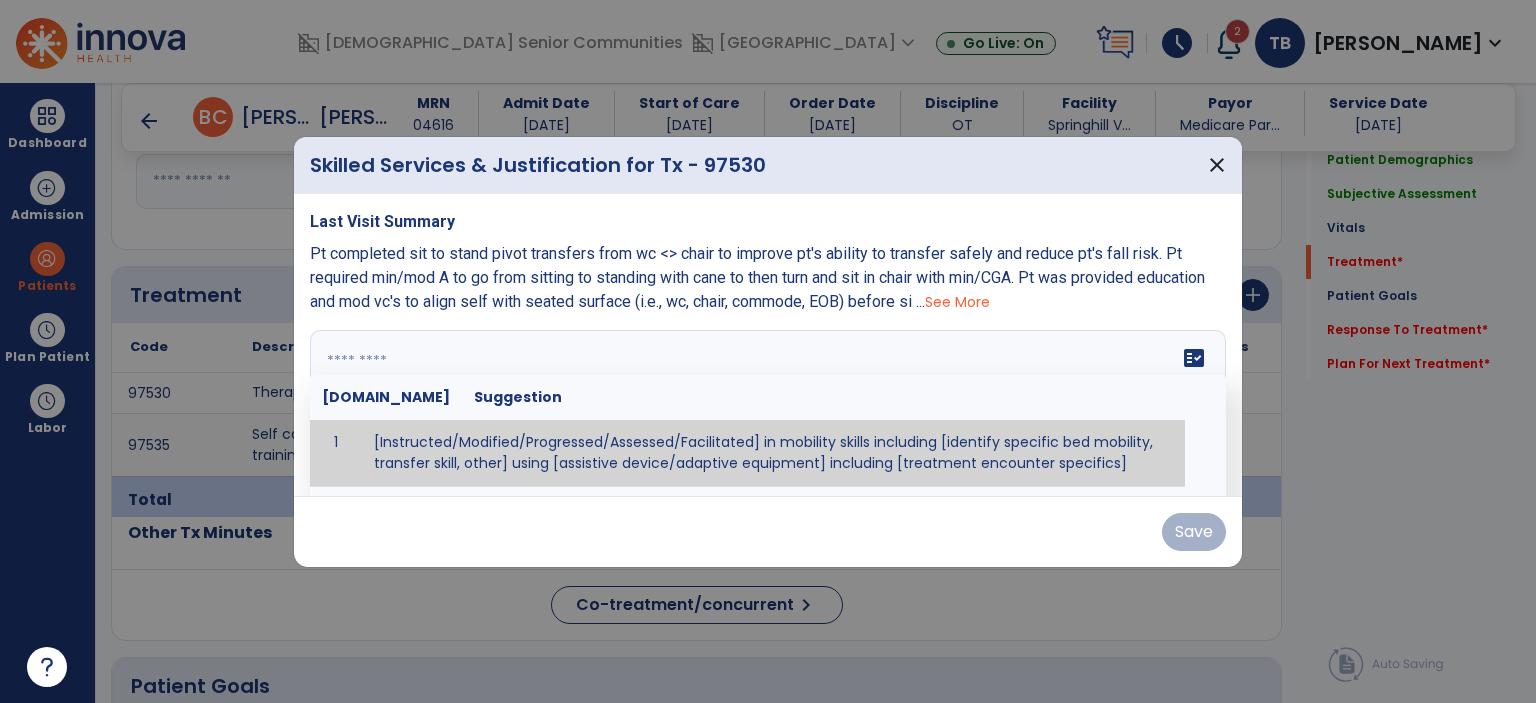 click at bounding box center (768, 405) 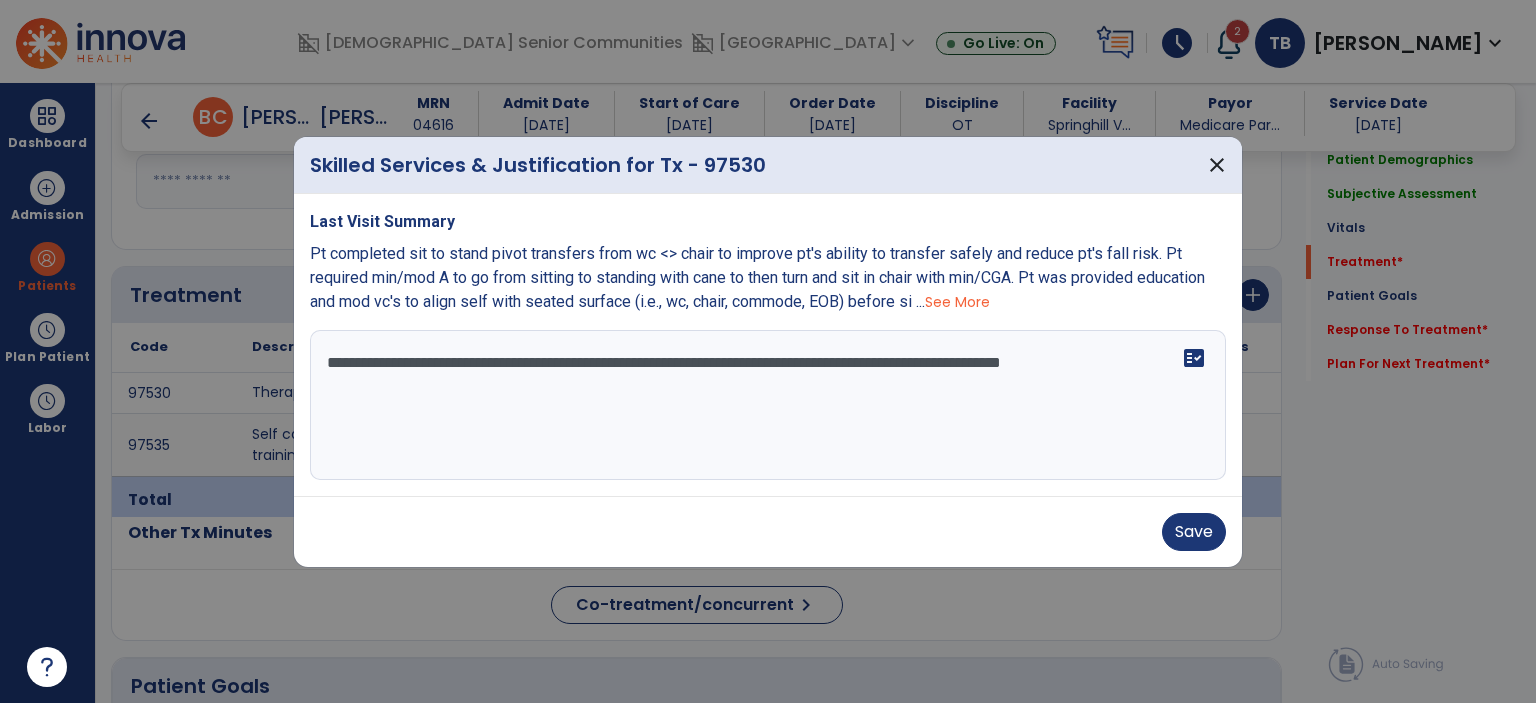 click on "**********" at bounding box center [768, 405] 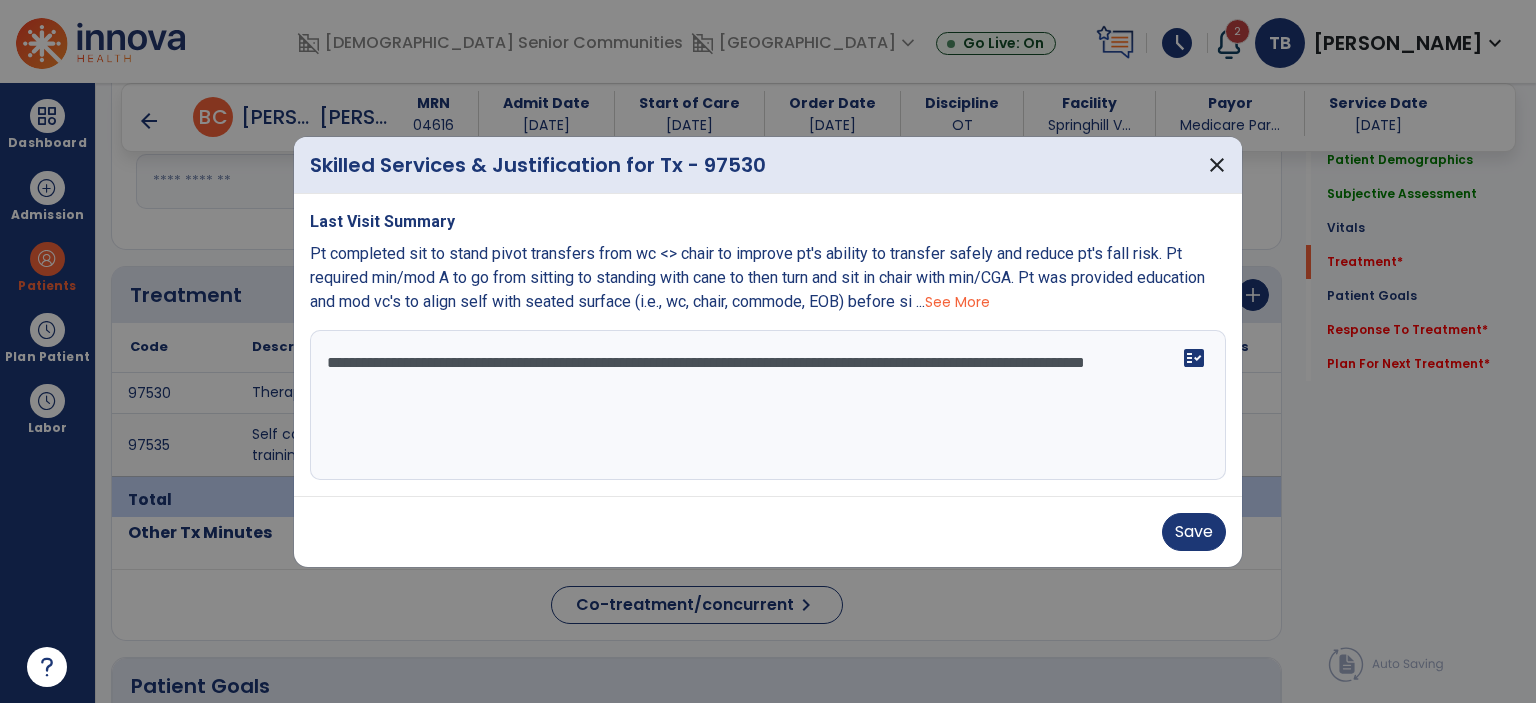 click on "**********" at bounding box center (768, 405) 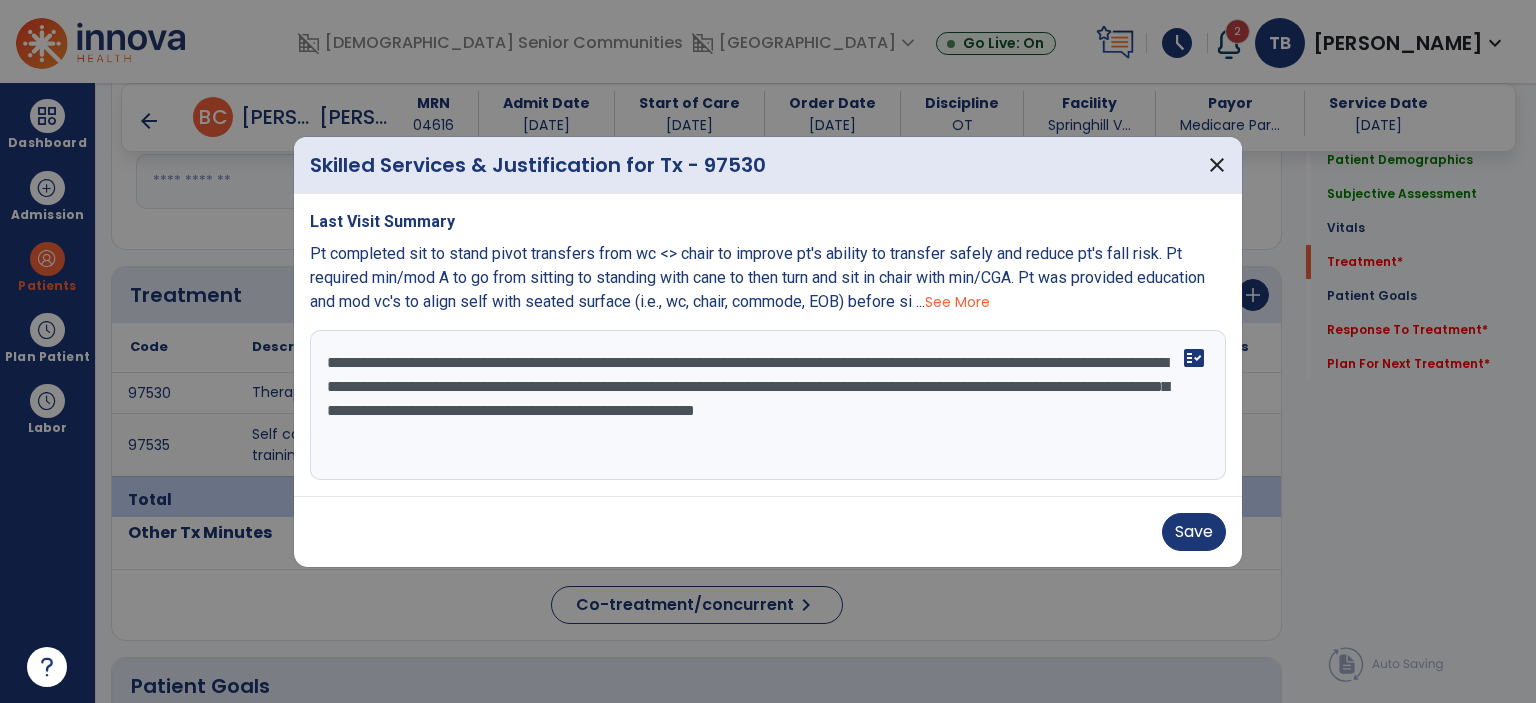 click on "**********" at bounding box center (768, 405) 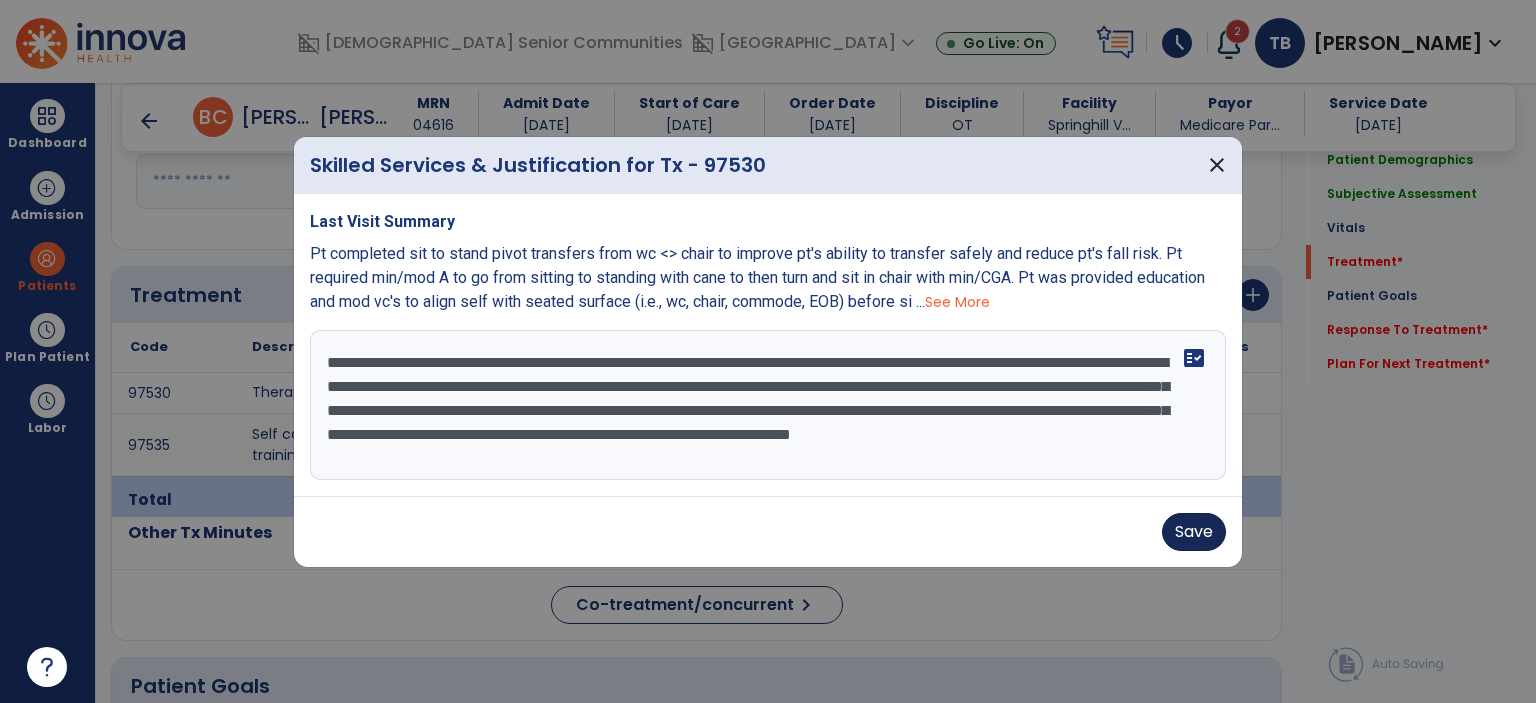 type on "**********" 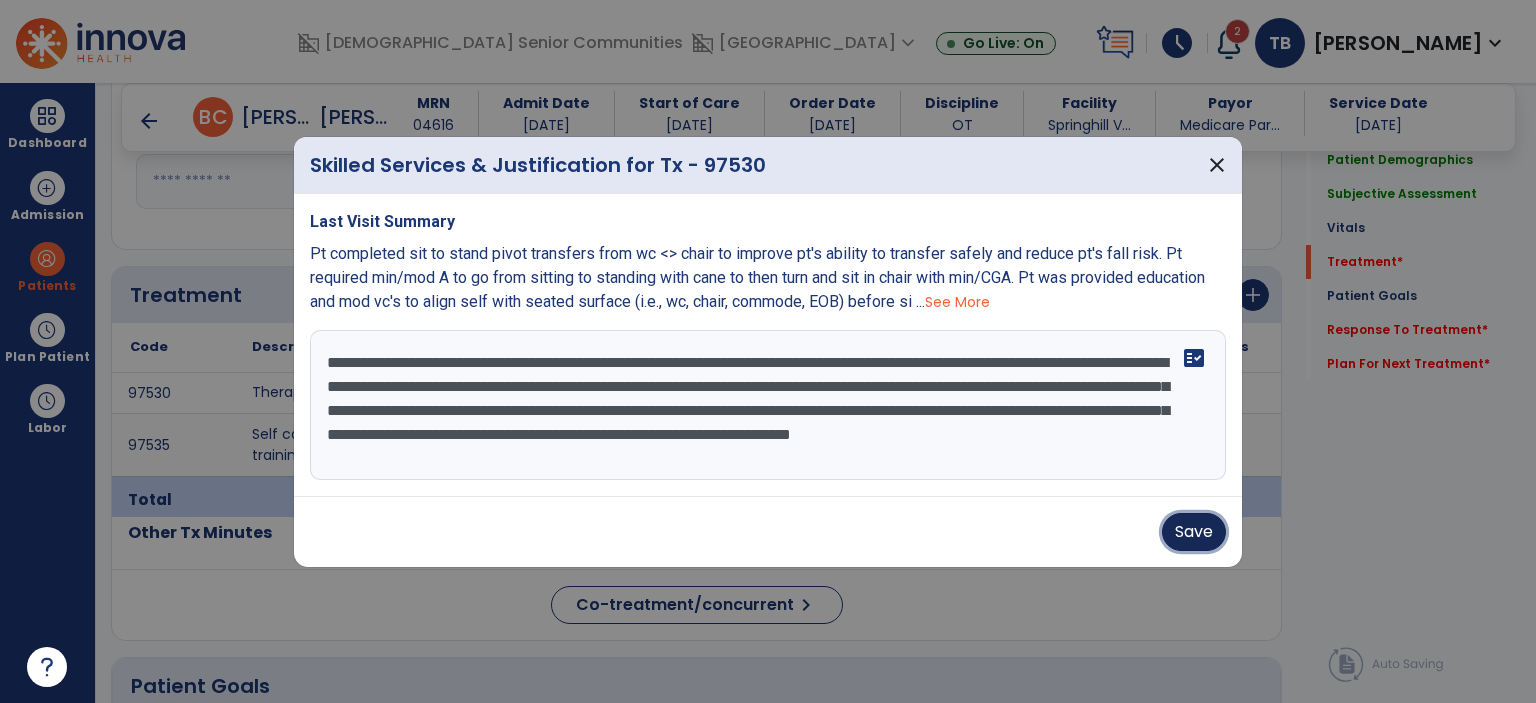 click on "Save" at bounding box center (1194, 532) 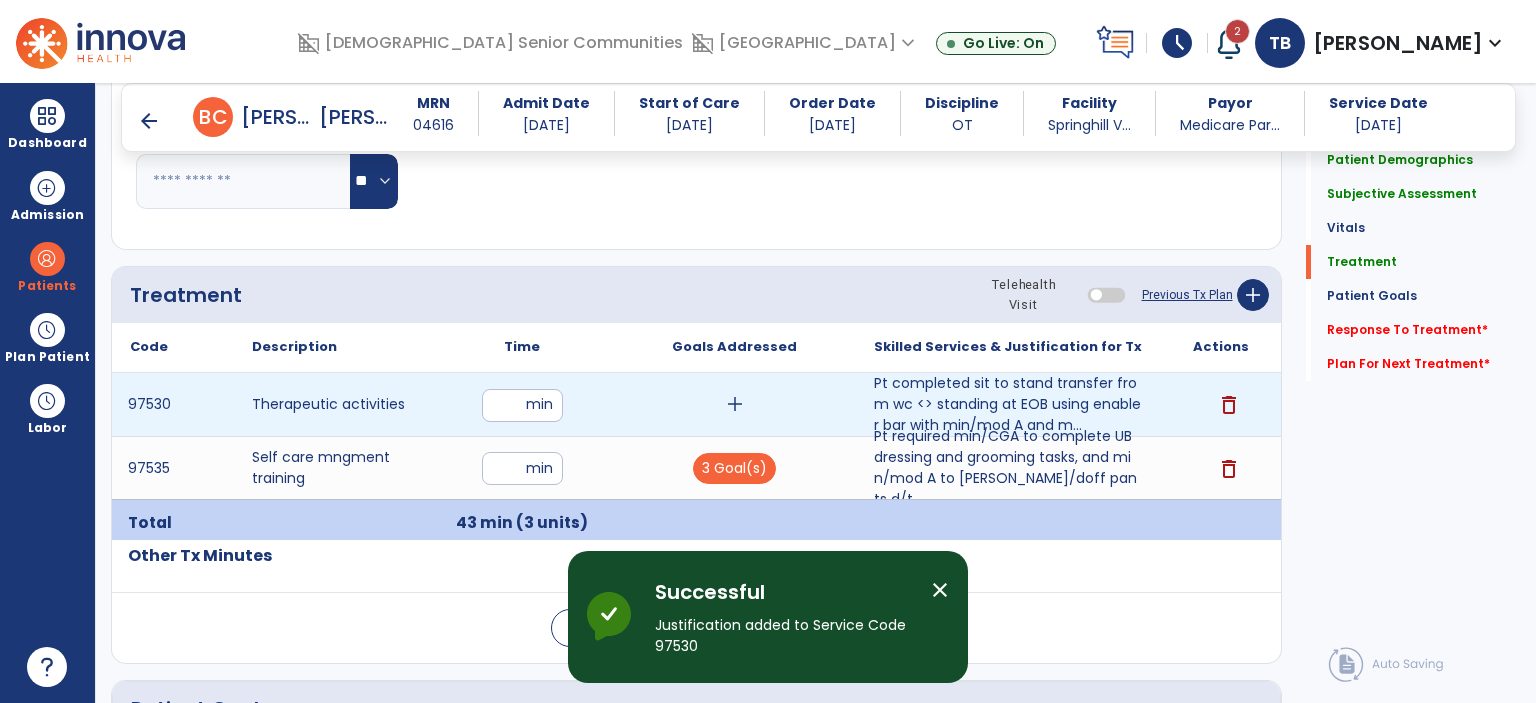 click on "add" at bounding box center [735, 404] 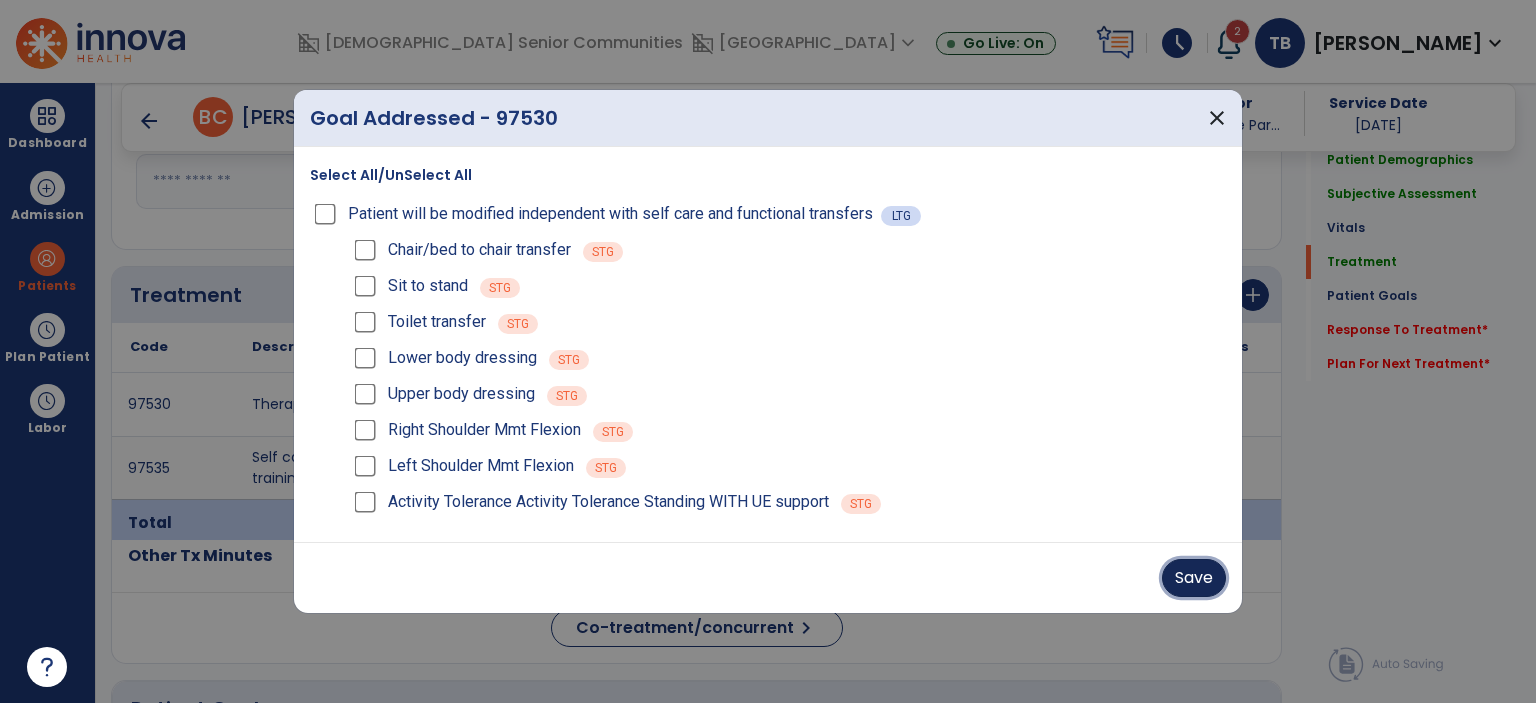 click on "Save" at bounding box center (1194, 578) 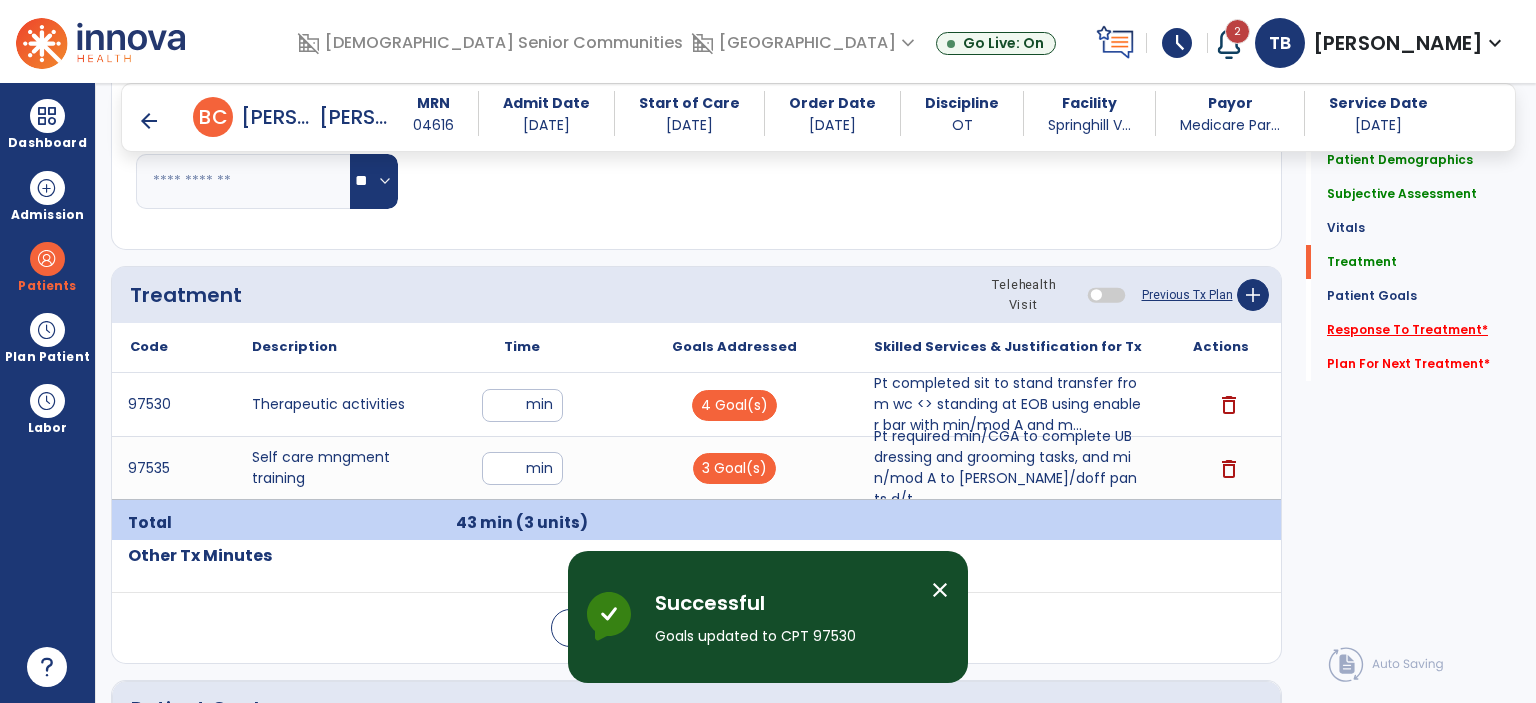 click on "Response To Treatment   *" 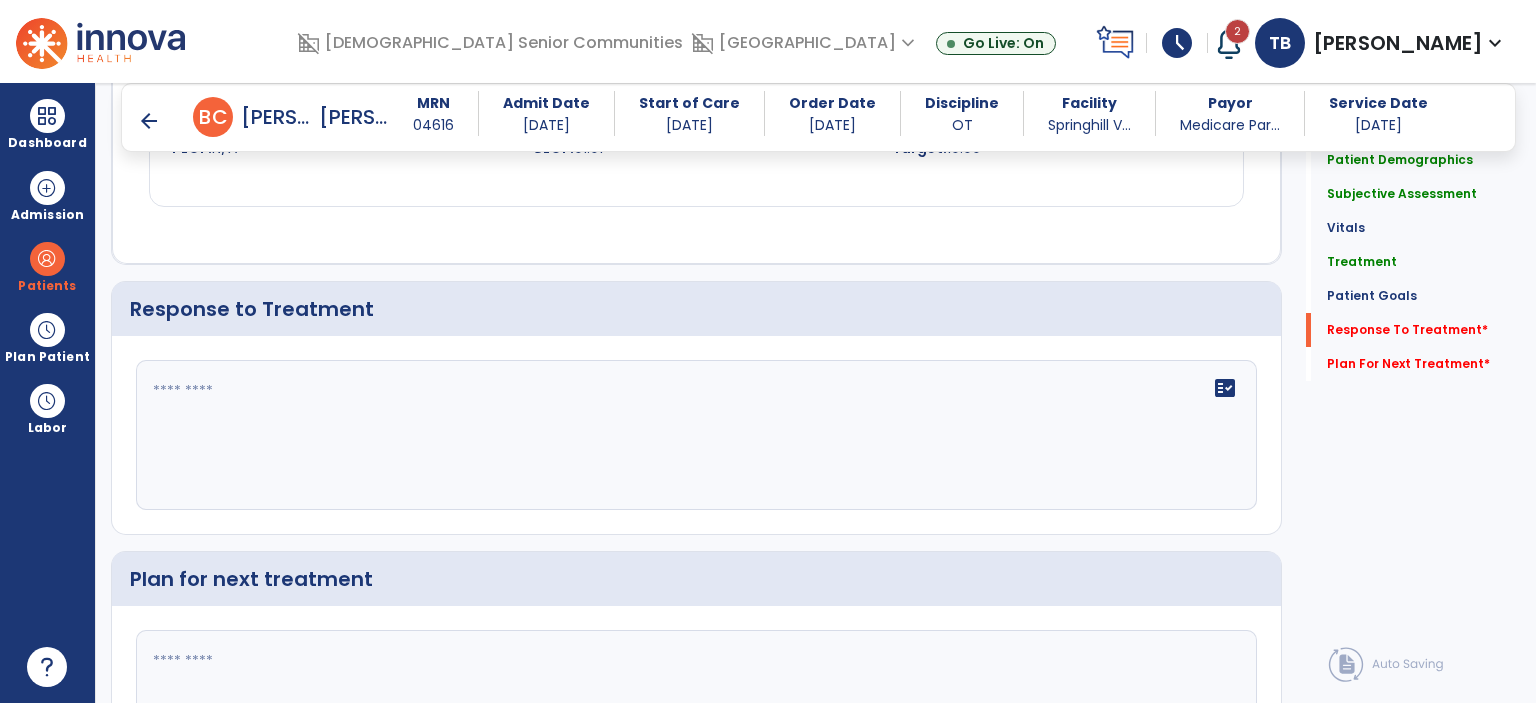 scroll, scrollTop: 2904, scrollLeft: 0, axis: vertical 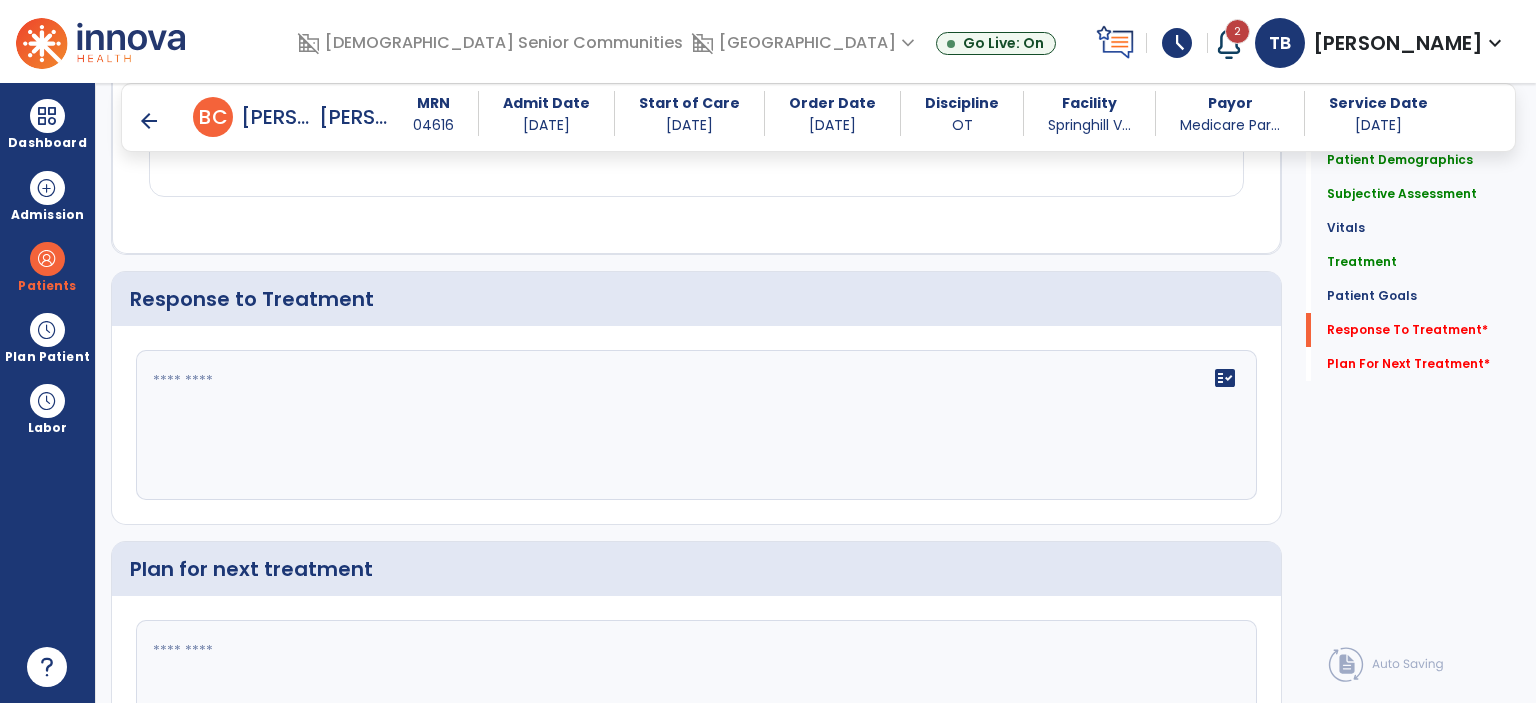 click 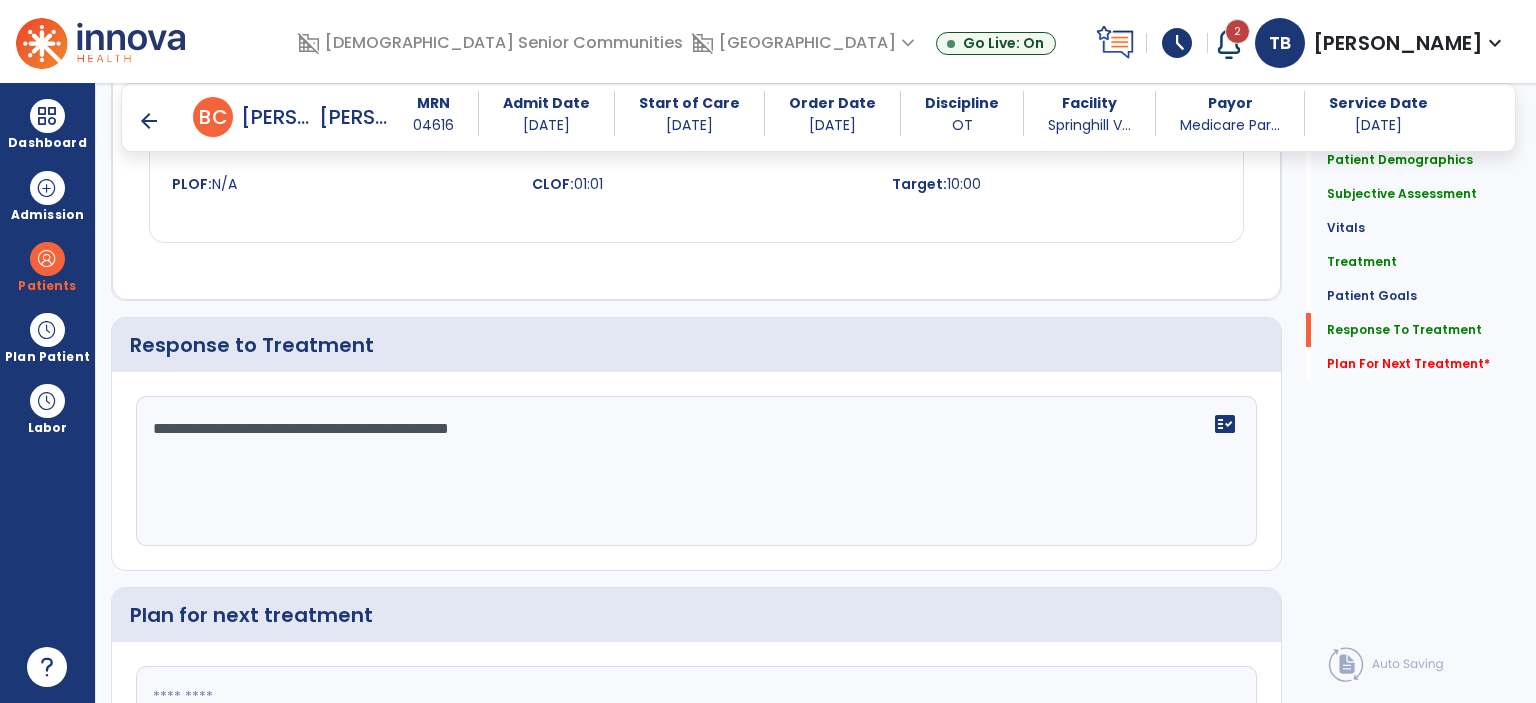 scroll, scrollTop: 2904, scrollLeft: 0, axis: vertical 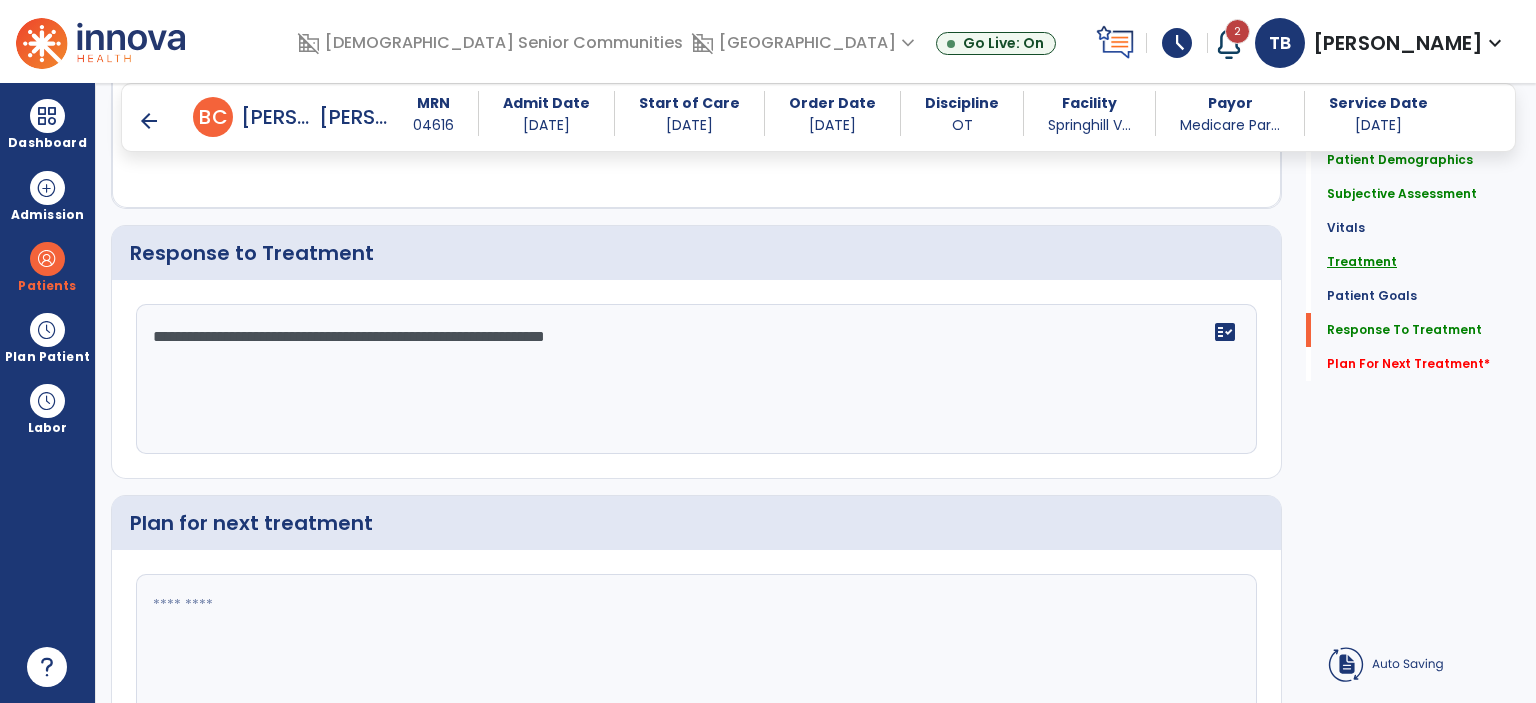 type on "**********" 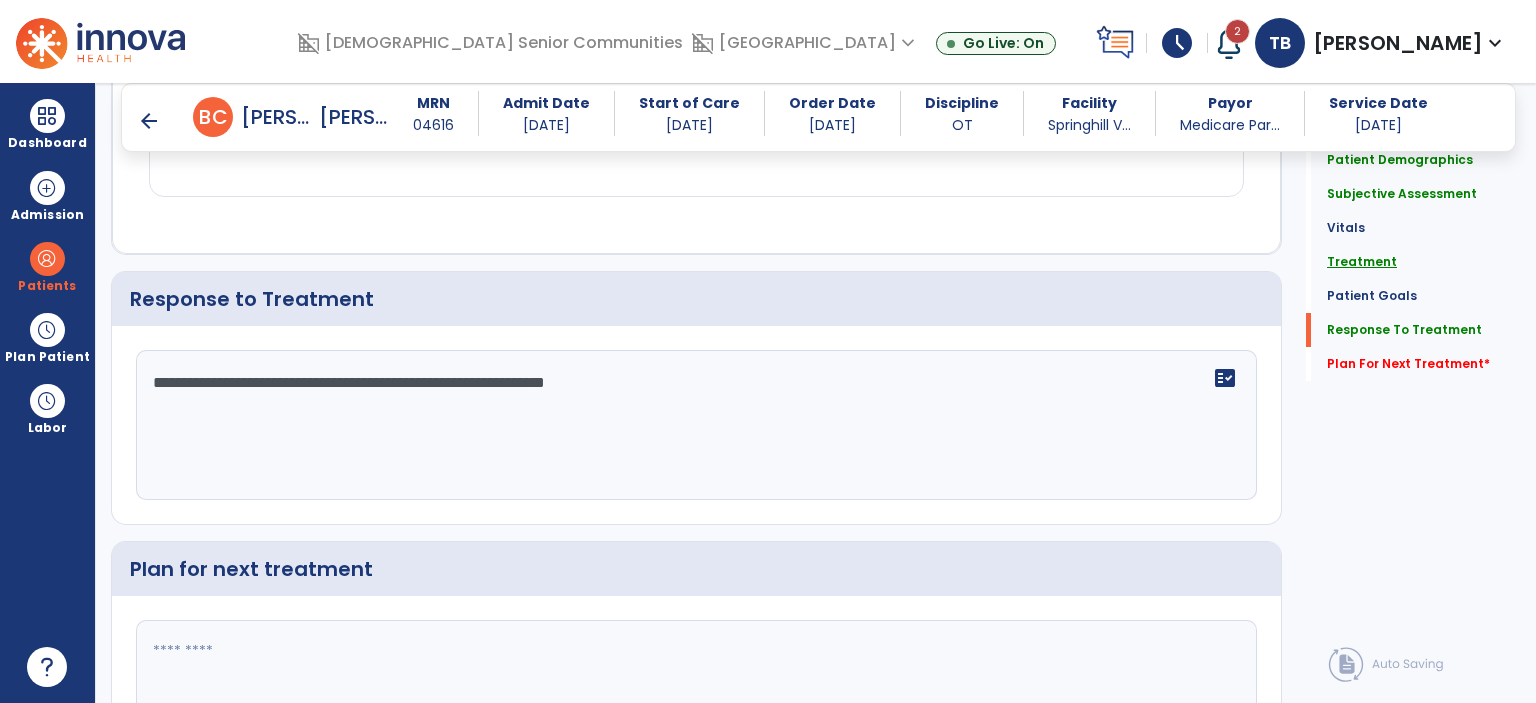 click on "Treatment" 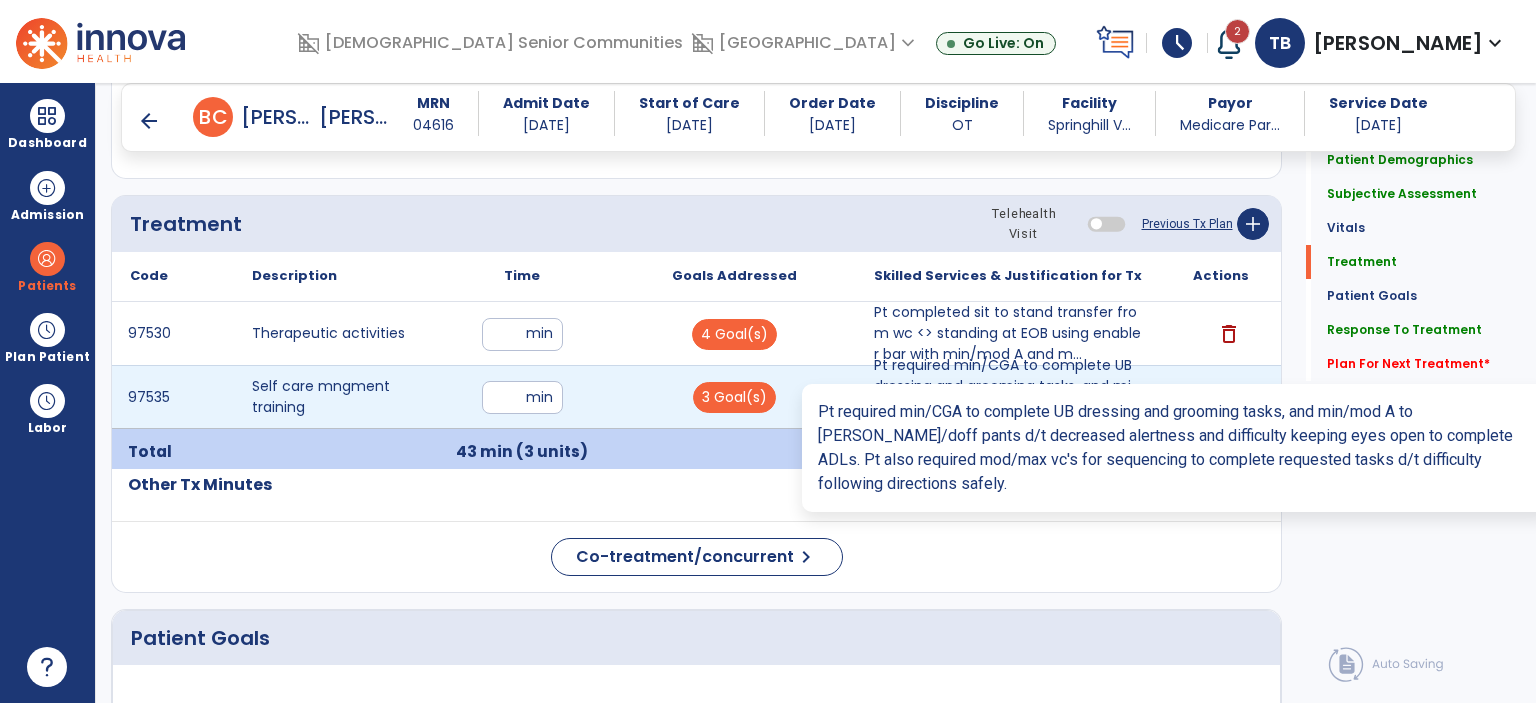 scroll, scrollTop: 1214, scrollLeft: 0, axis: vertical 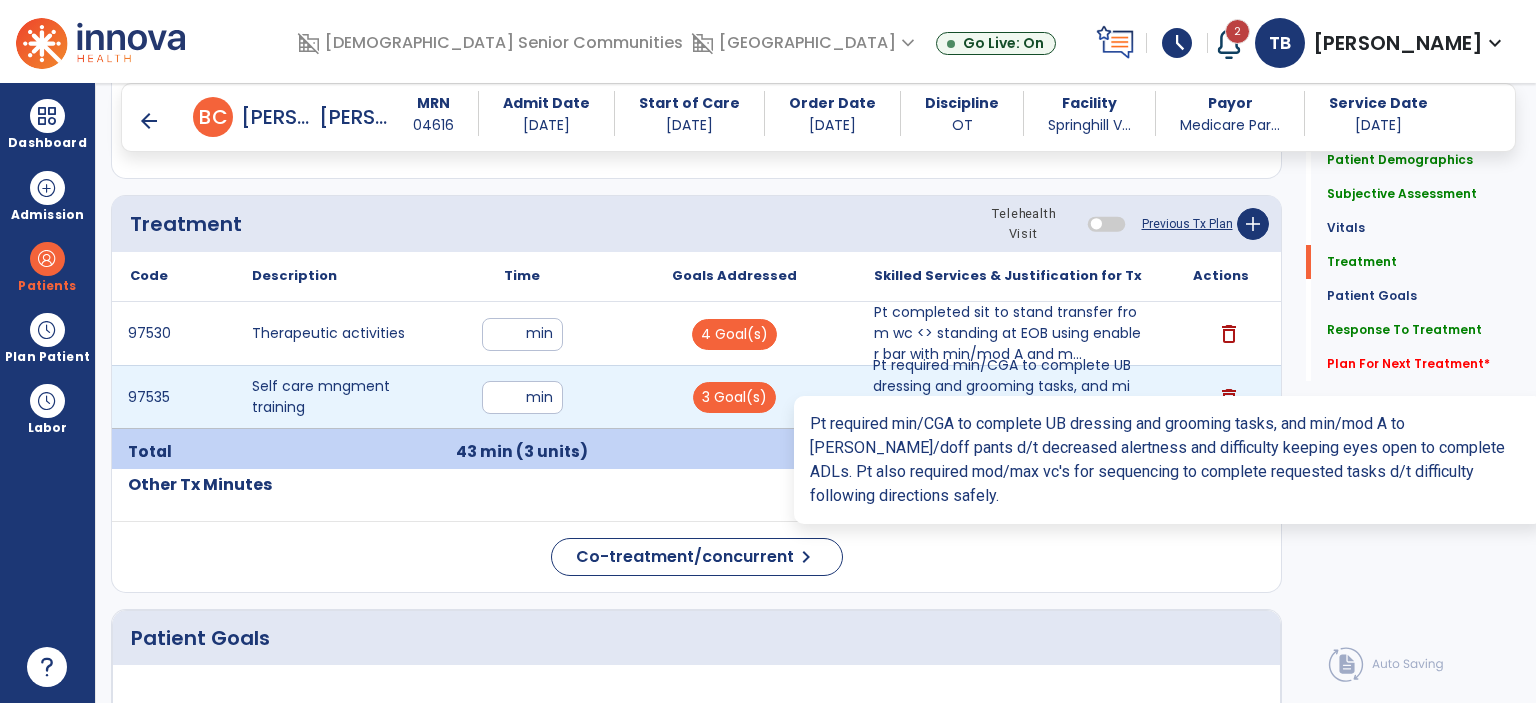 click on "Pt required min/CGA to complete UB dressing and grooming tasks, and min/mod A to donn/doff pants d/t..." at bounding box center (1008, 397) 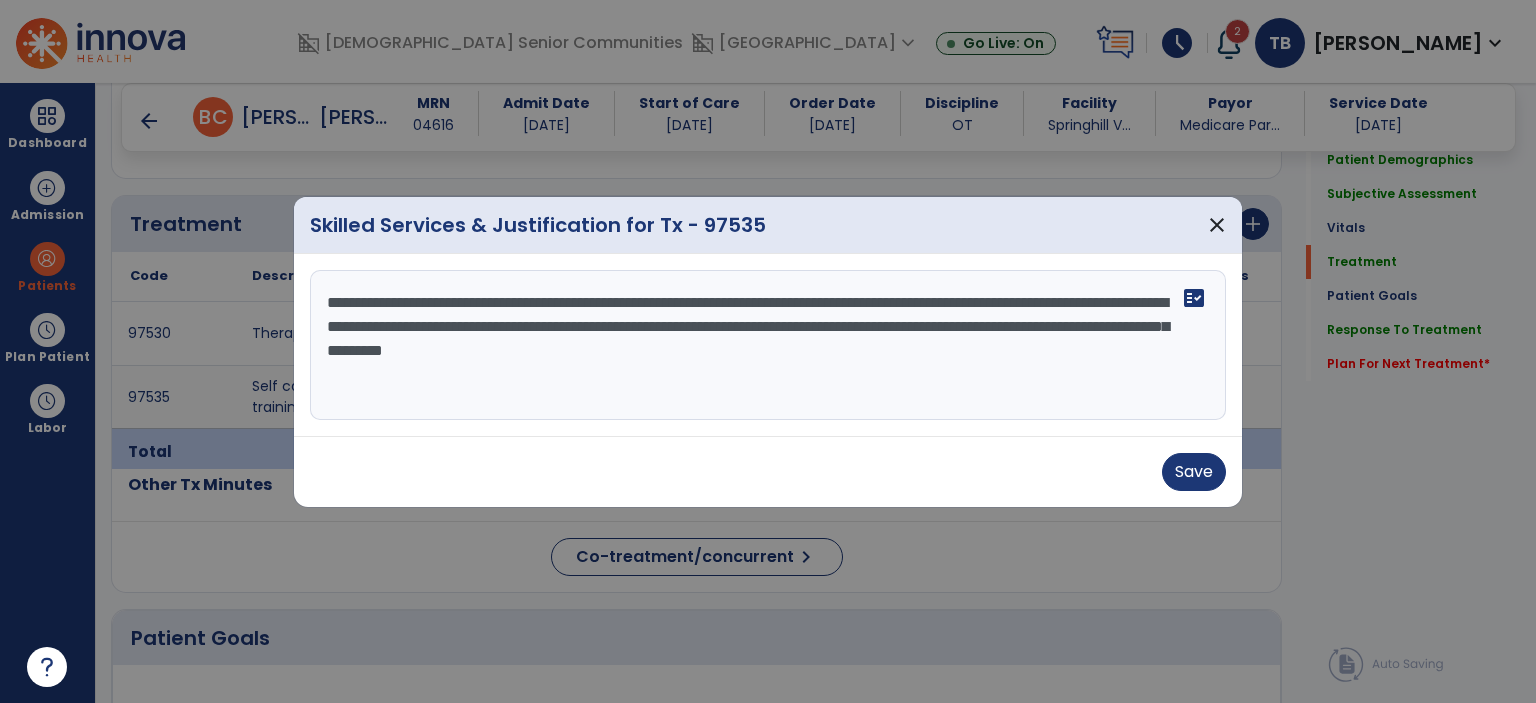 click on "**********" at bounding box center (768, 345) 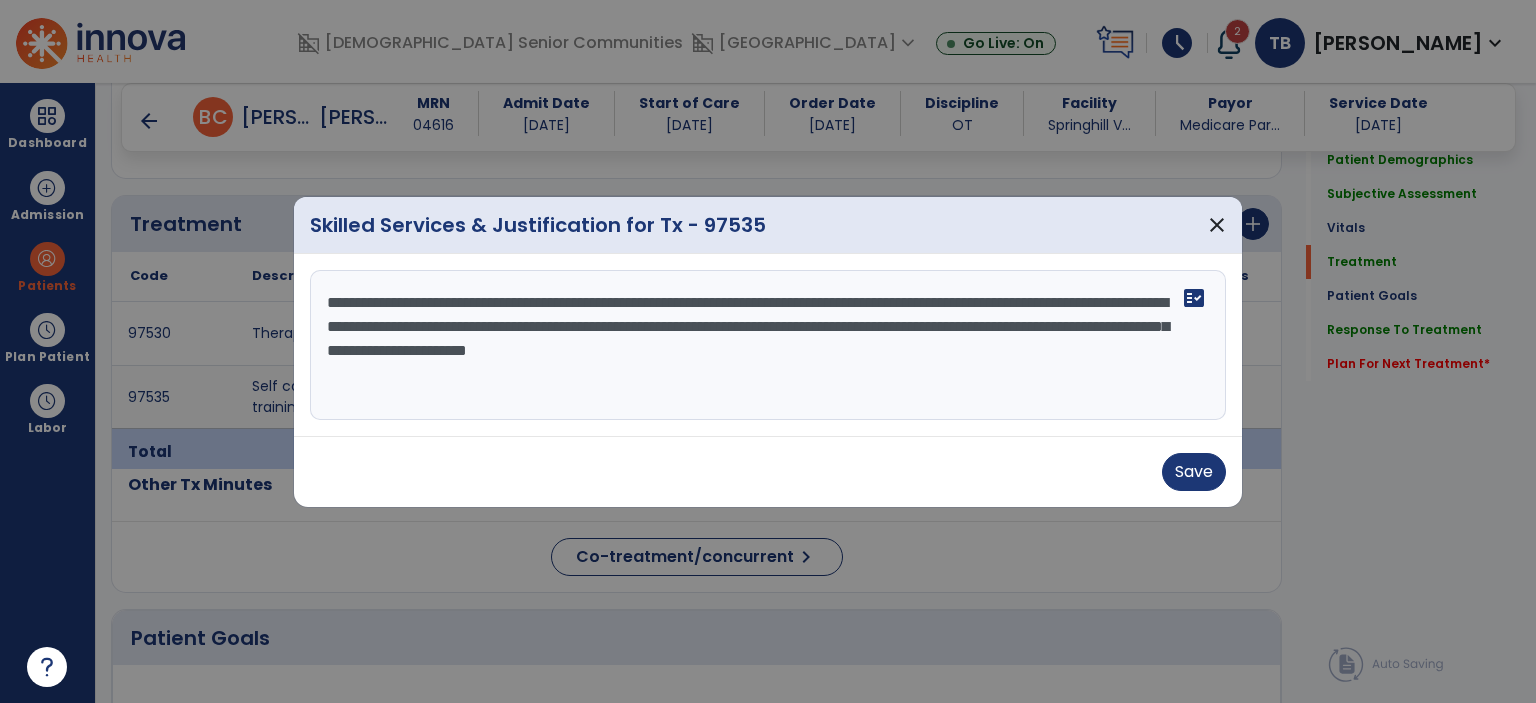 click on "**********" at bounding box center (768, 345) 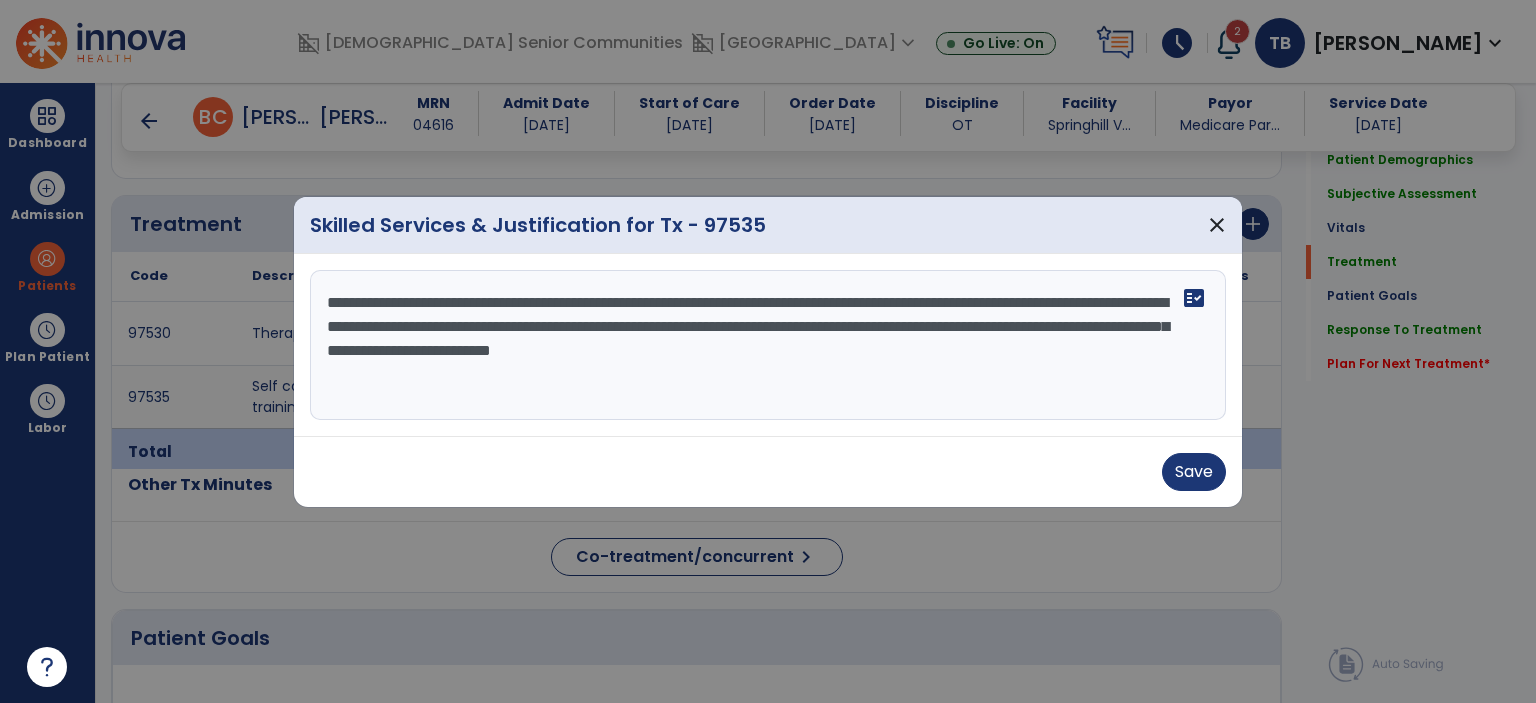 click on "**********" at bounding box center (768, 345) 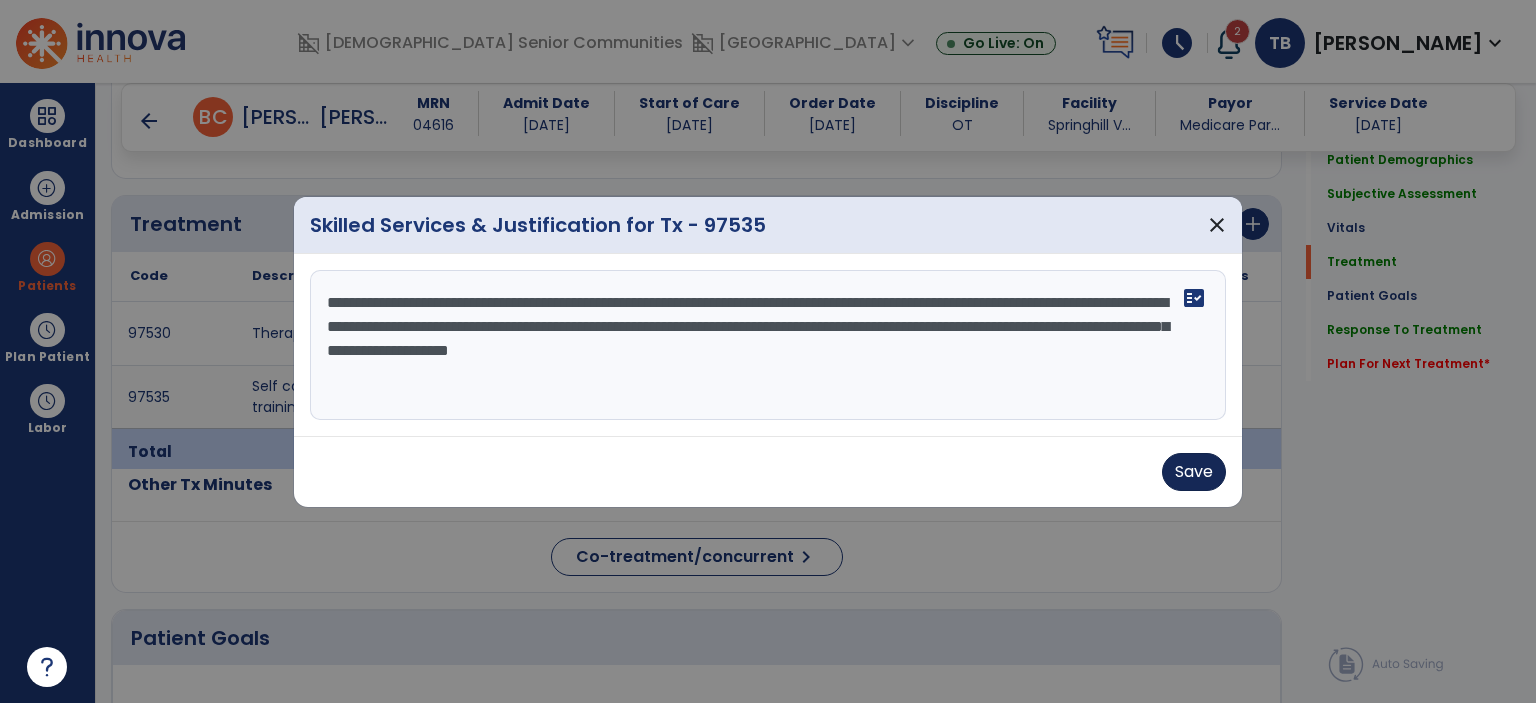 type on "**********" 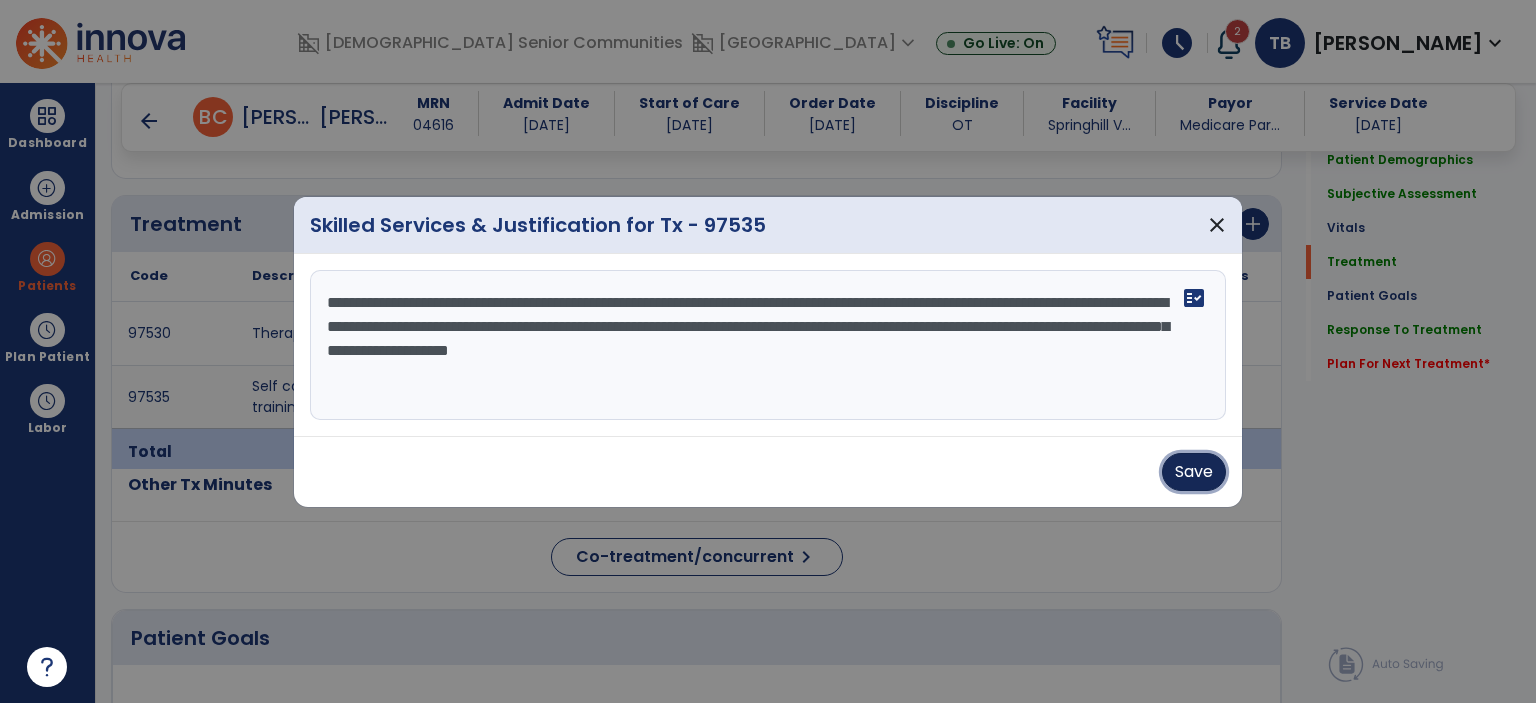 click on "Save" at bounding box center (1194, 472) 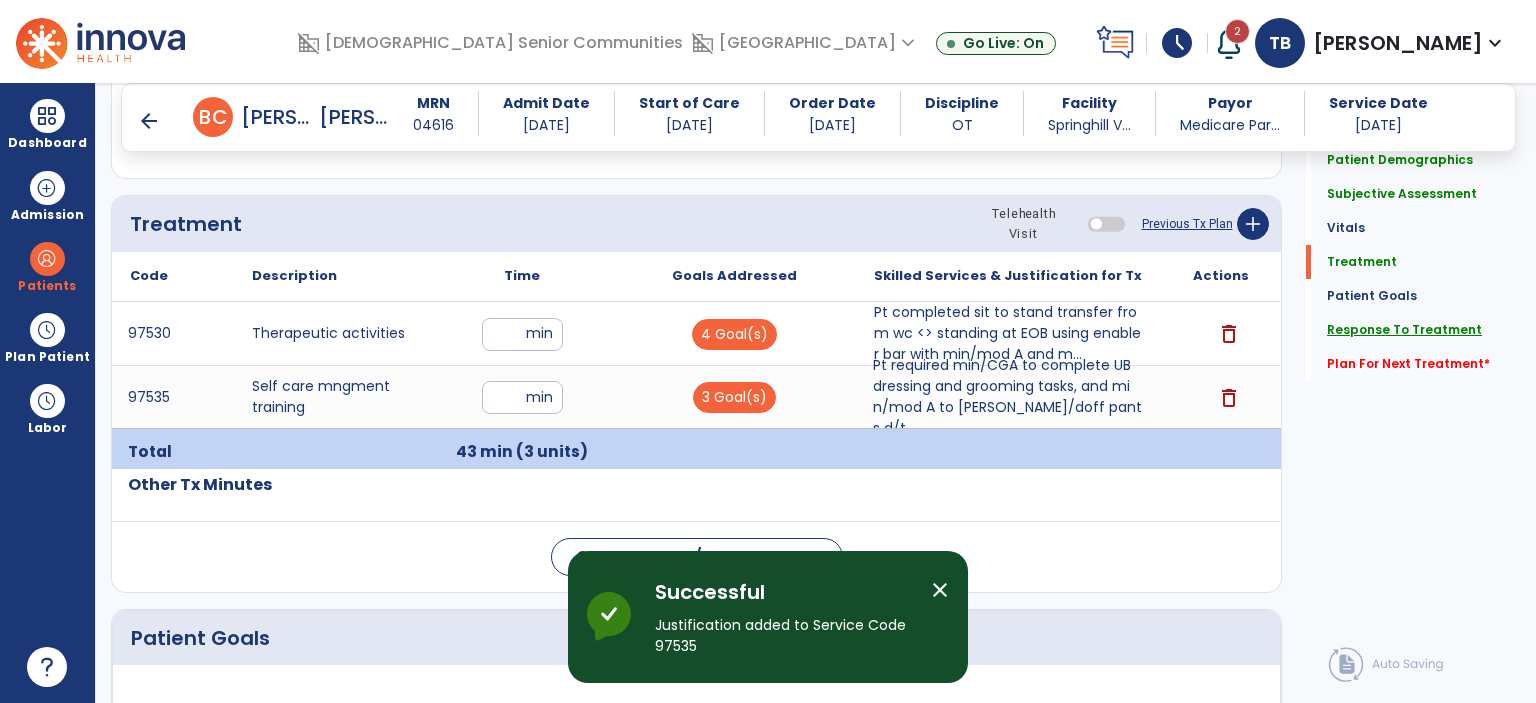 click on "Response To Treatment" 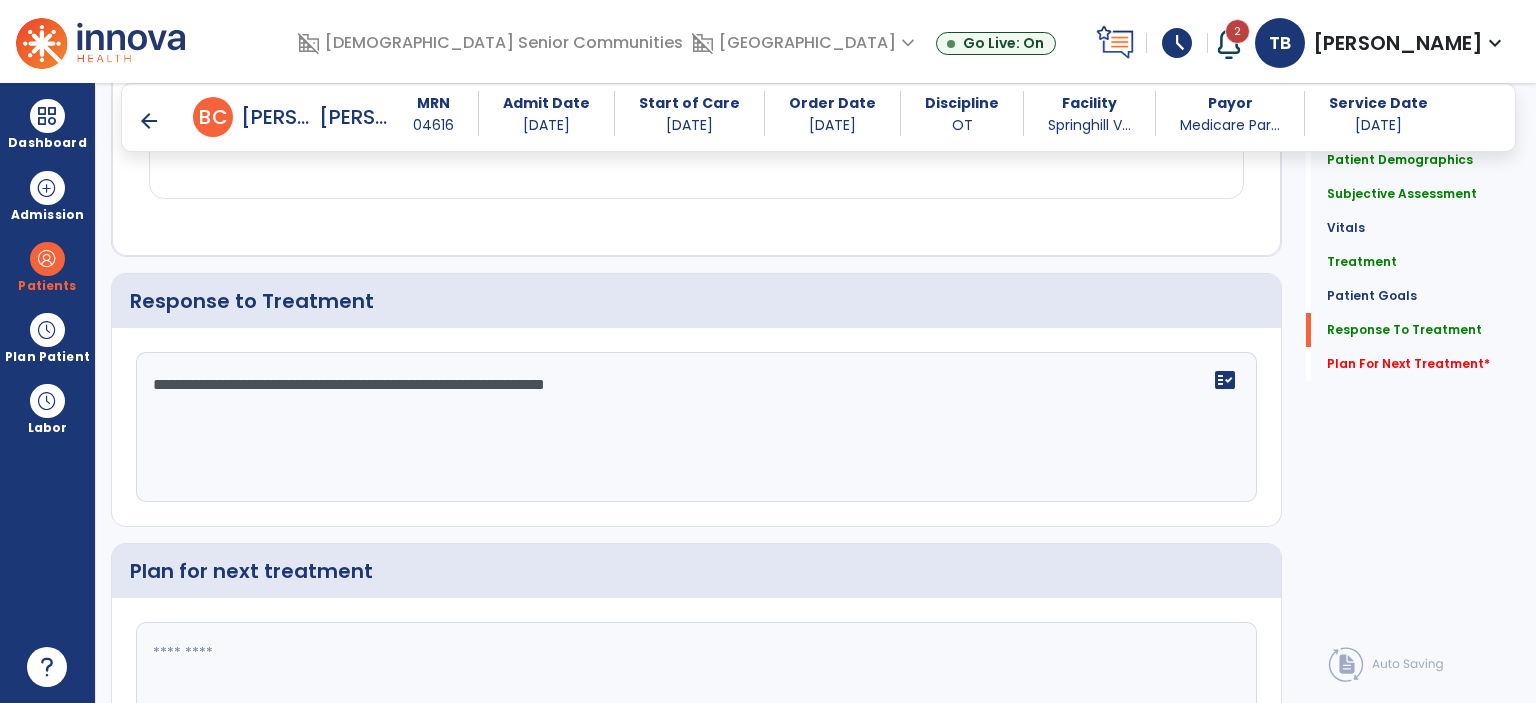scroll, scrollTop: 2904, scrollLeft: 0, axis: vertical 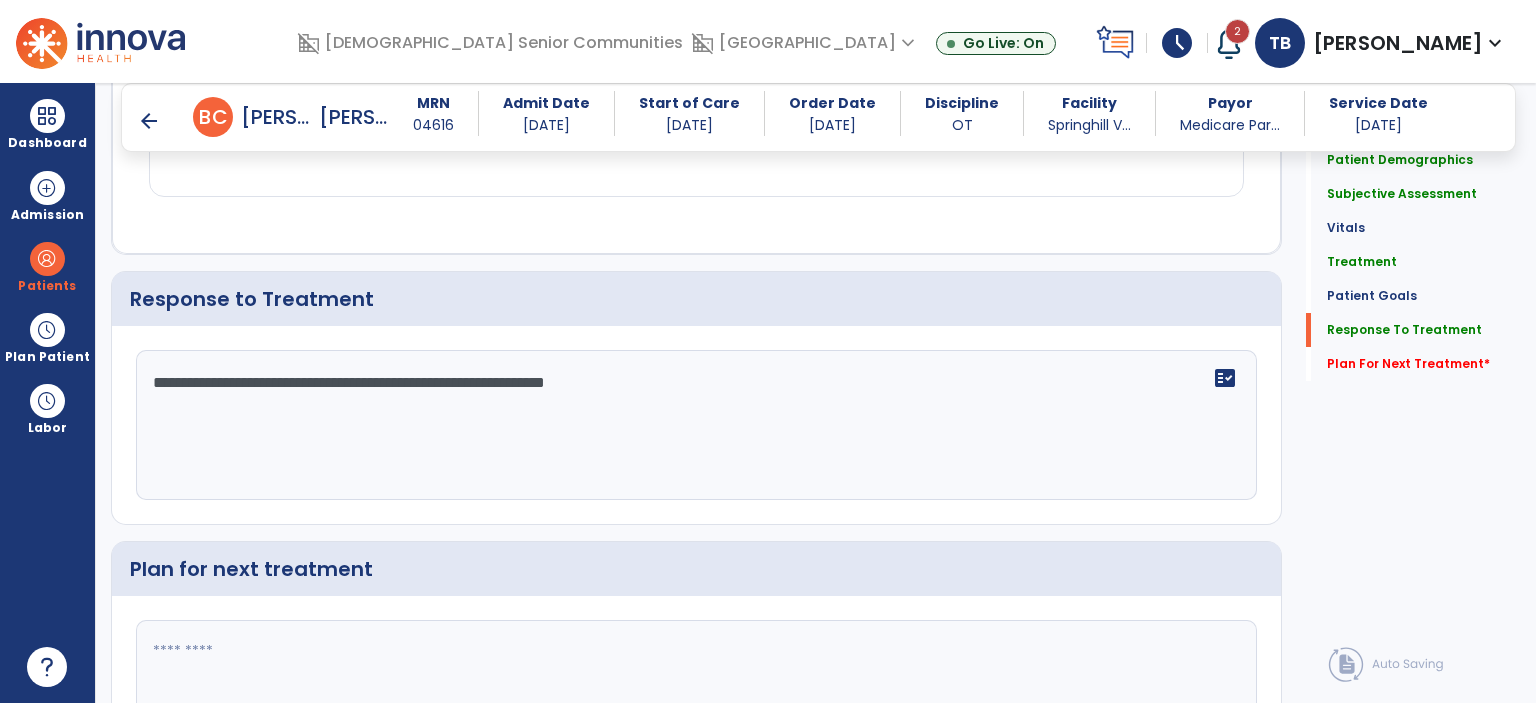 click on "**********" 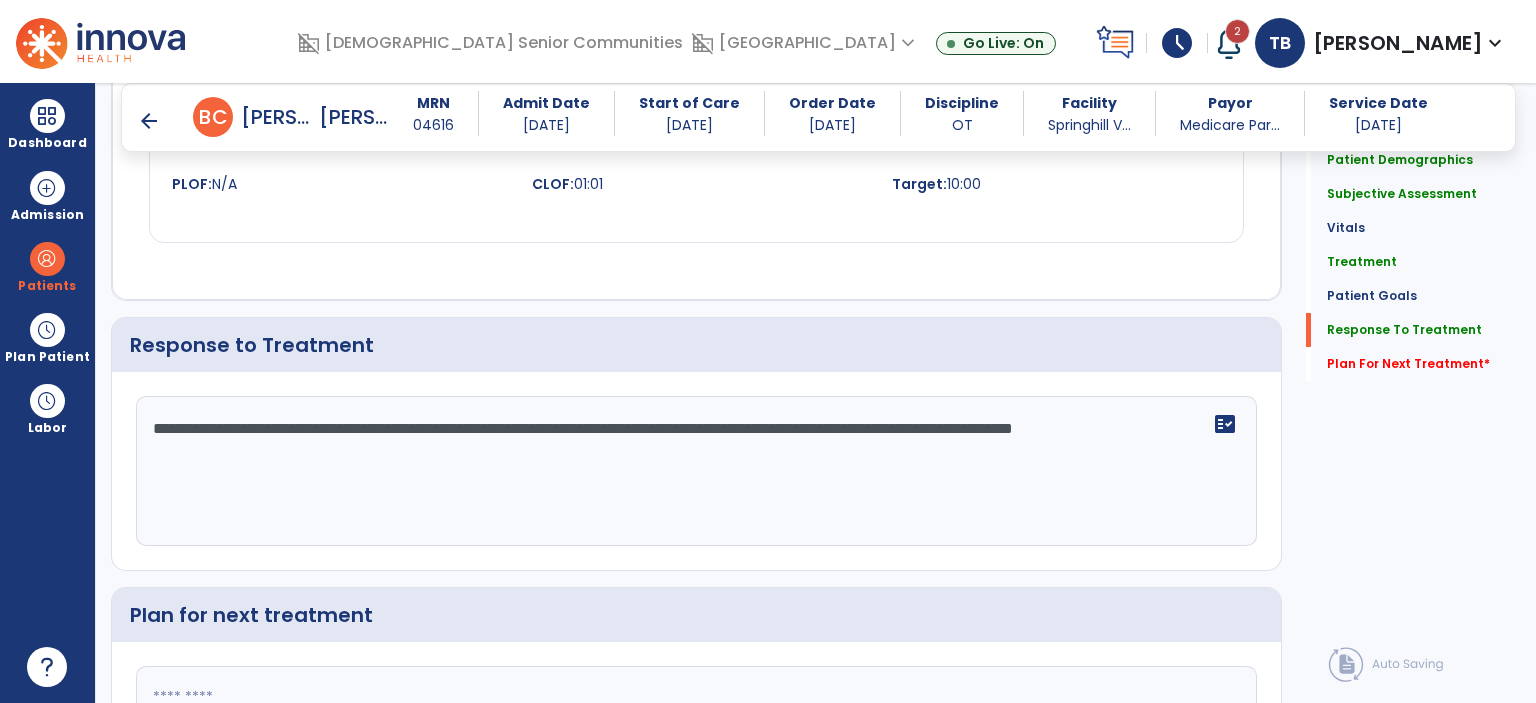scroll, scrollTop: 2904, scrollLeft: 0, axis: vertical 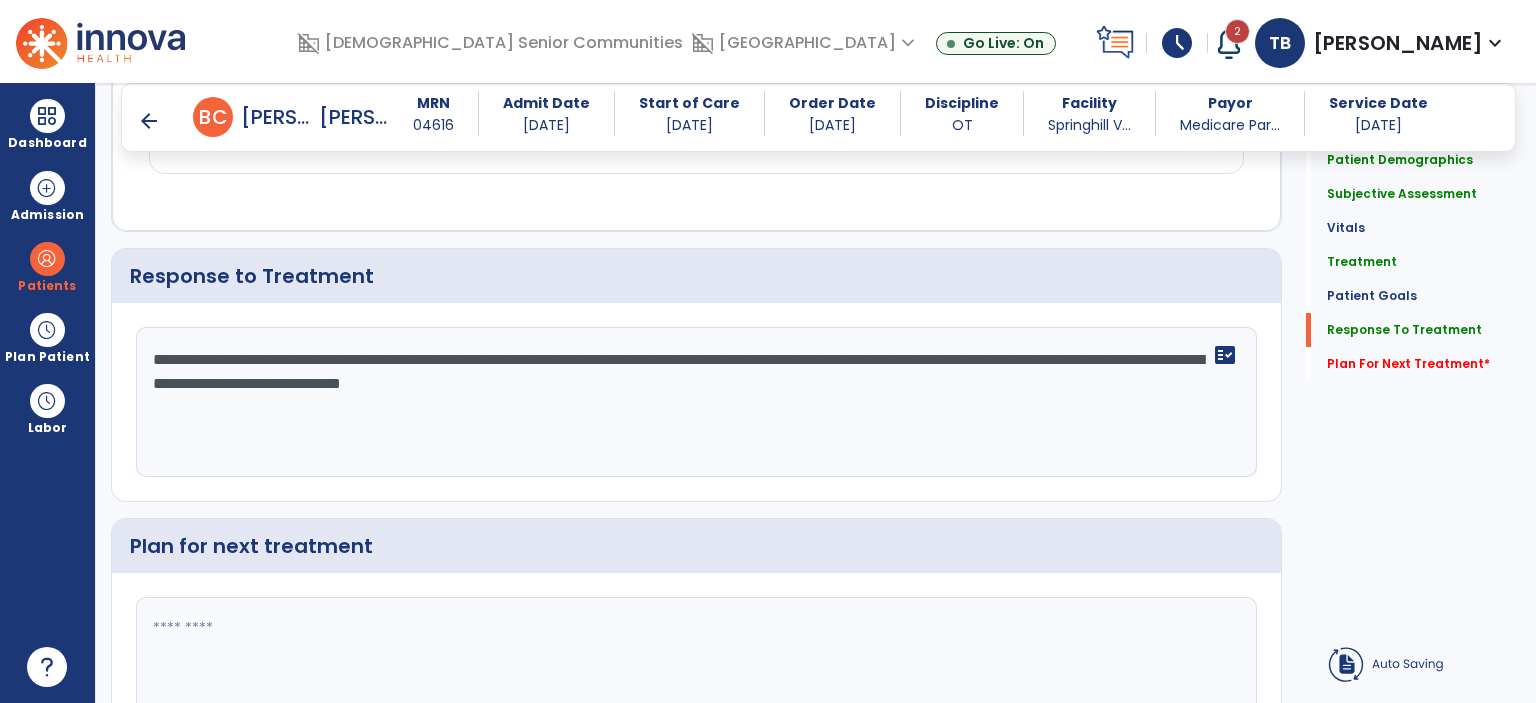 click on "**********" 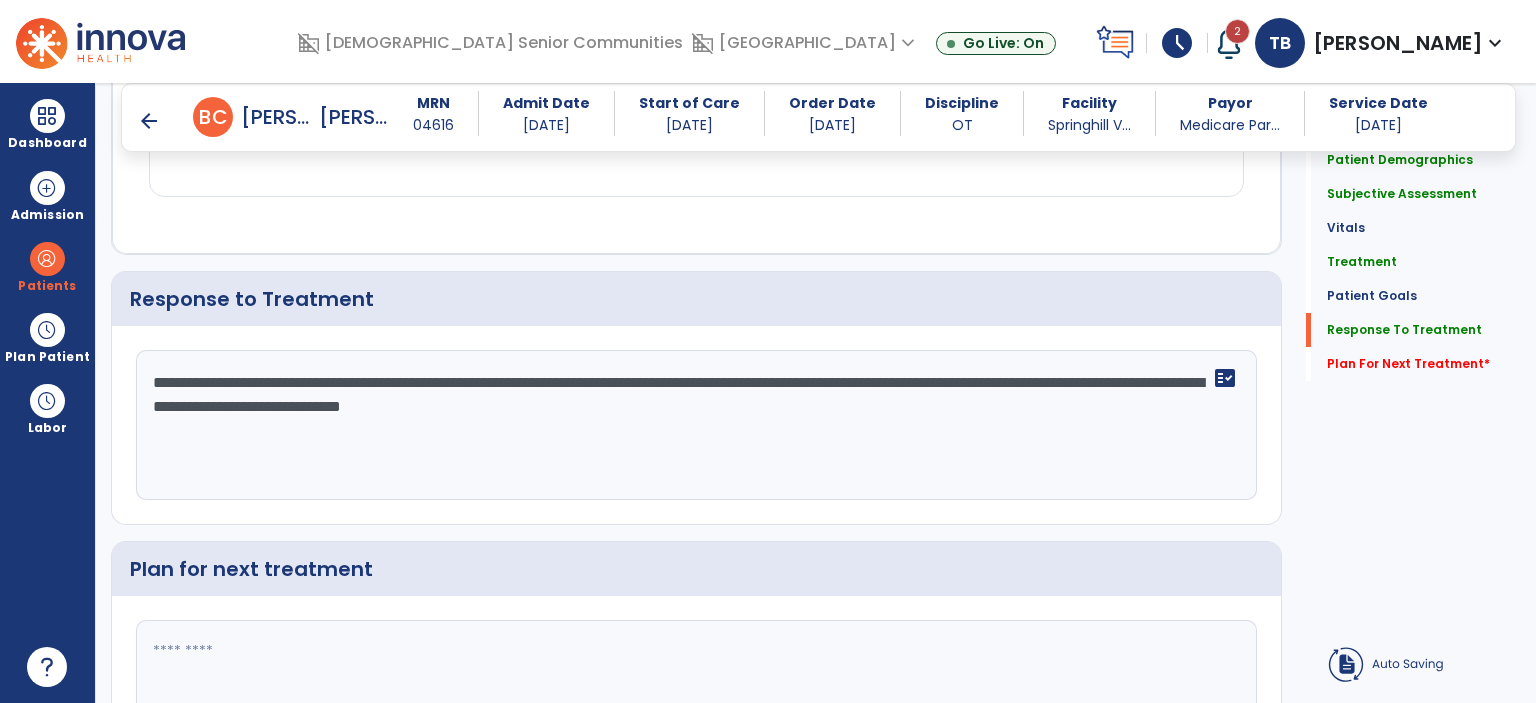 click on "**********" 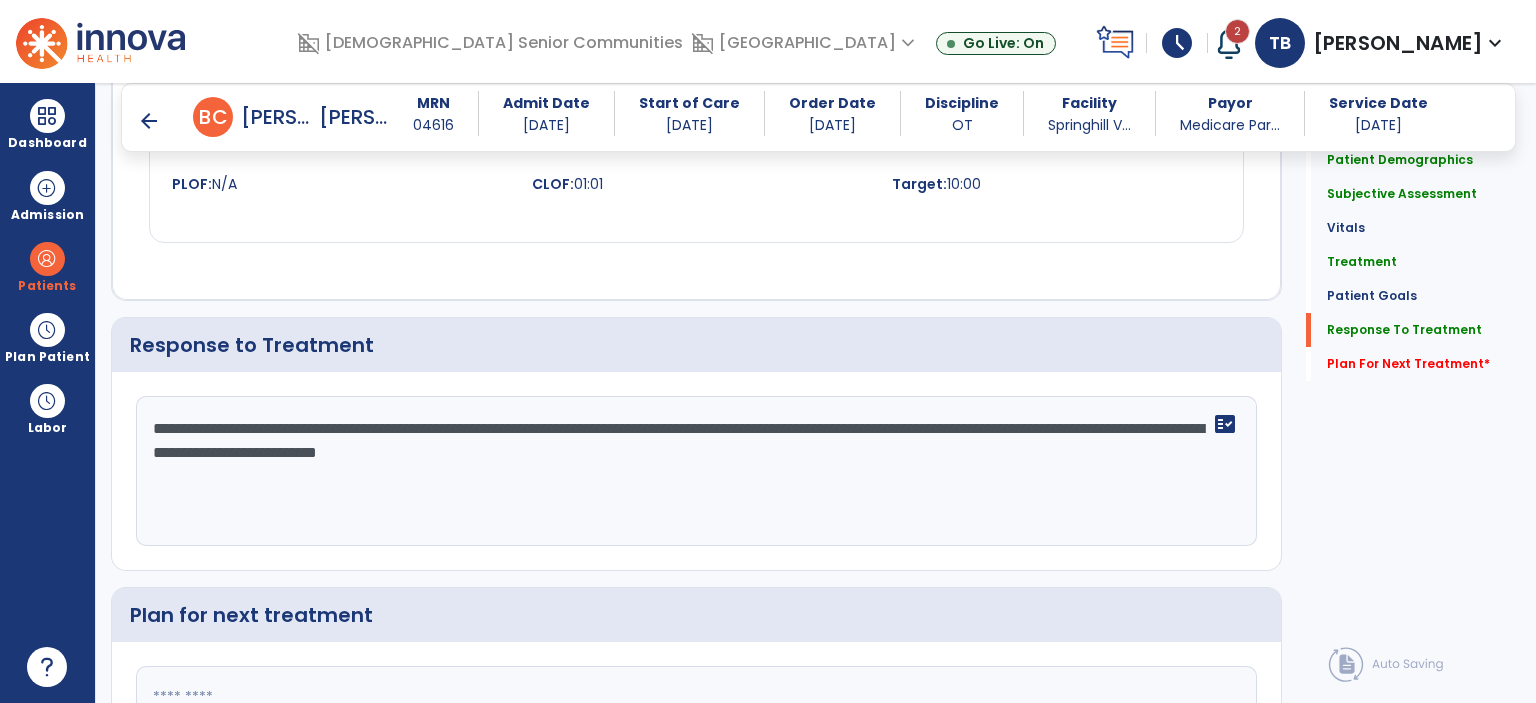 scroll, scrollTop: 2904, scrollLeft: 0, axis: vertical 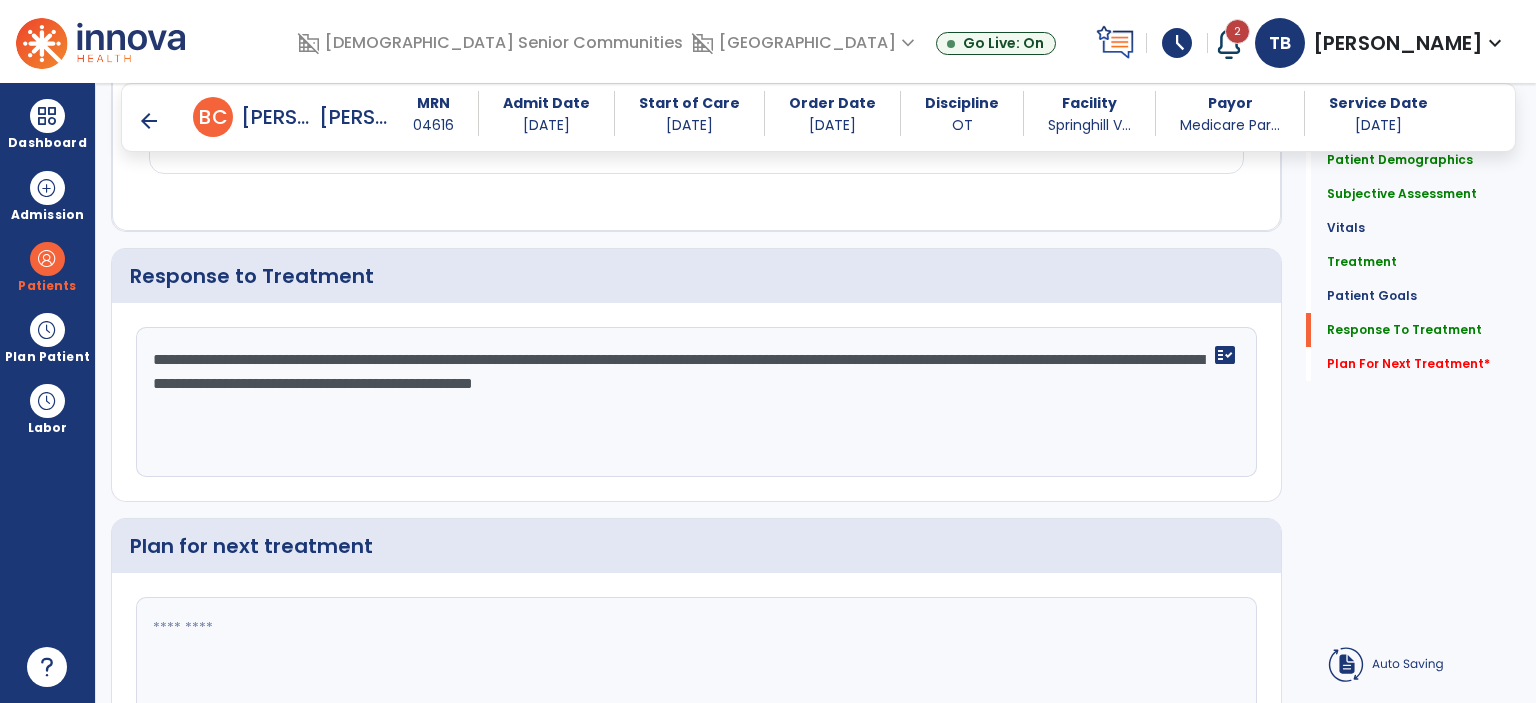 click on "**********" 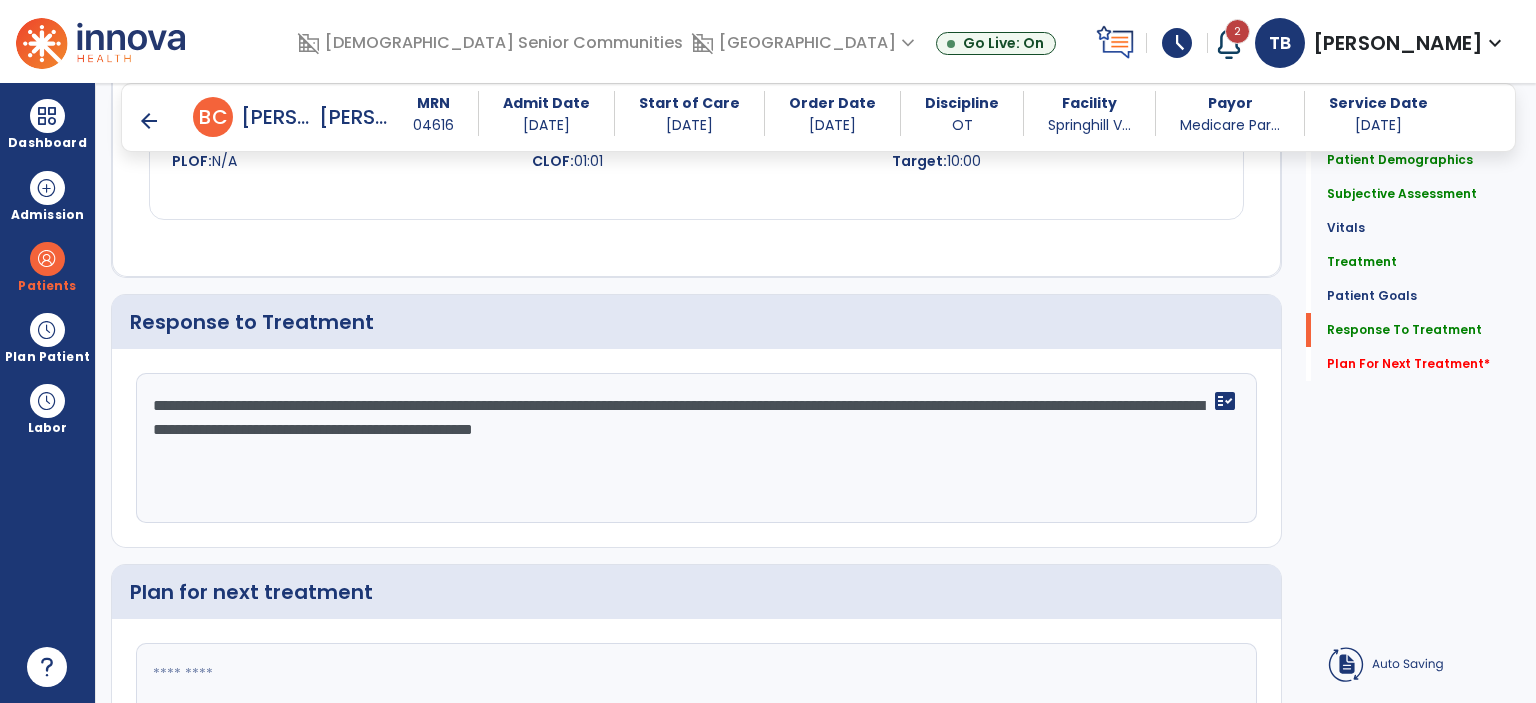 click on "**********" 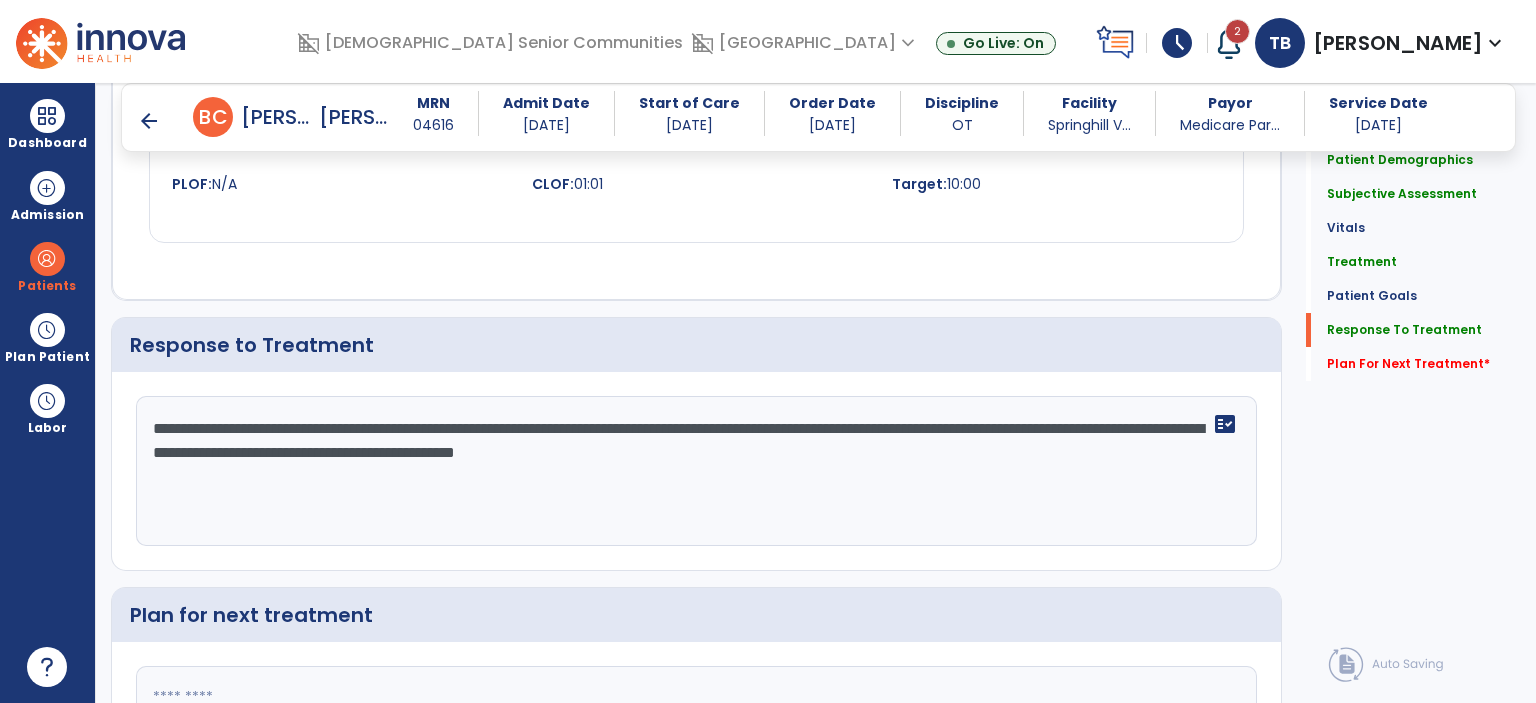 scroll, scrollTop: 2904, scrollLeft: 0, axis: vertical 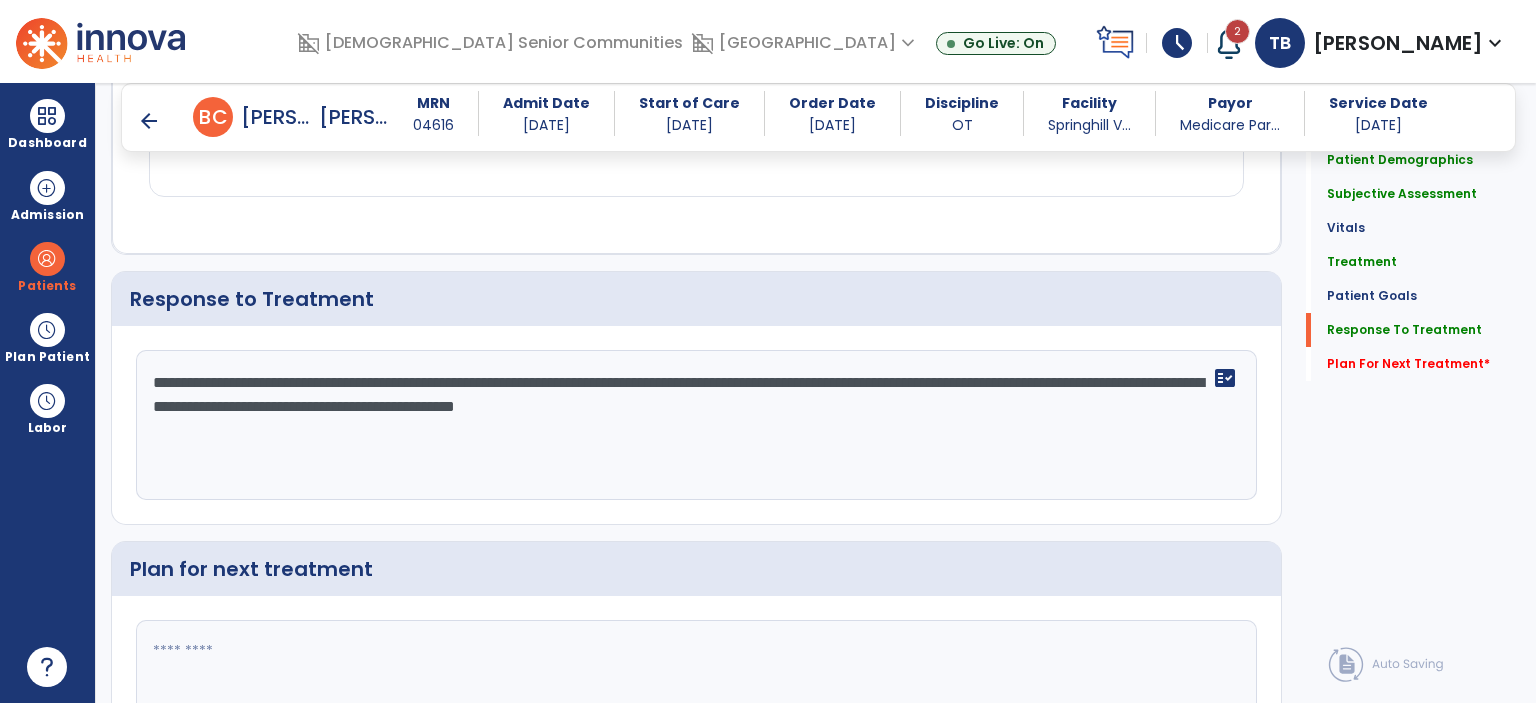 click on "**********" 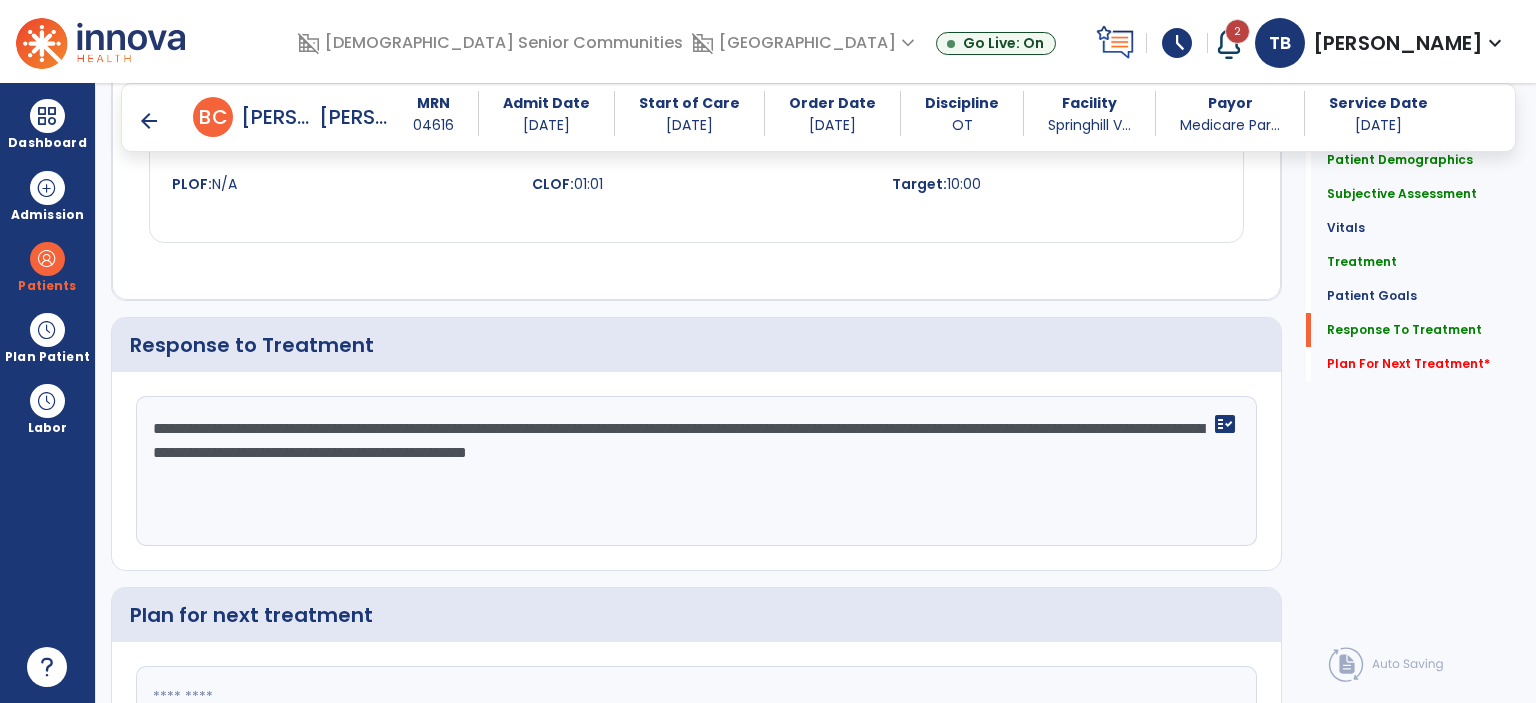 scroll, scrollTop: 2904, scrollLeft: 0, axis: vertical 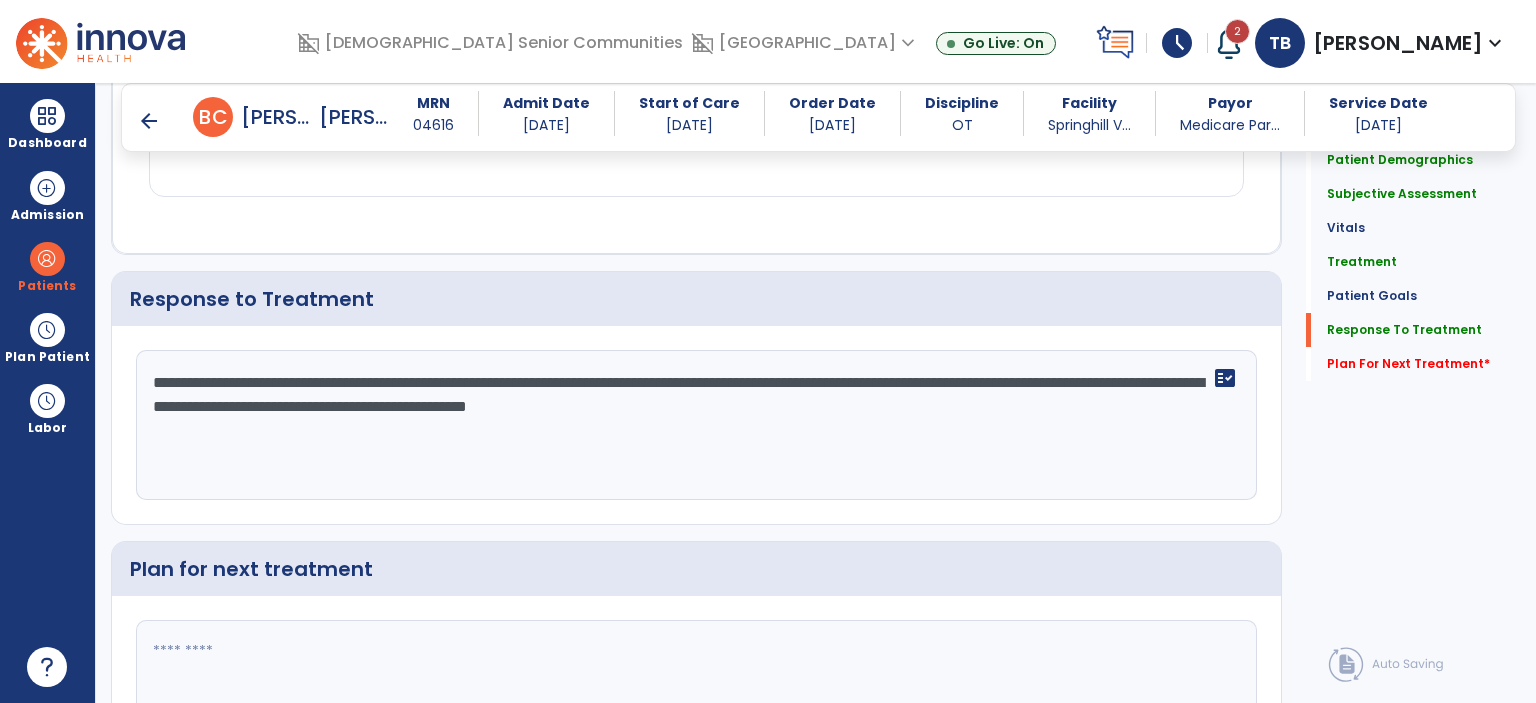 type on "**********" 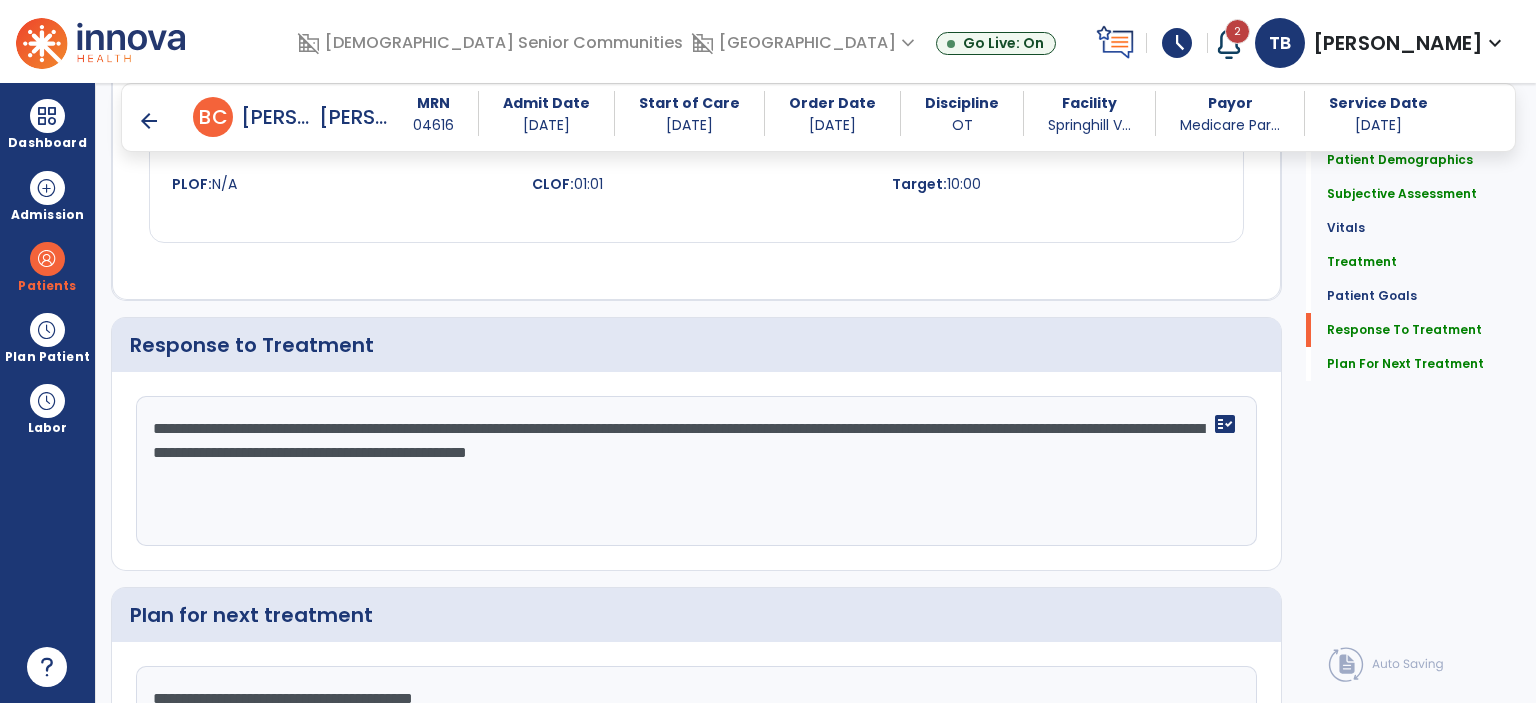 scroll, scrollTop: 2904, scrollLeft: 0, axis: vertical 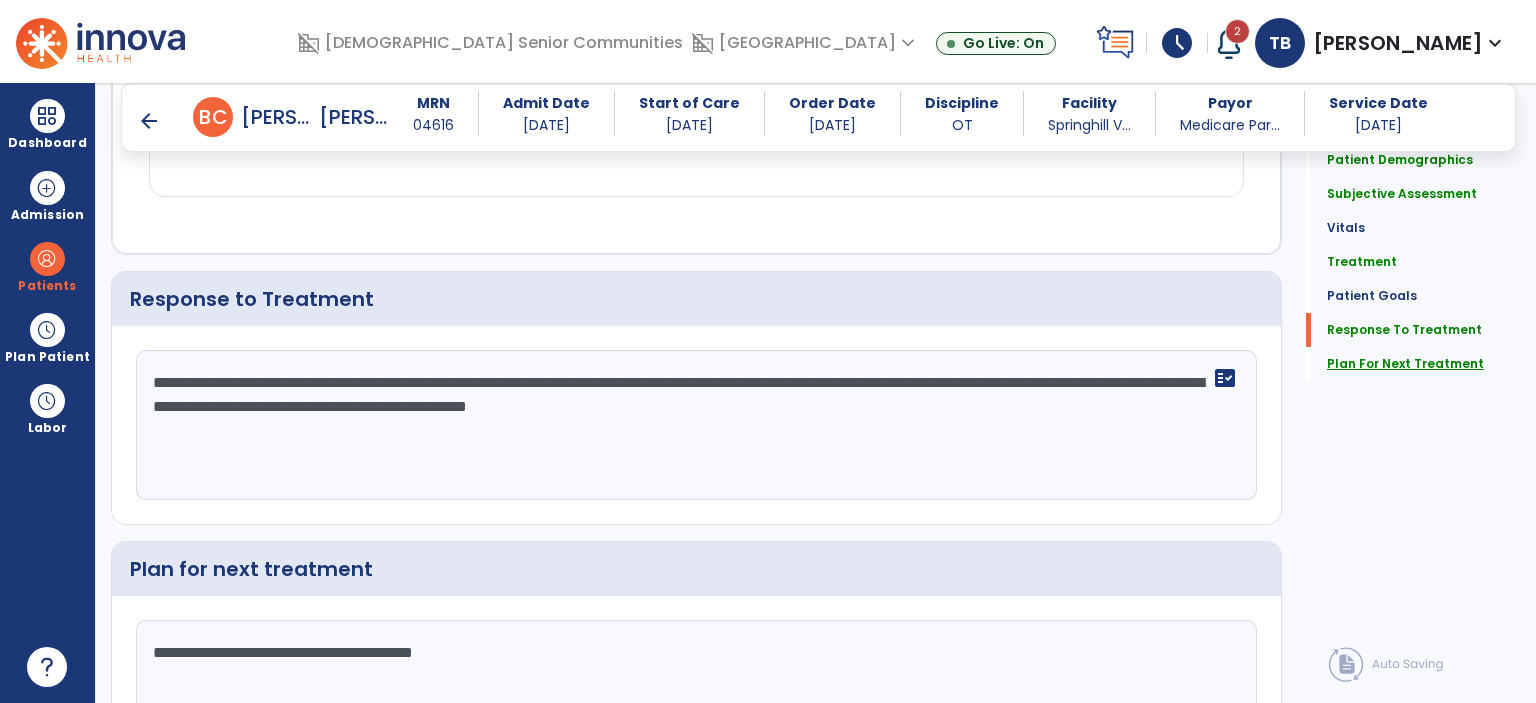 type on "**********" 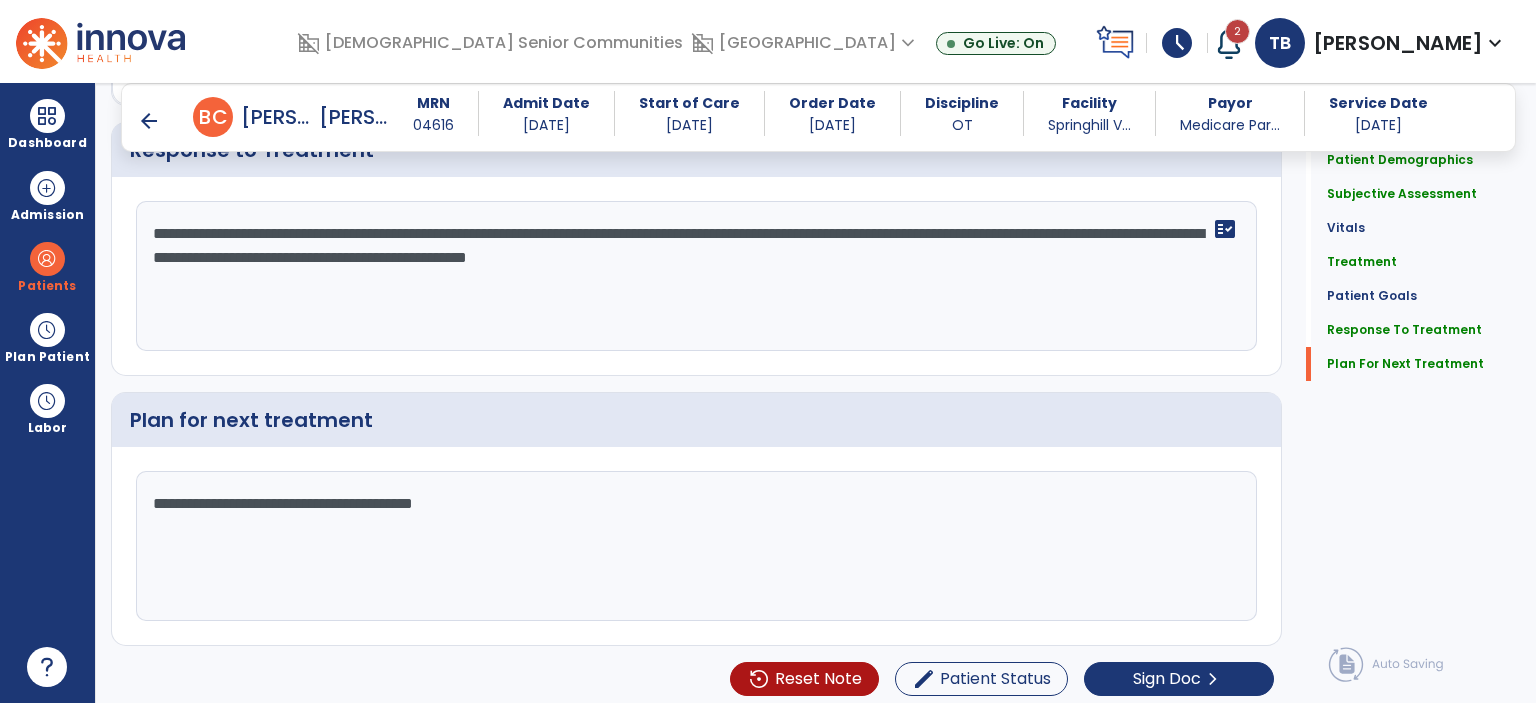 scroll, scrollTop: 3055, scrollLeft: 0, axis: vertical 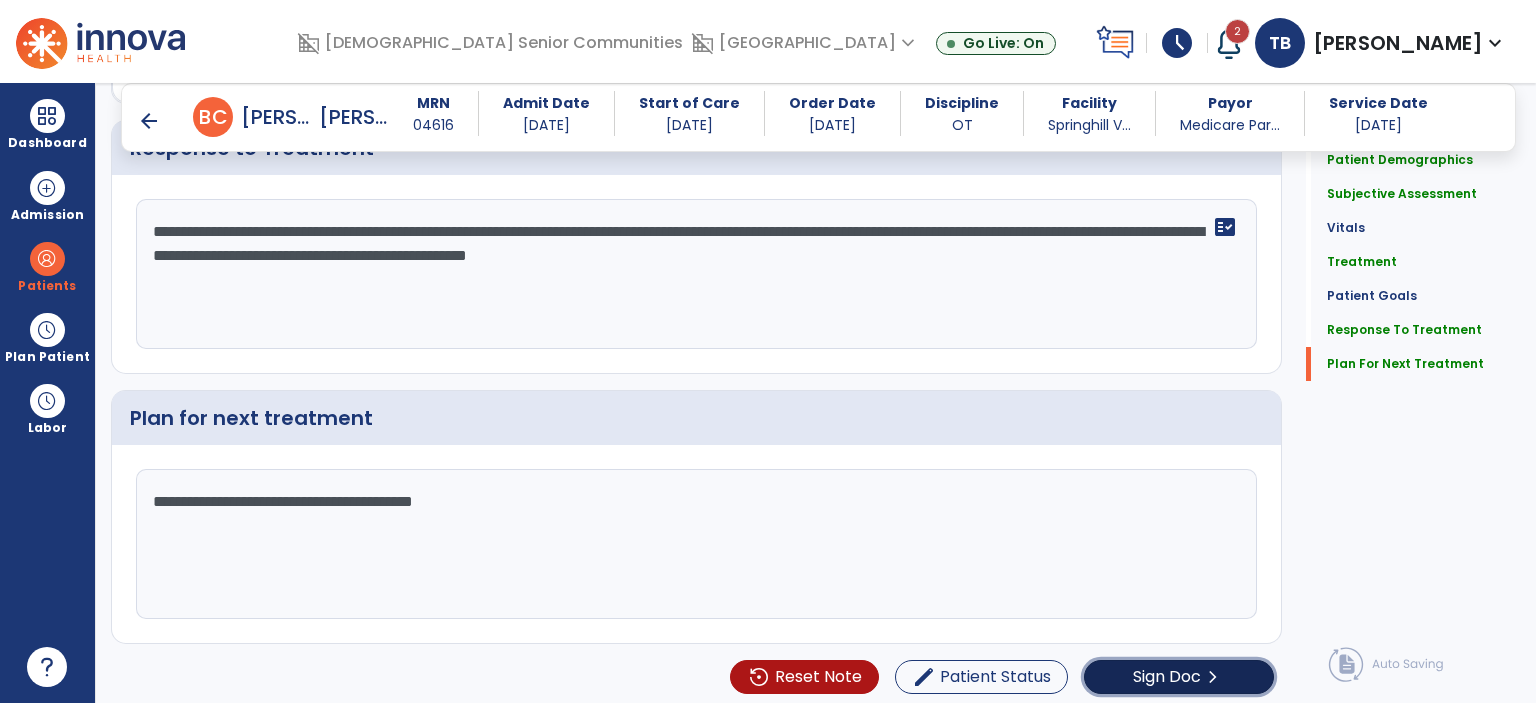 click on "Sign Doc  chevron_right" 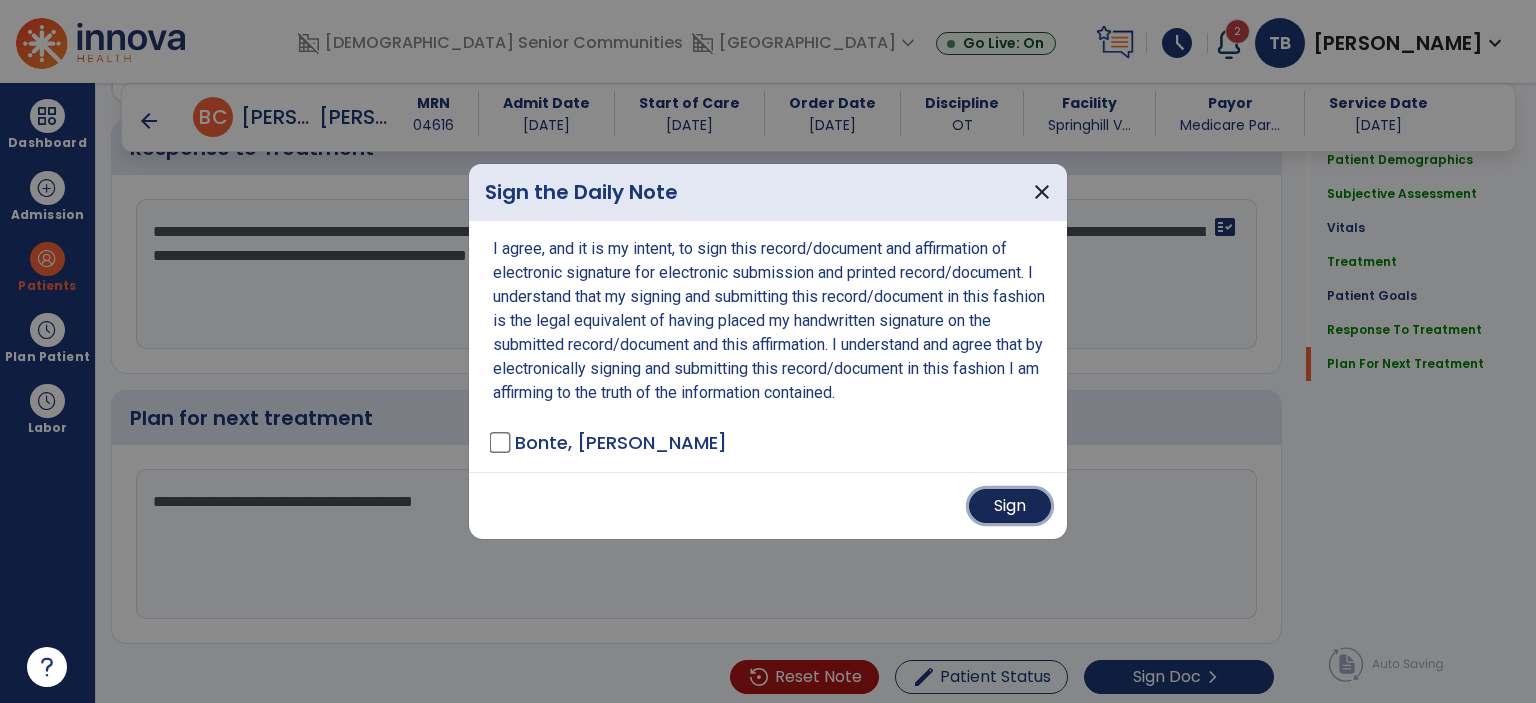 click on "Sign" at bounding box center (1010, 506) 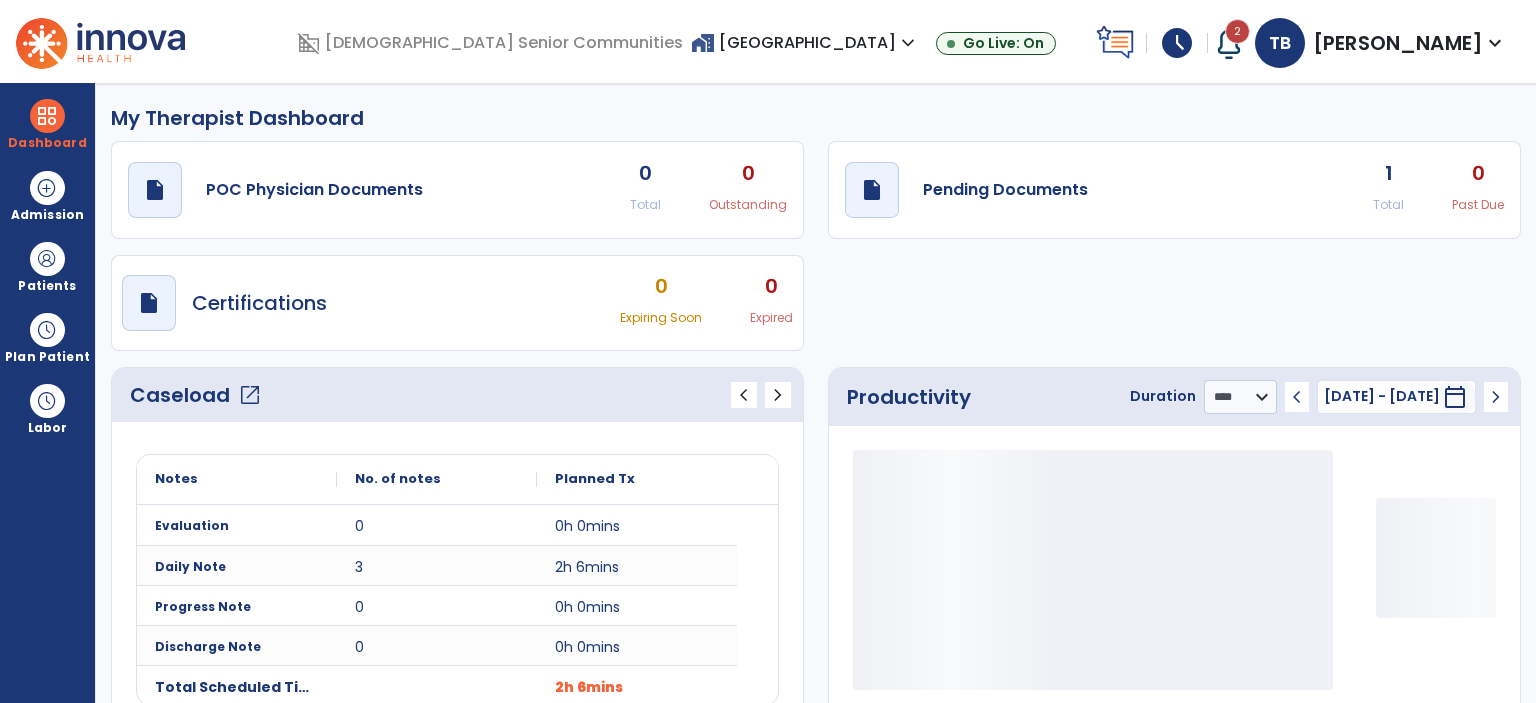 select on "****" 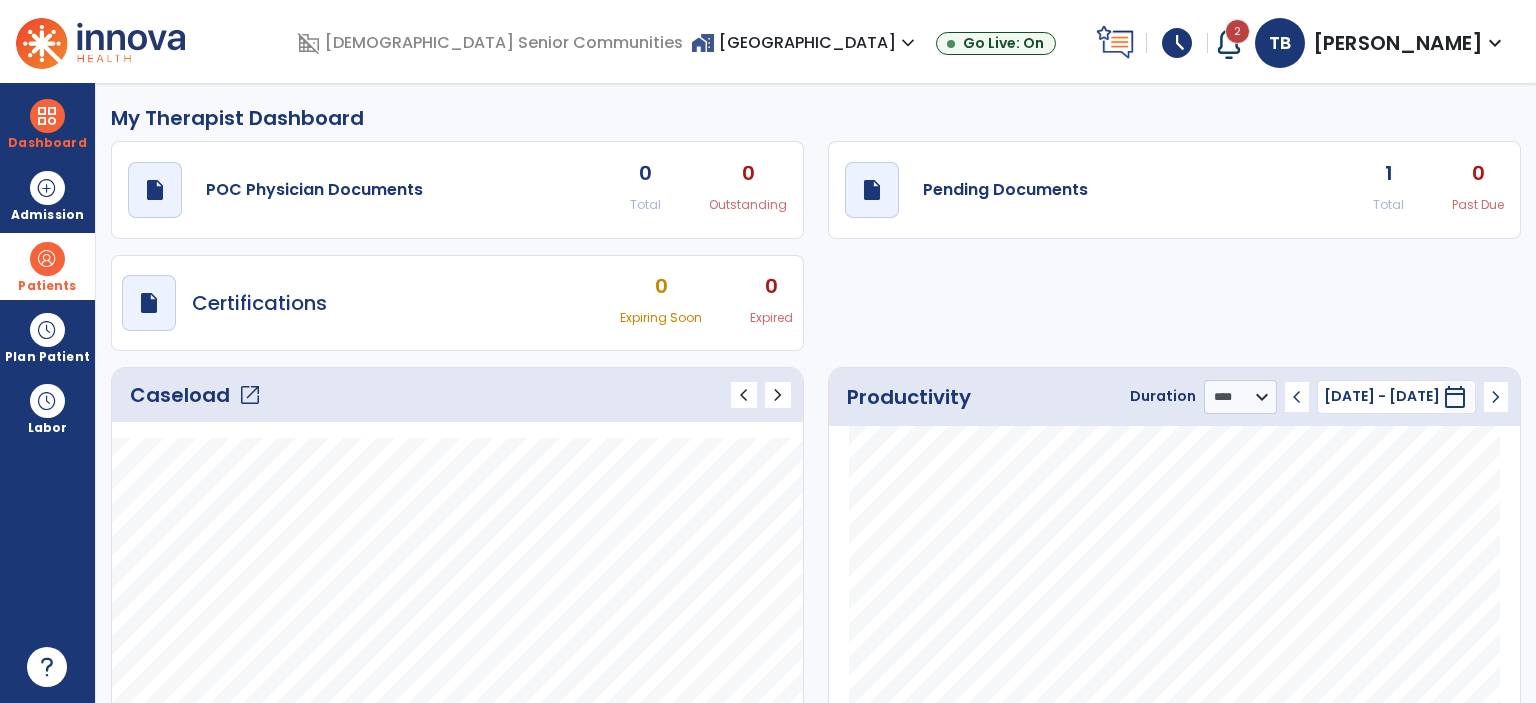 click at bounding box center (47, 259) 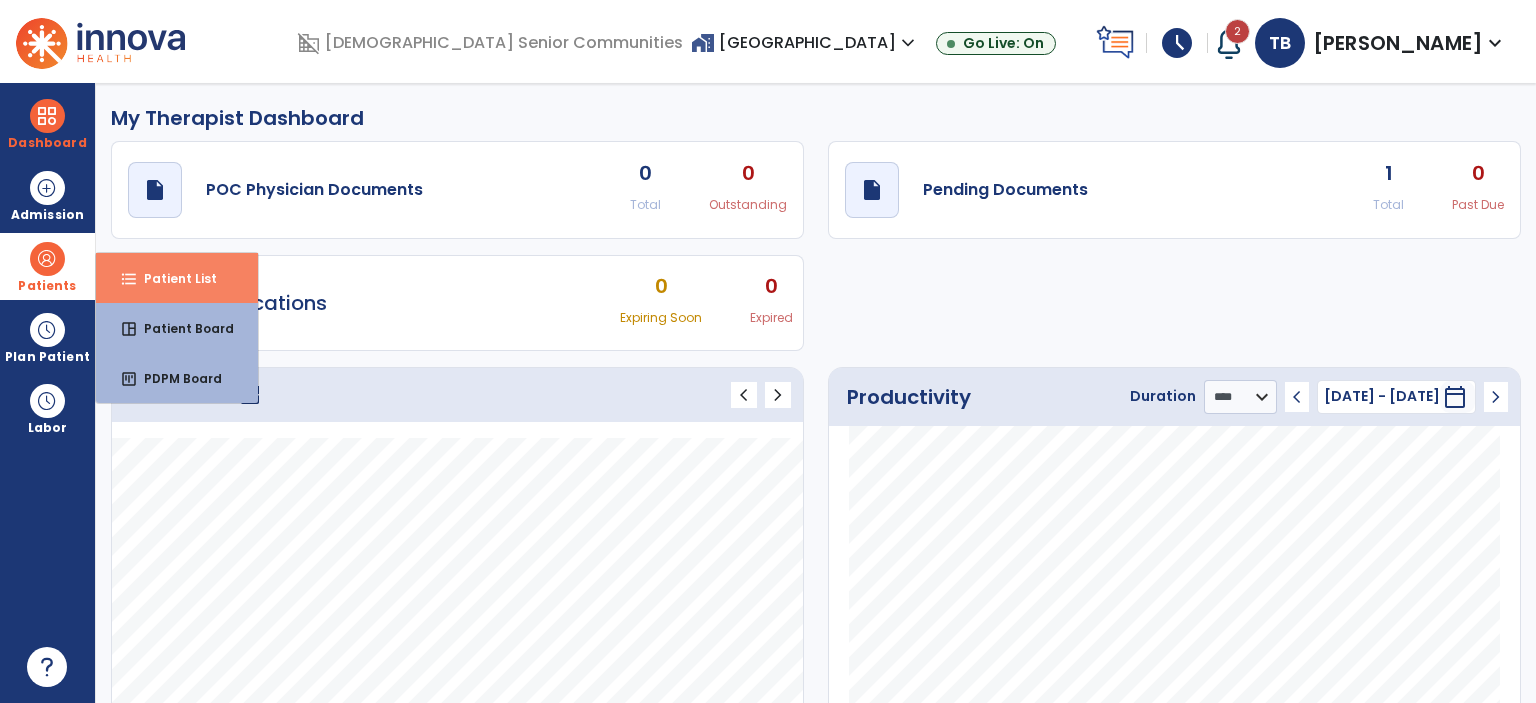 click on "Patient List" at bounding box center (172, 278) 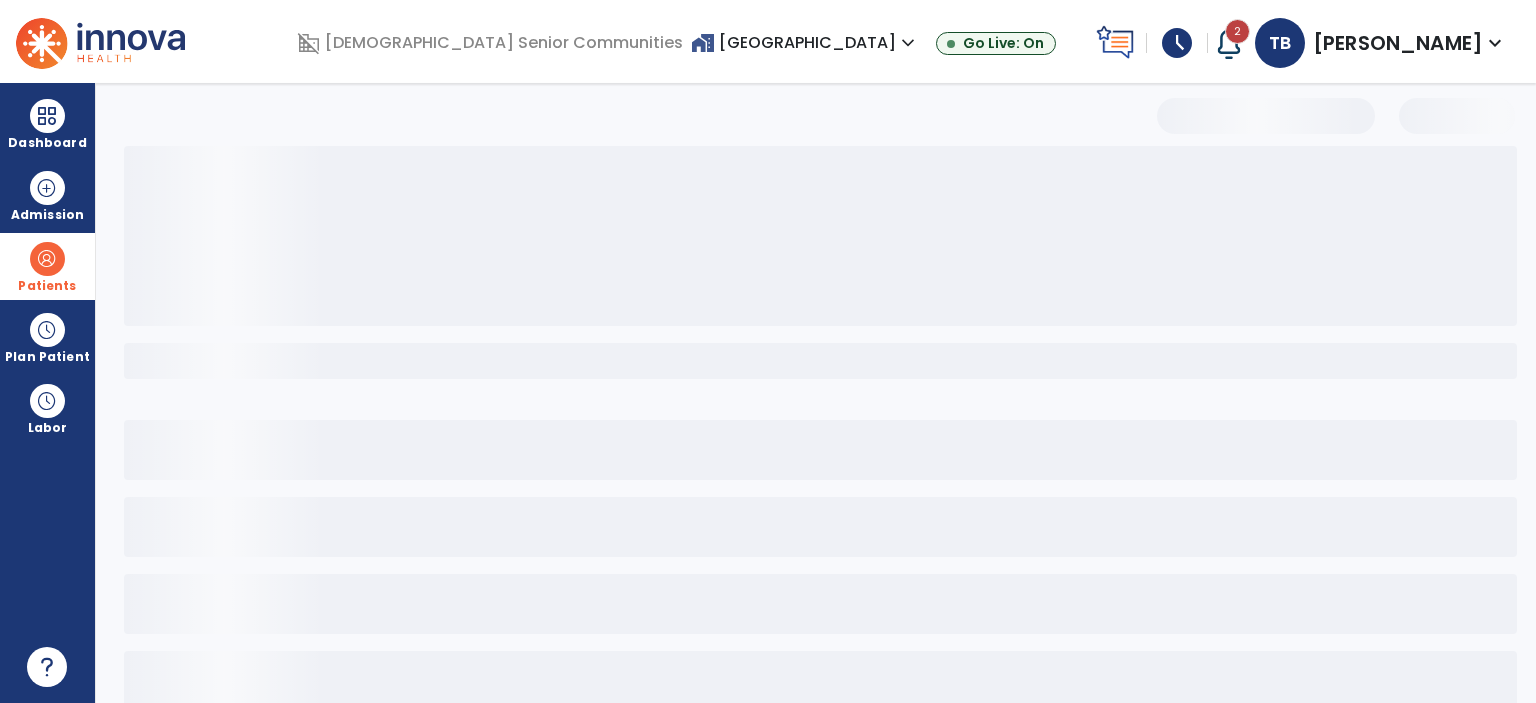 select on "***" 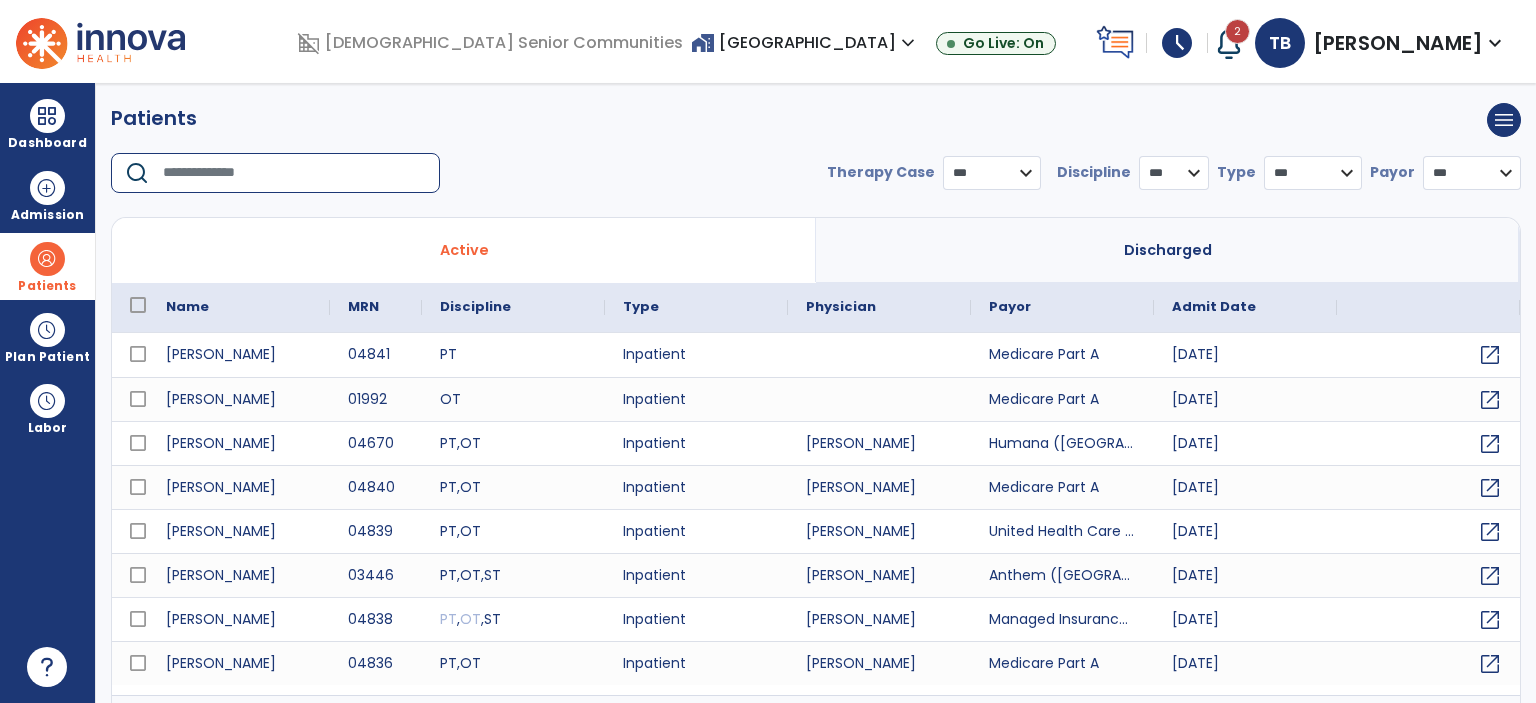 click at bounding box center (294, 173) 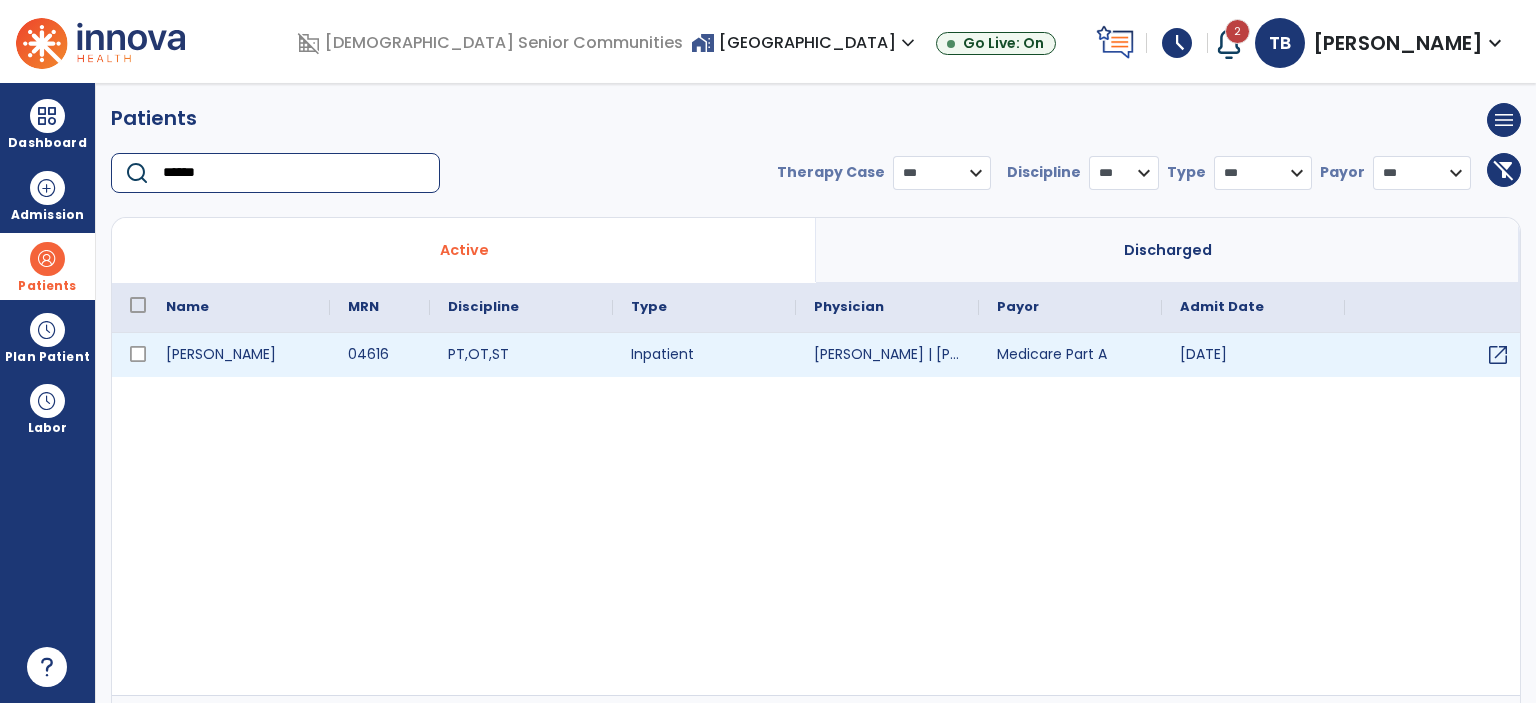 type on "******" 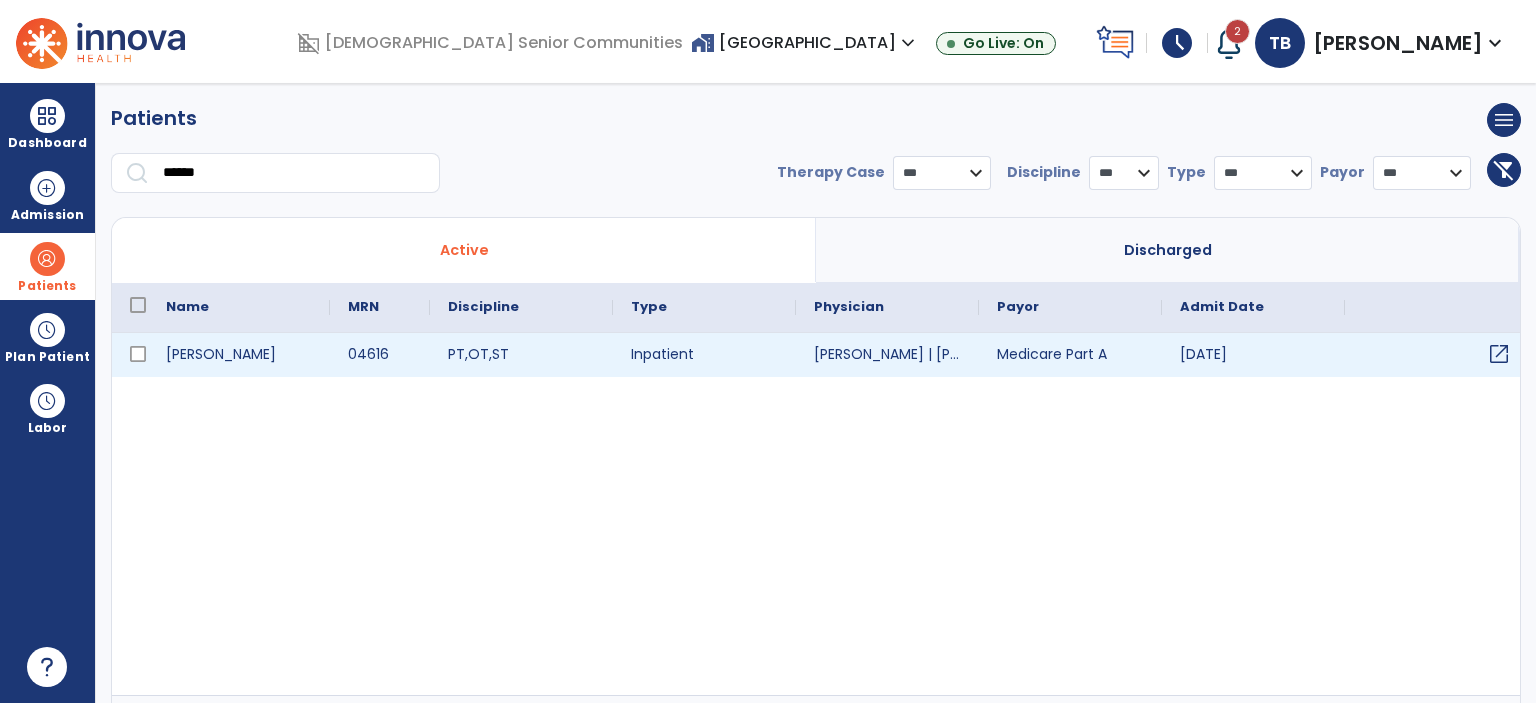 click on "open_in_new" at bounding box center [1499, 354] 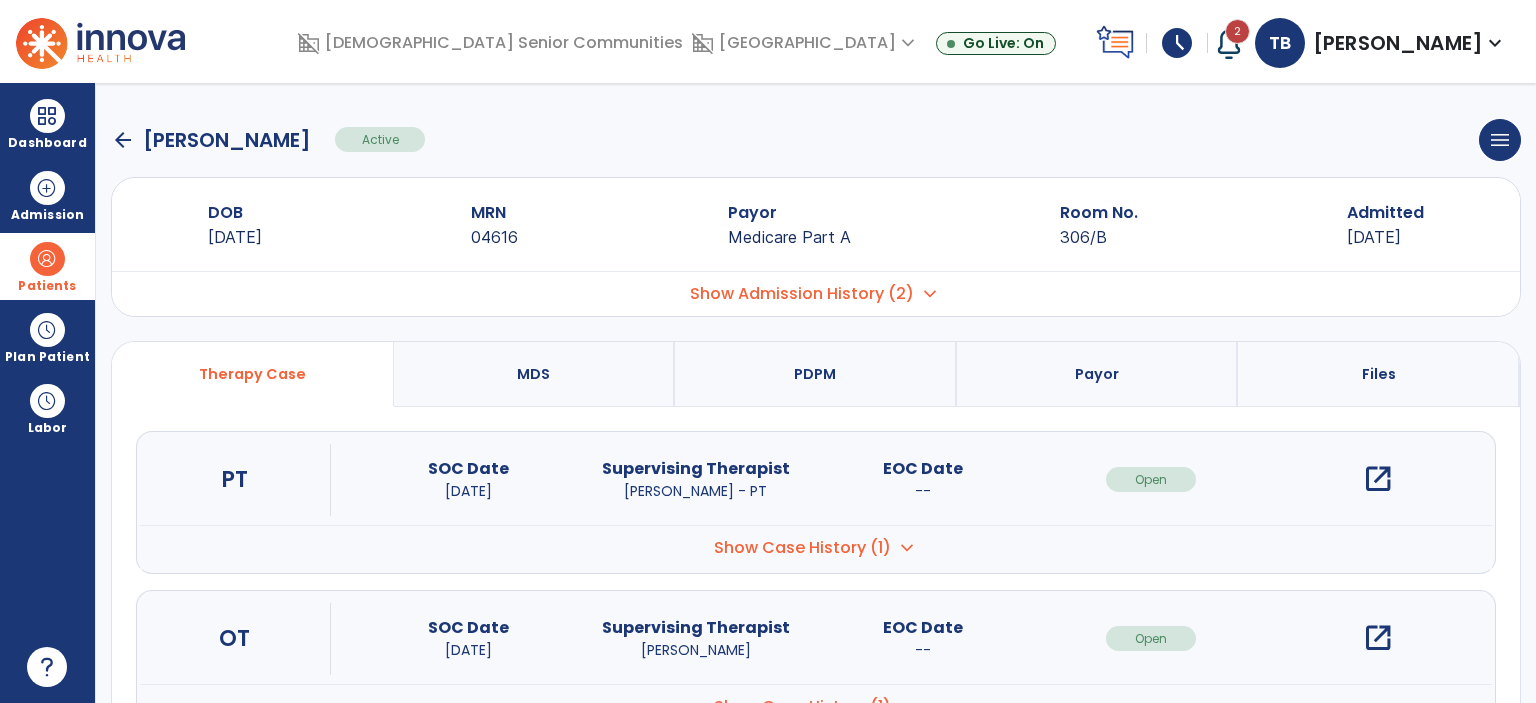 click on "open_in_new" at bounding box center [1378, 638] 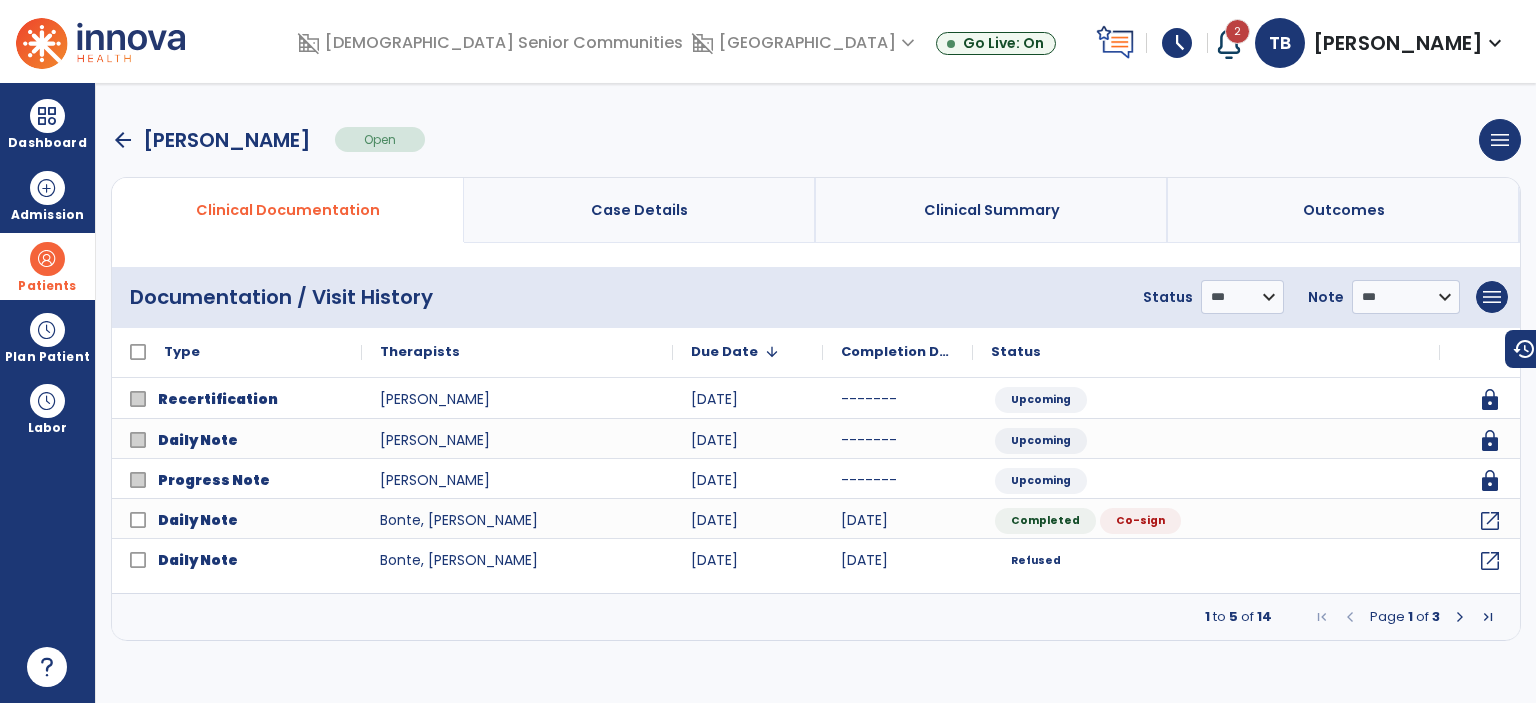 click on "arrow_back" at bounding box center [123, 140] 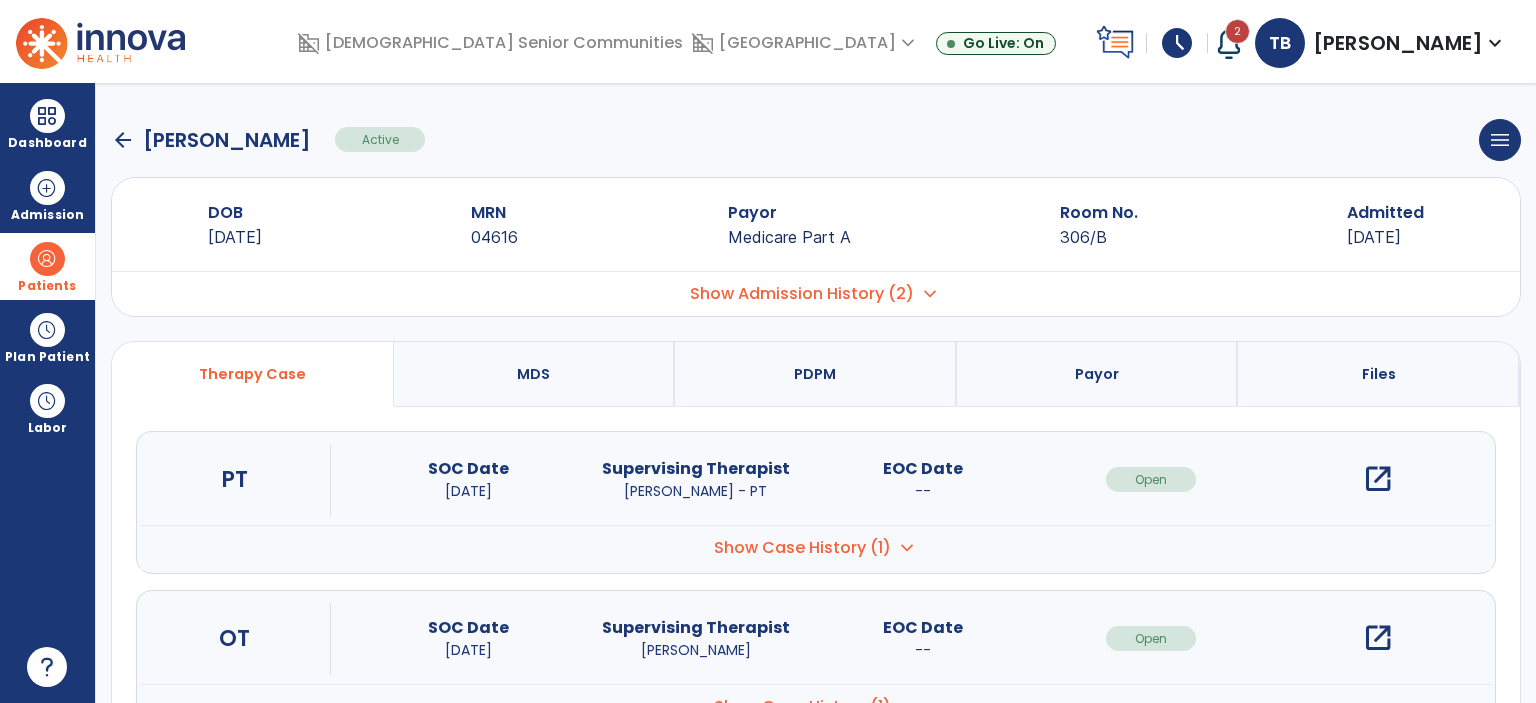 click on "open_in_new" at bounding box center (1378, 479) 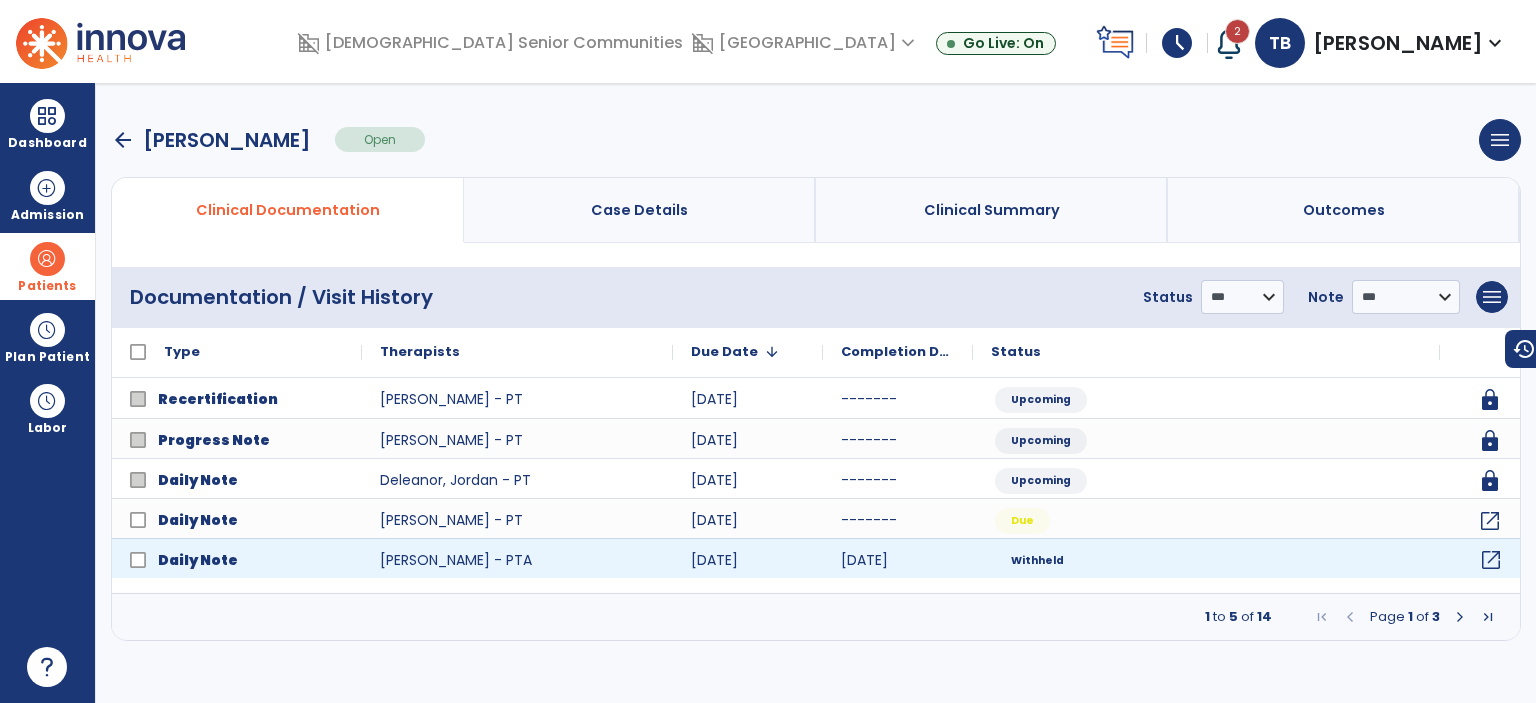 click on "open_in_new" 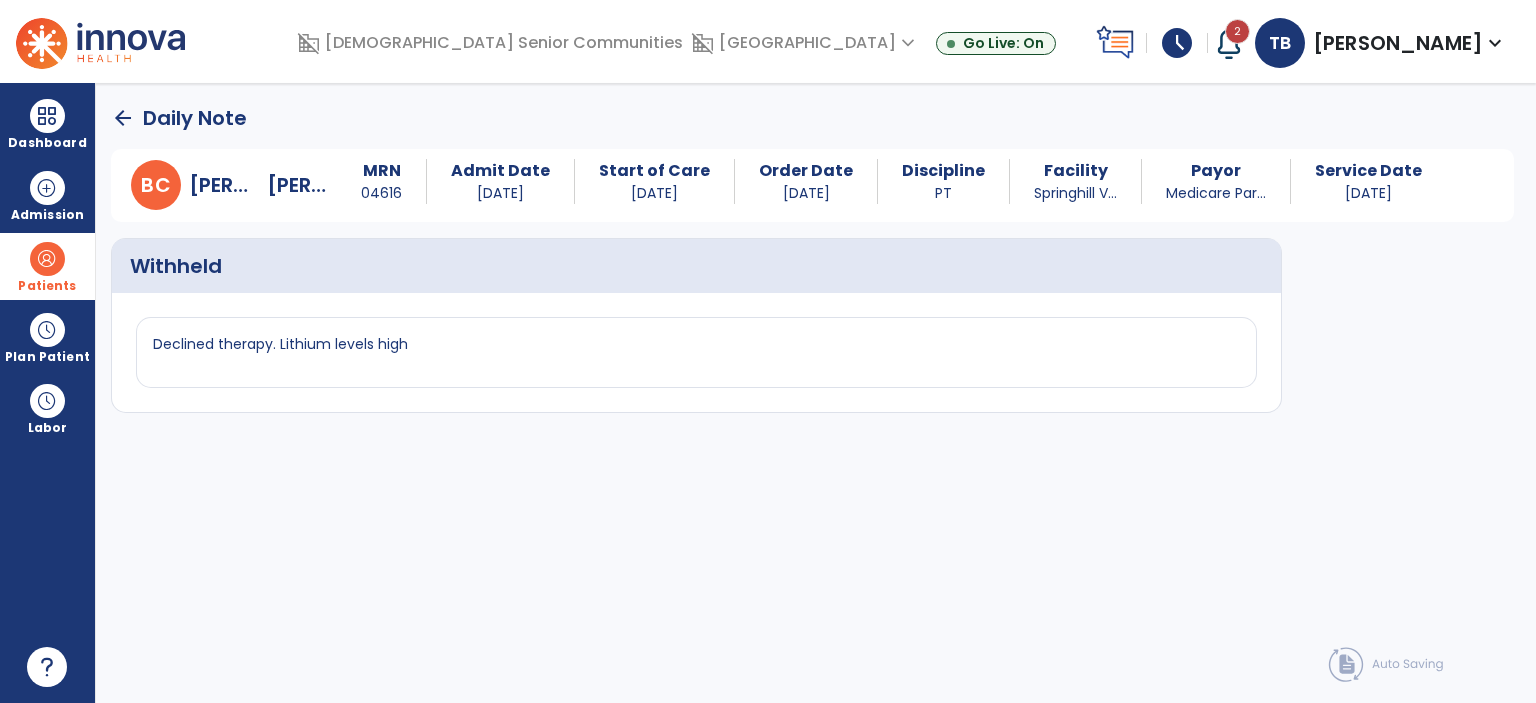 click on "arrow_back" 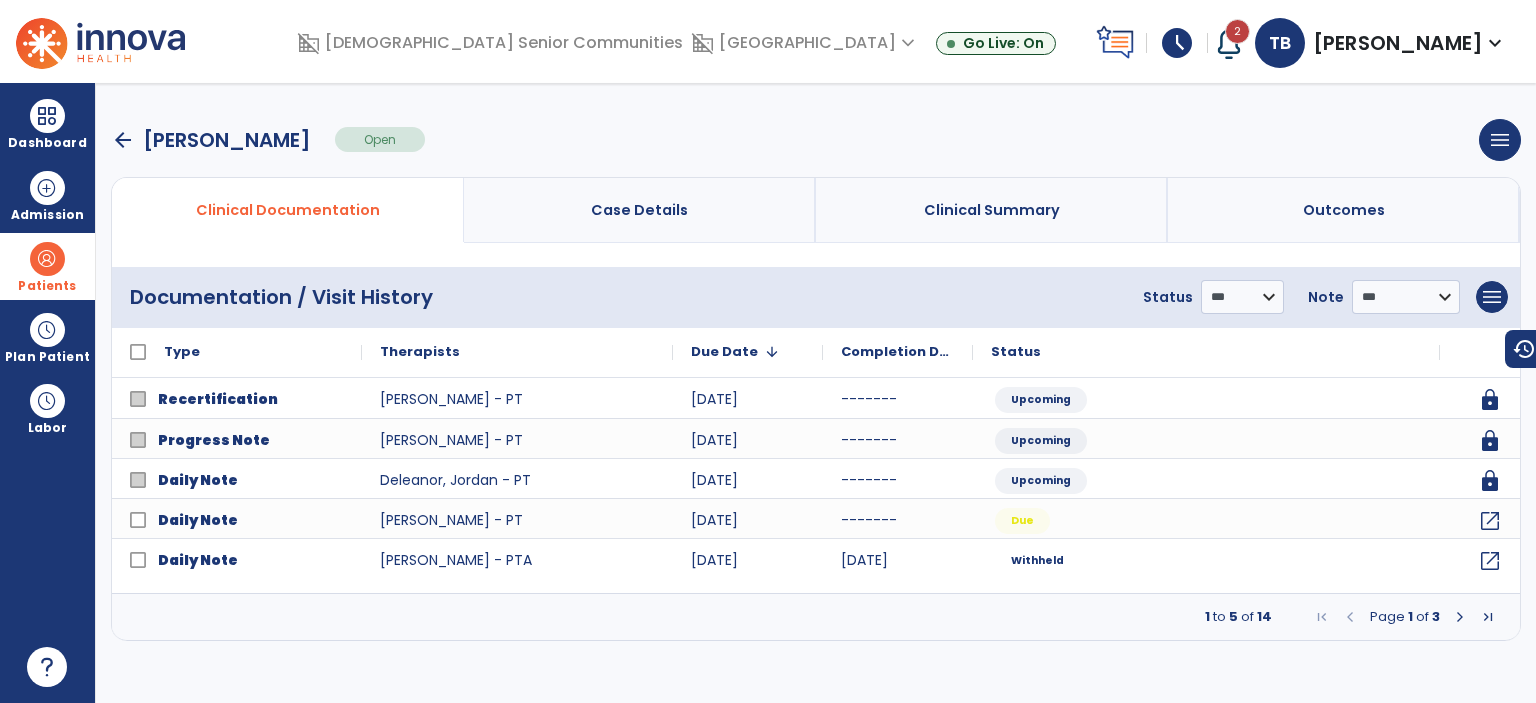 click on "arrow_back" at bounding box center (123, 140) 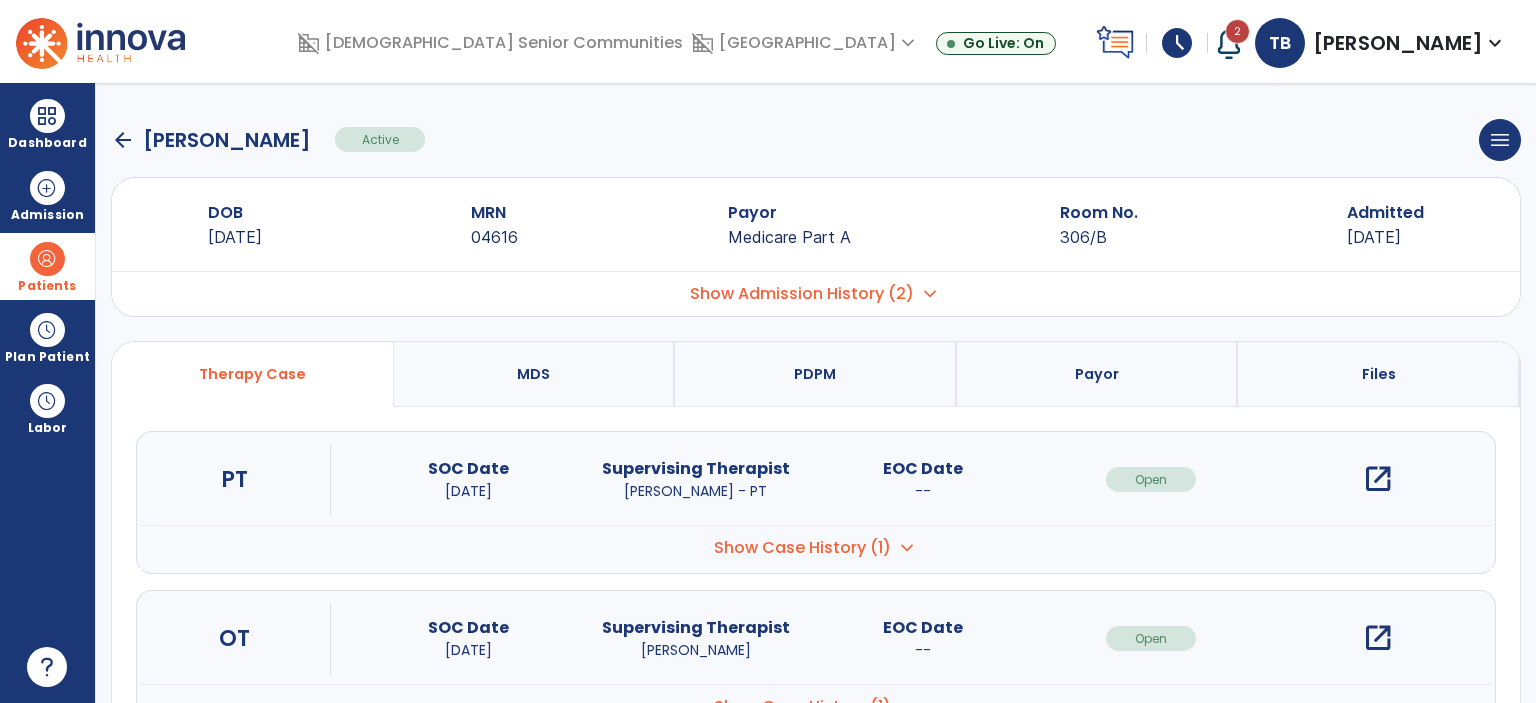 click on "arrow_back" 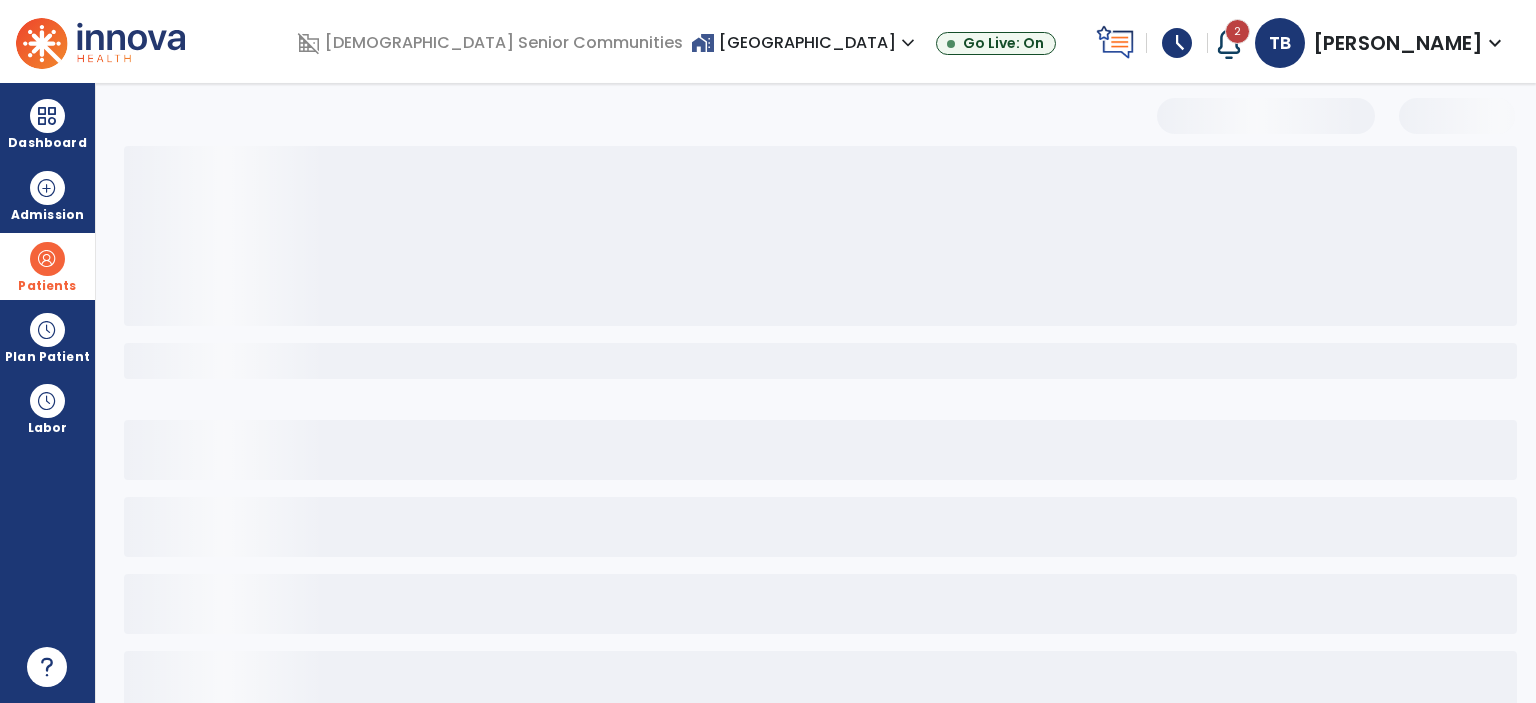 select on "***" 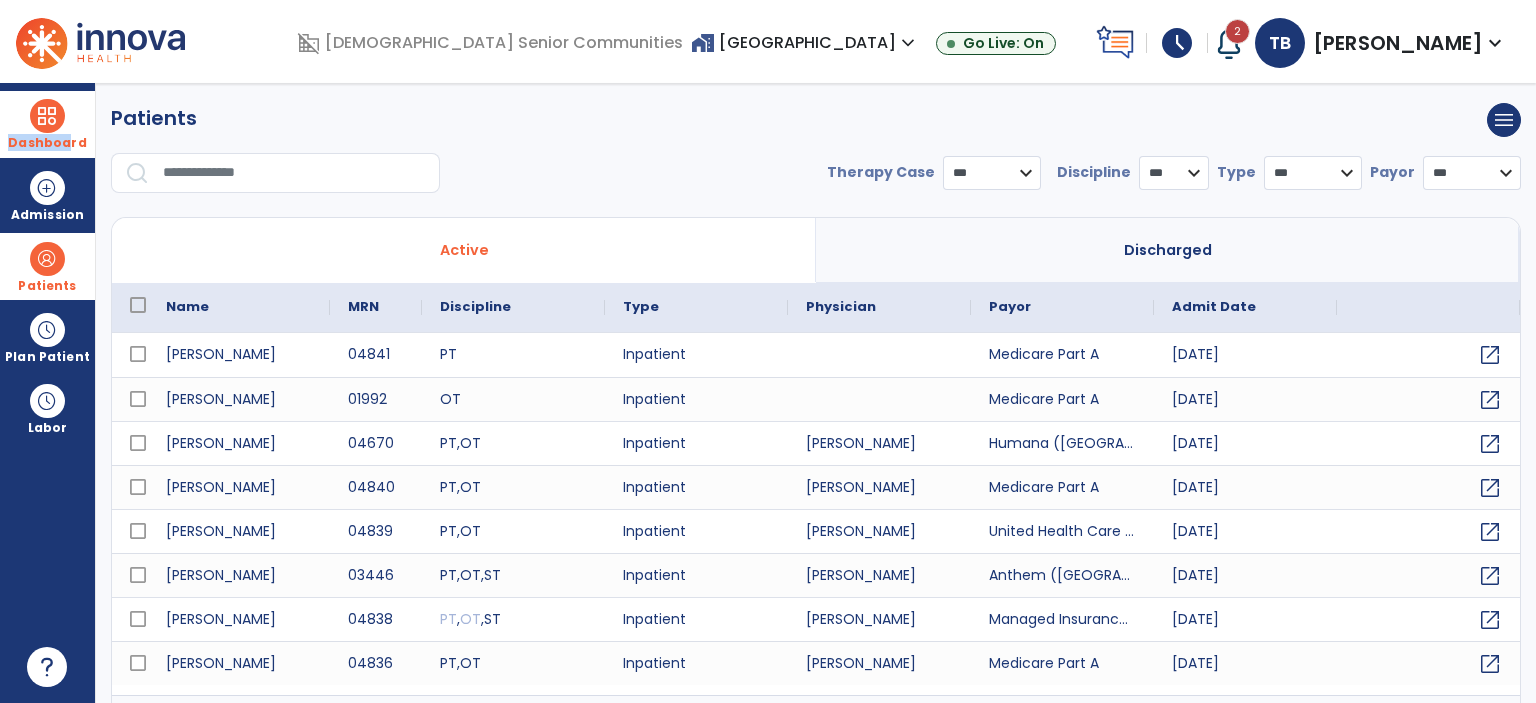 drag, startPoint x: 51, startPoint y: 128, endPoint x: 70, endPoint y: 118, distance: 21.470911 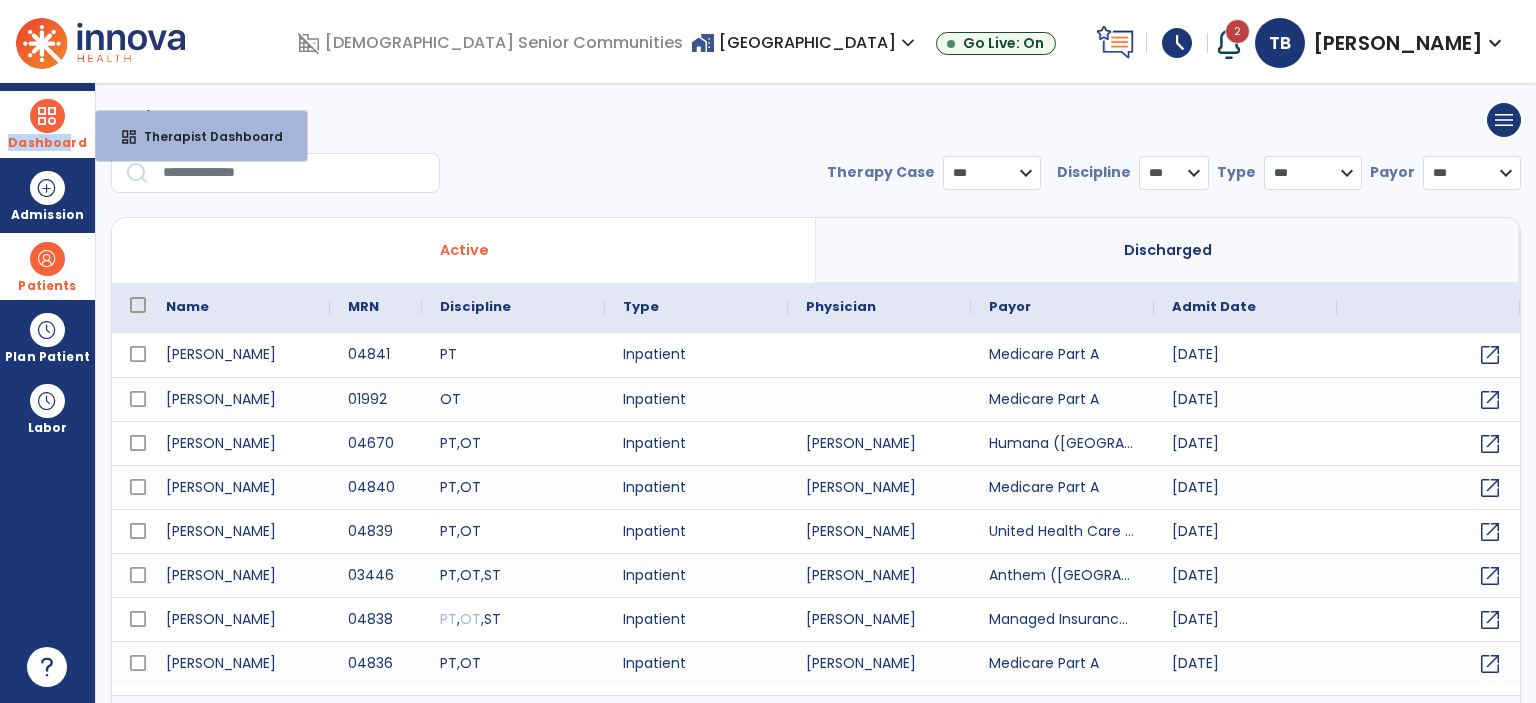 click on "Dashboard" at bounding box center [47, 124] 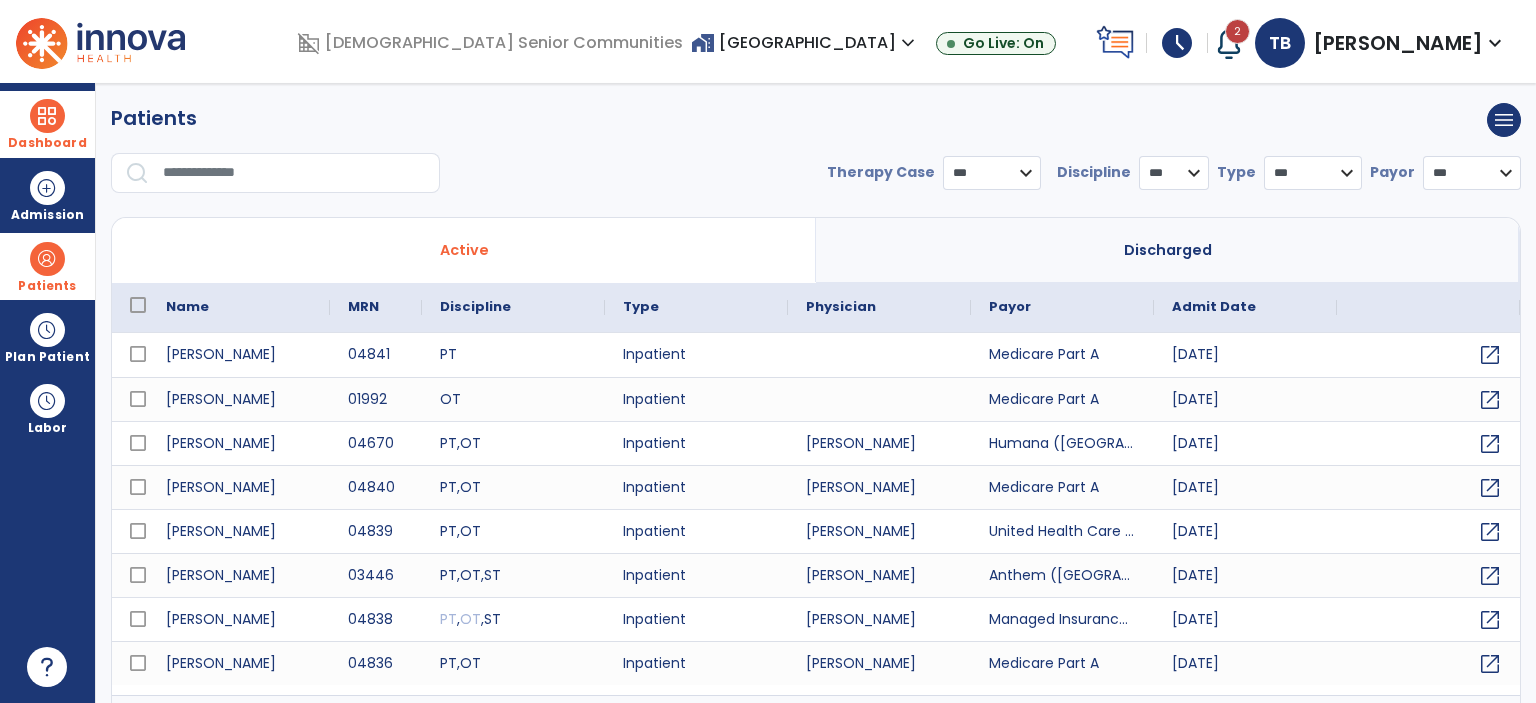 click at bounding box center [47, 116] 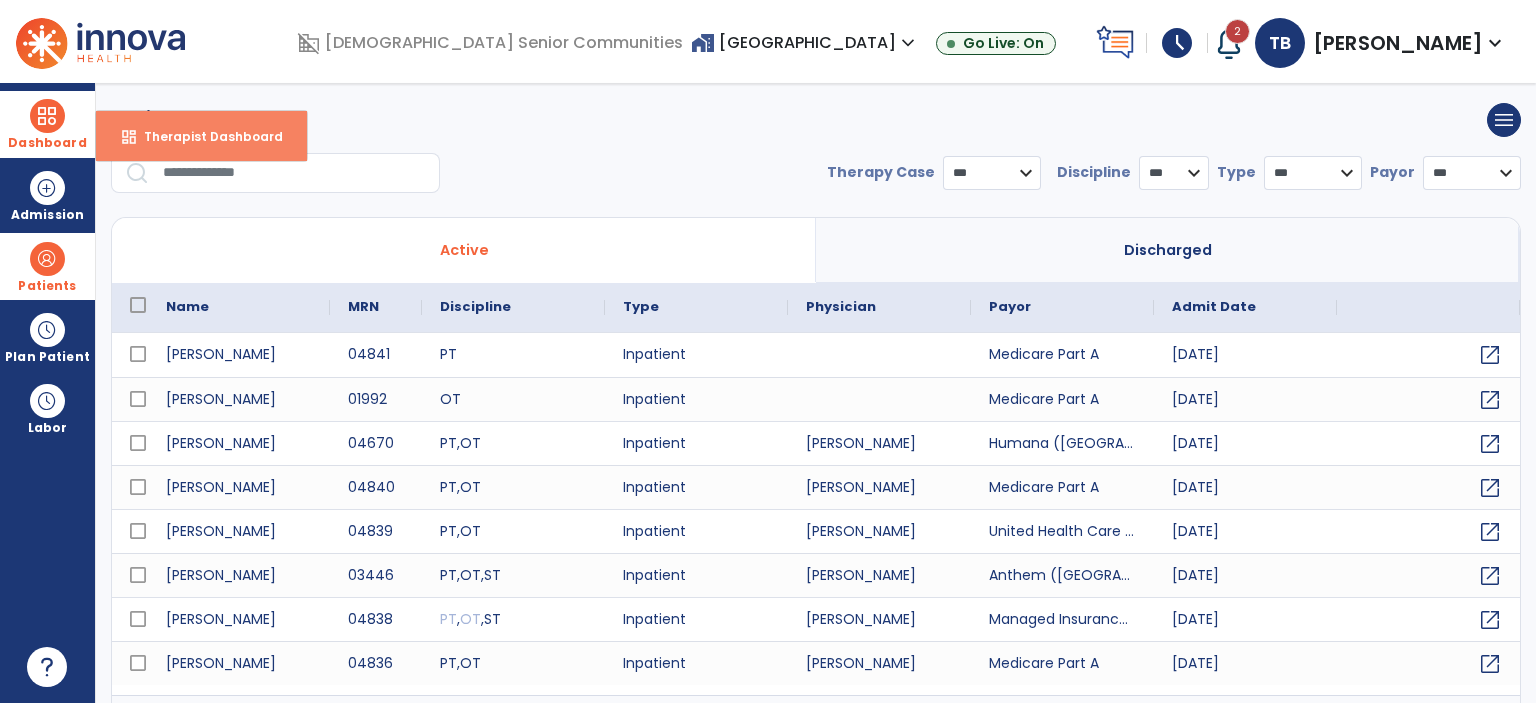 click on "Therapist Dashboard" at bounding box center (205, 136) 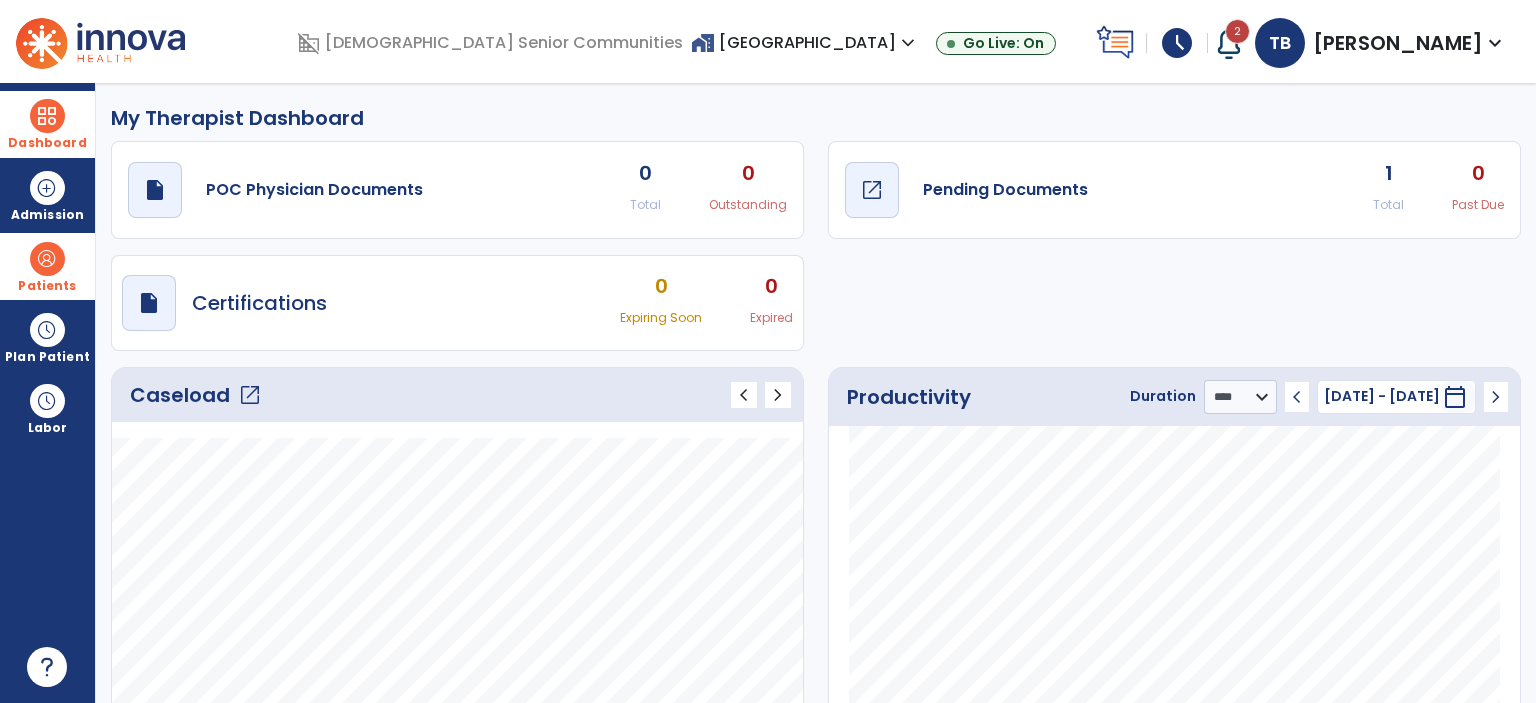 click on "open_in_new" 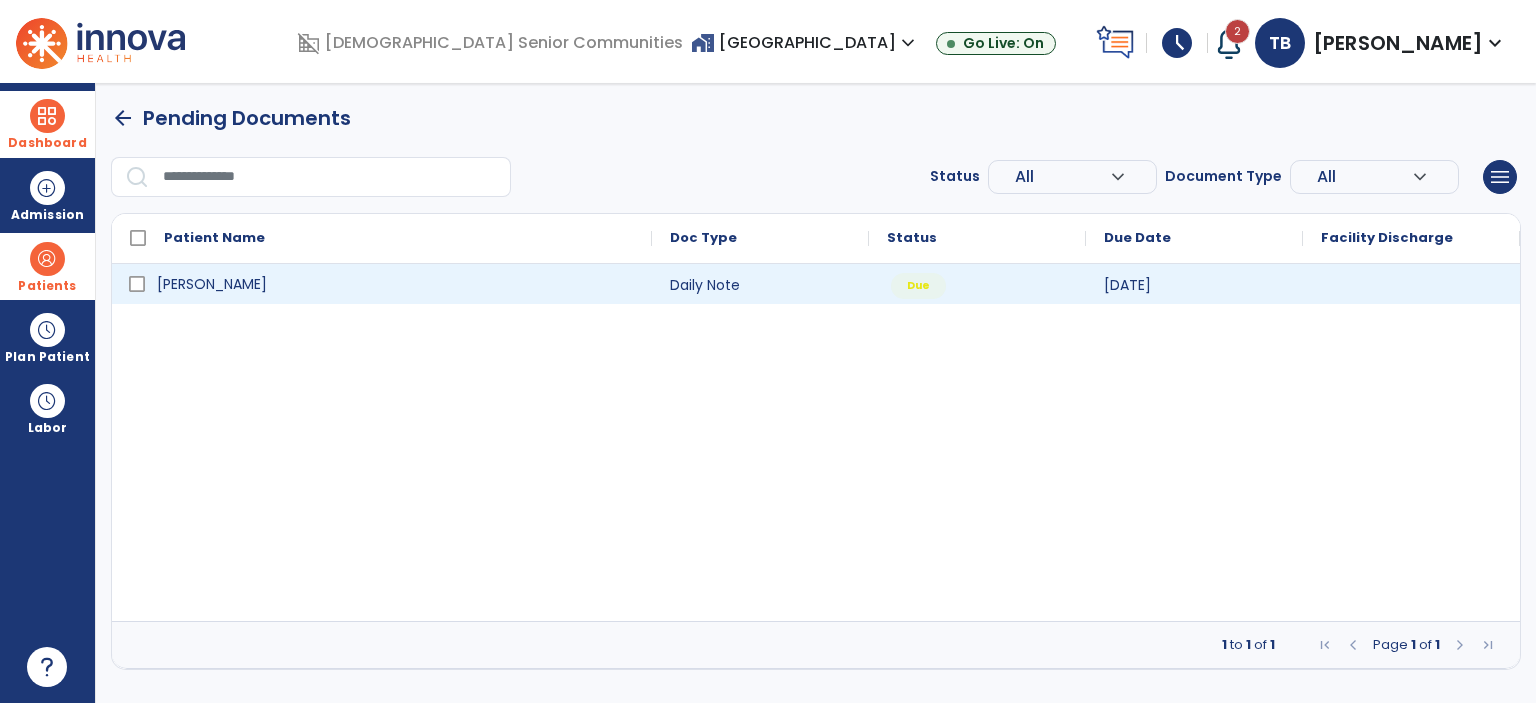 click on "[PERSON_NAME]" at bounding box center [396, 284] 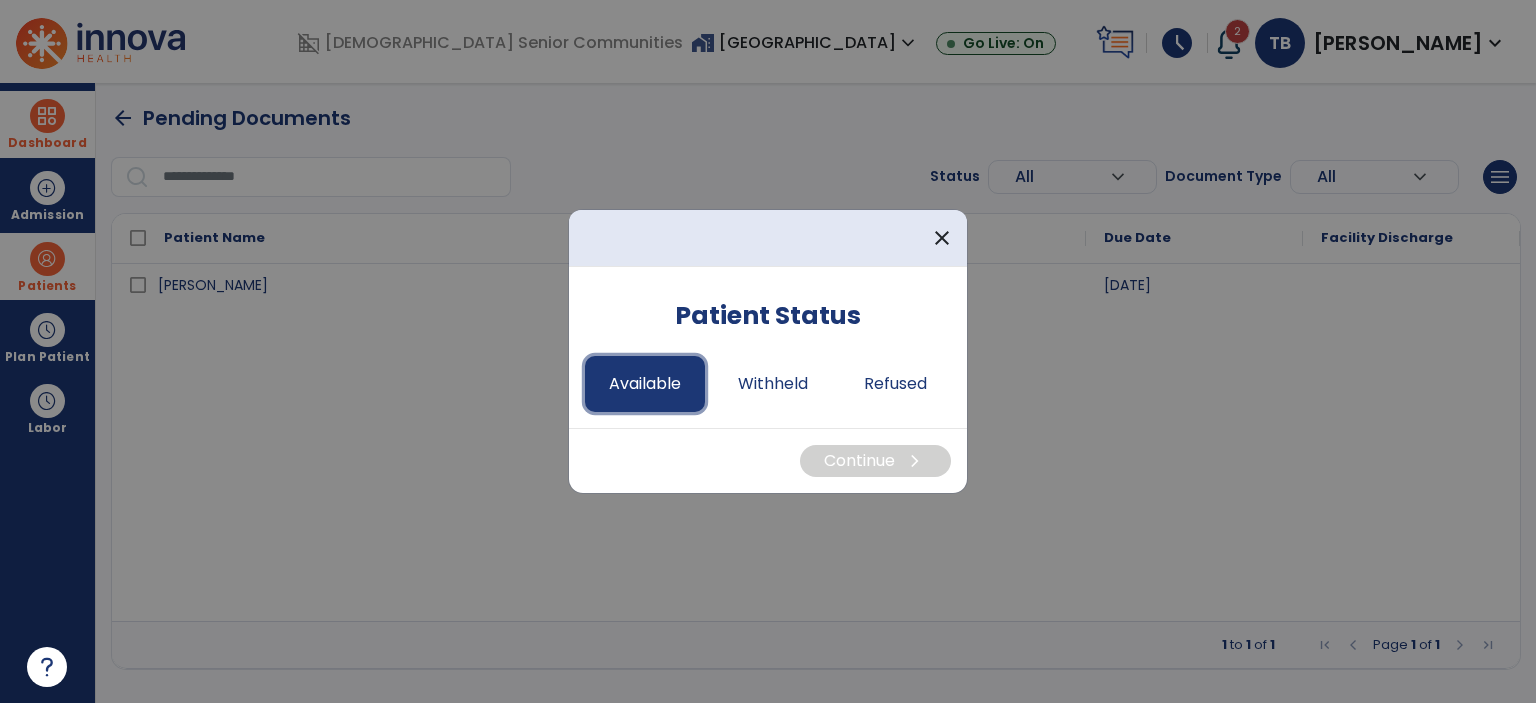 click on "Available" at bounding box center [645, 384] 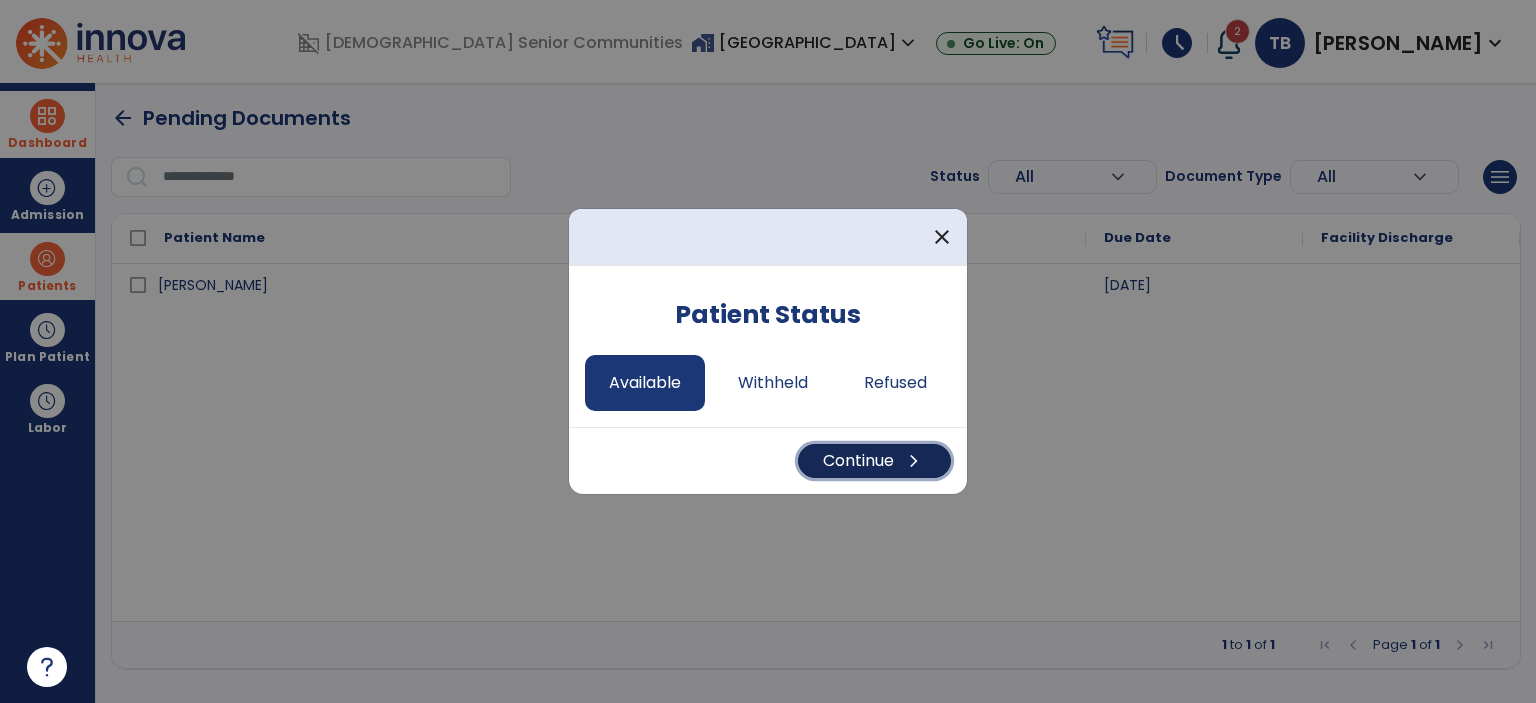 click on "Continue   chevron_right" at bounding box center (874, 461) 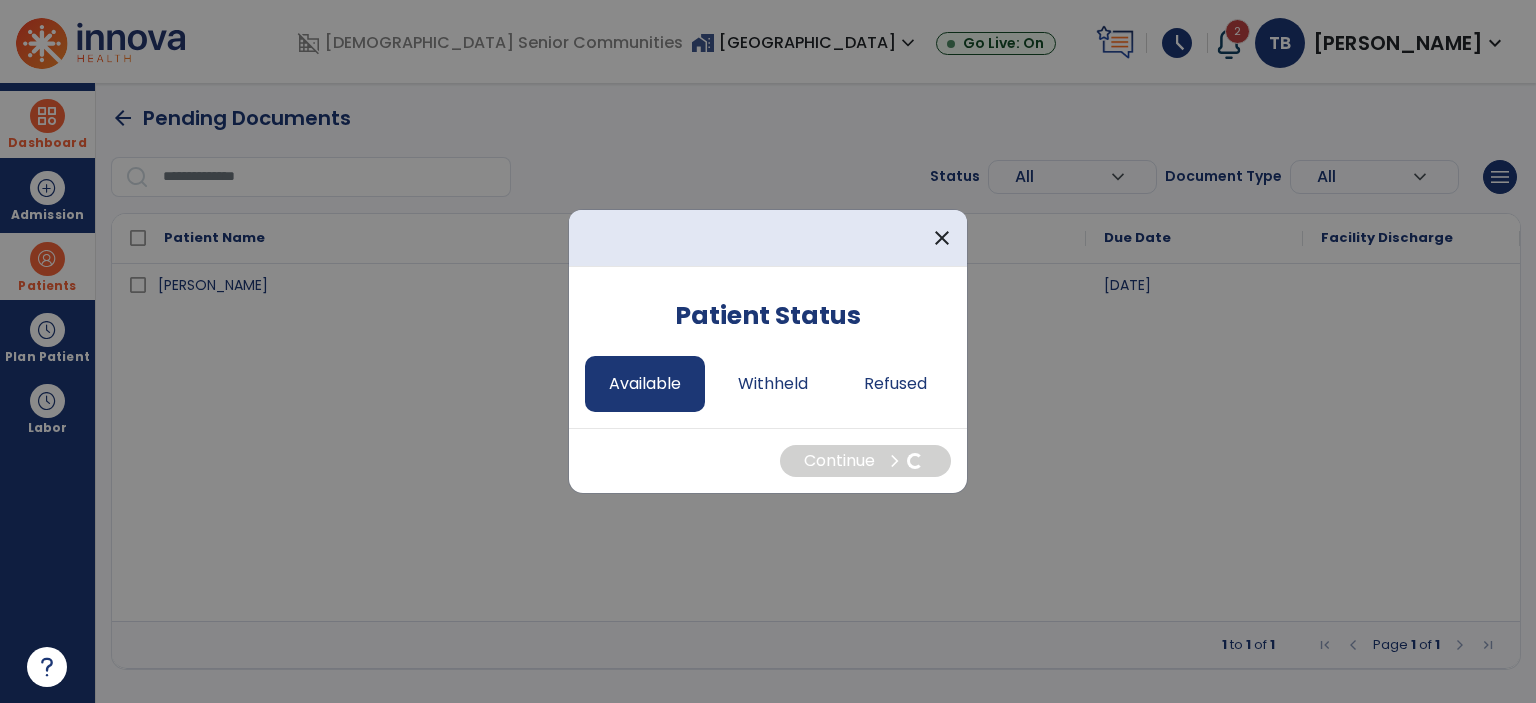 select on "*" 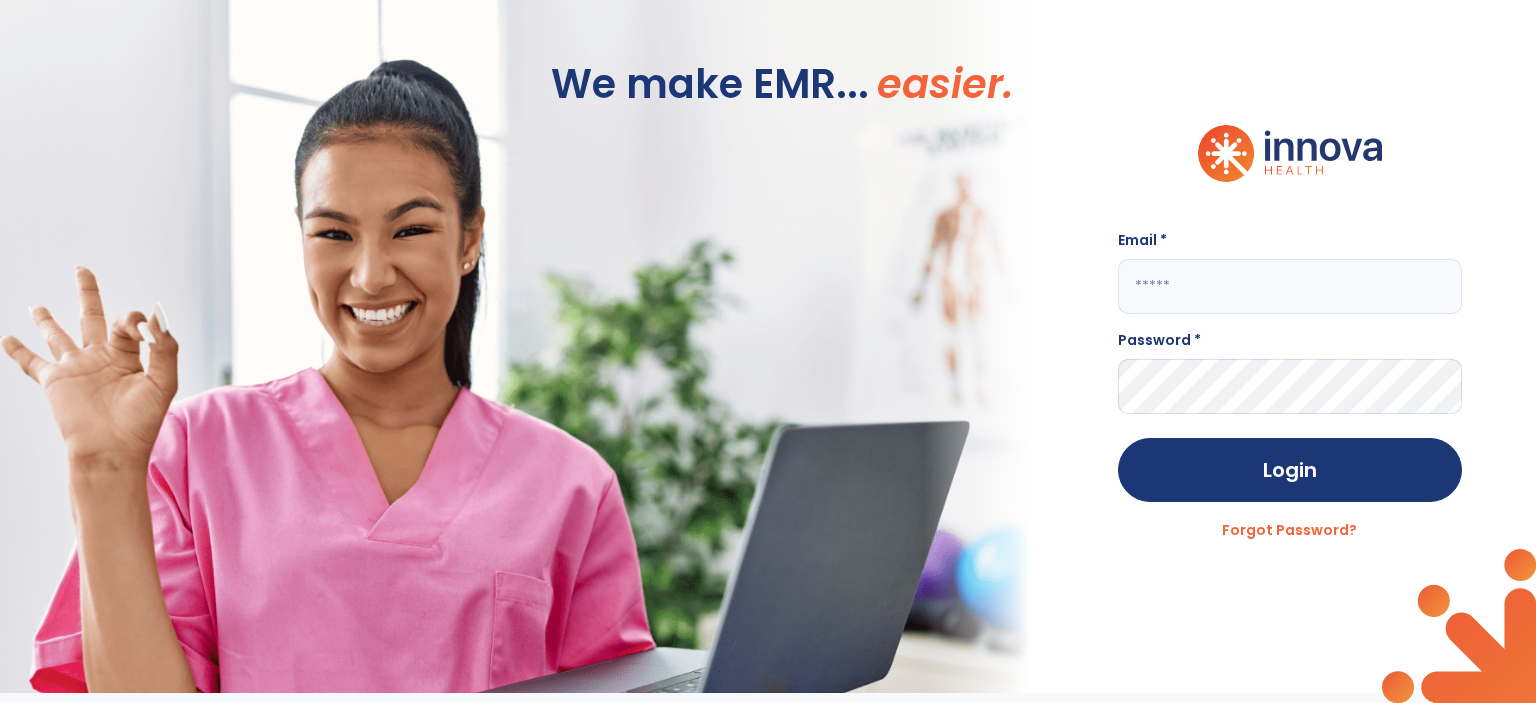 click 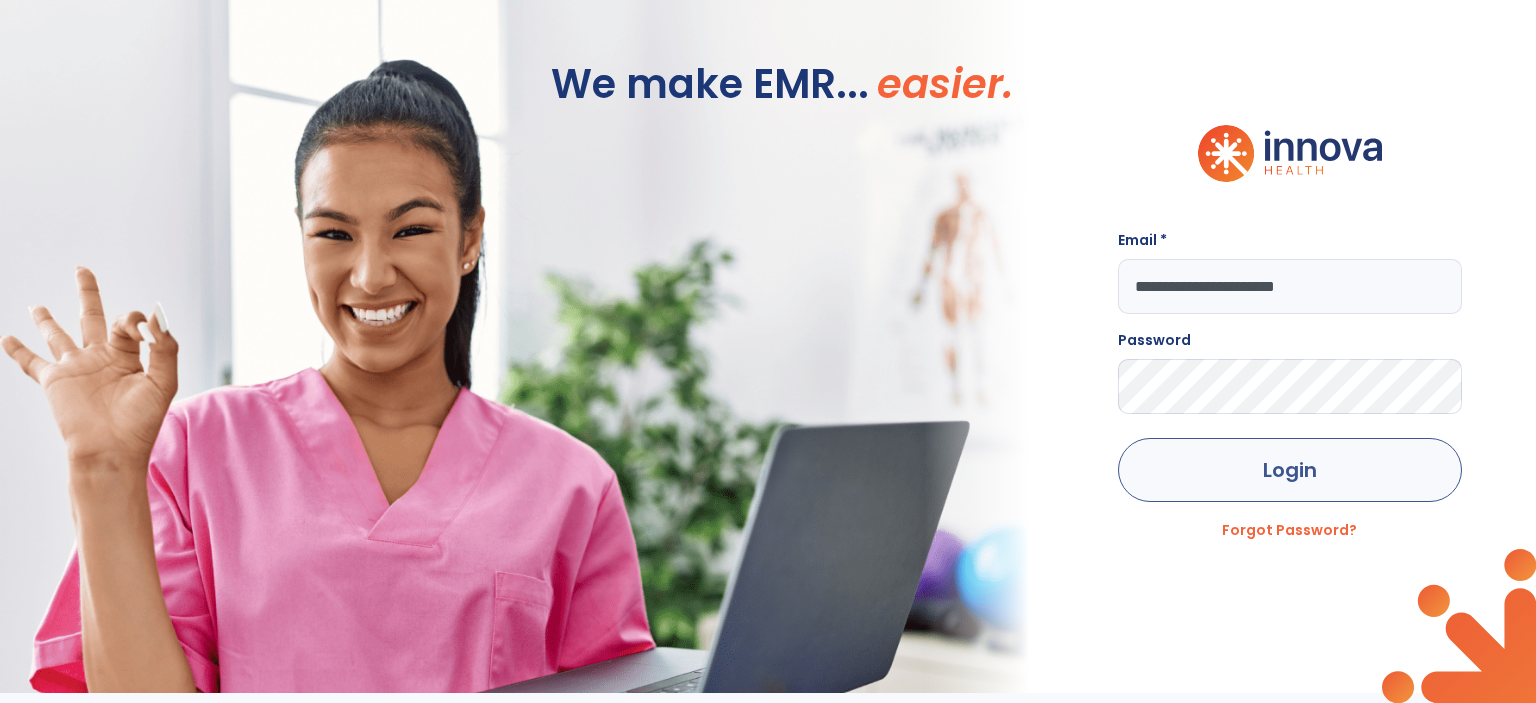 type on "**********" 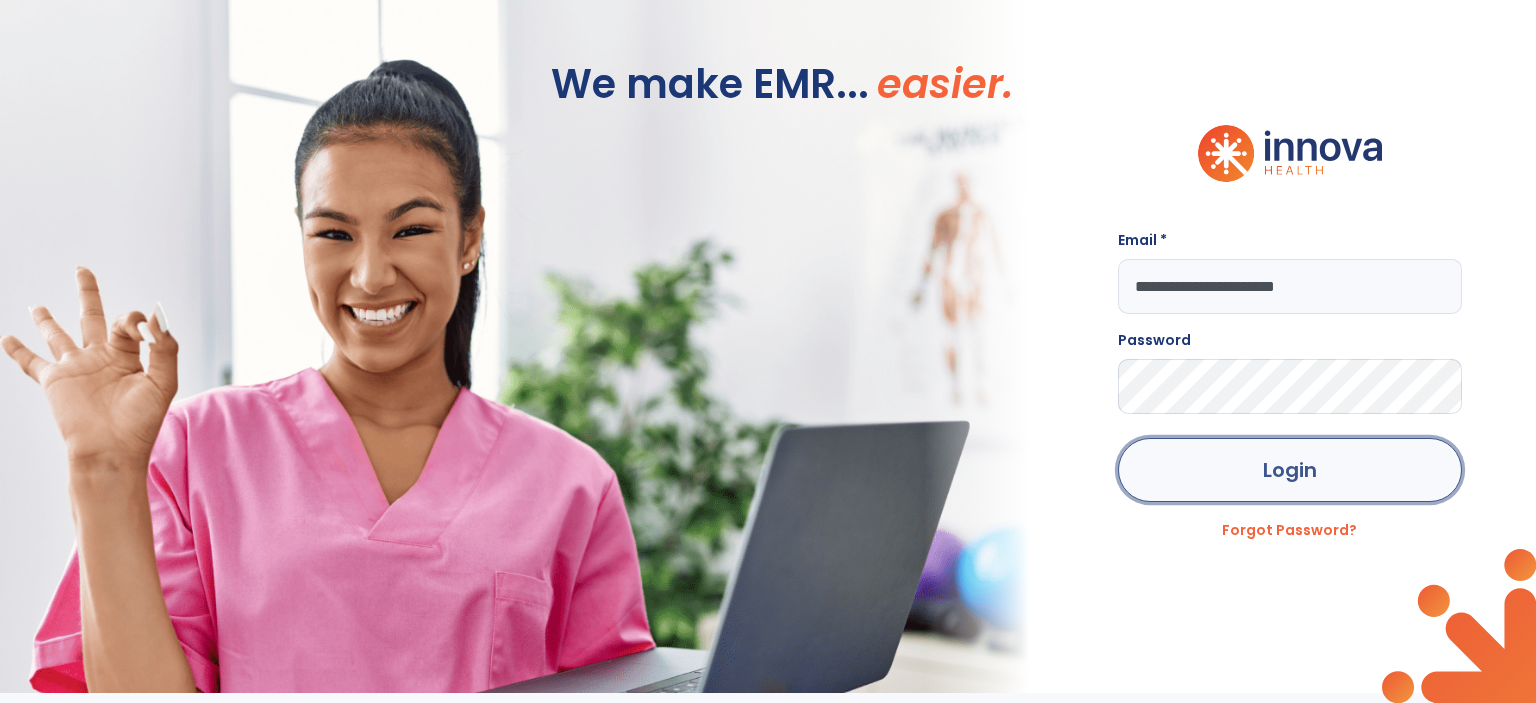 click on "Login" 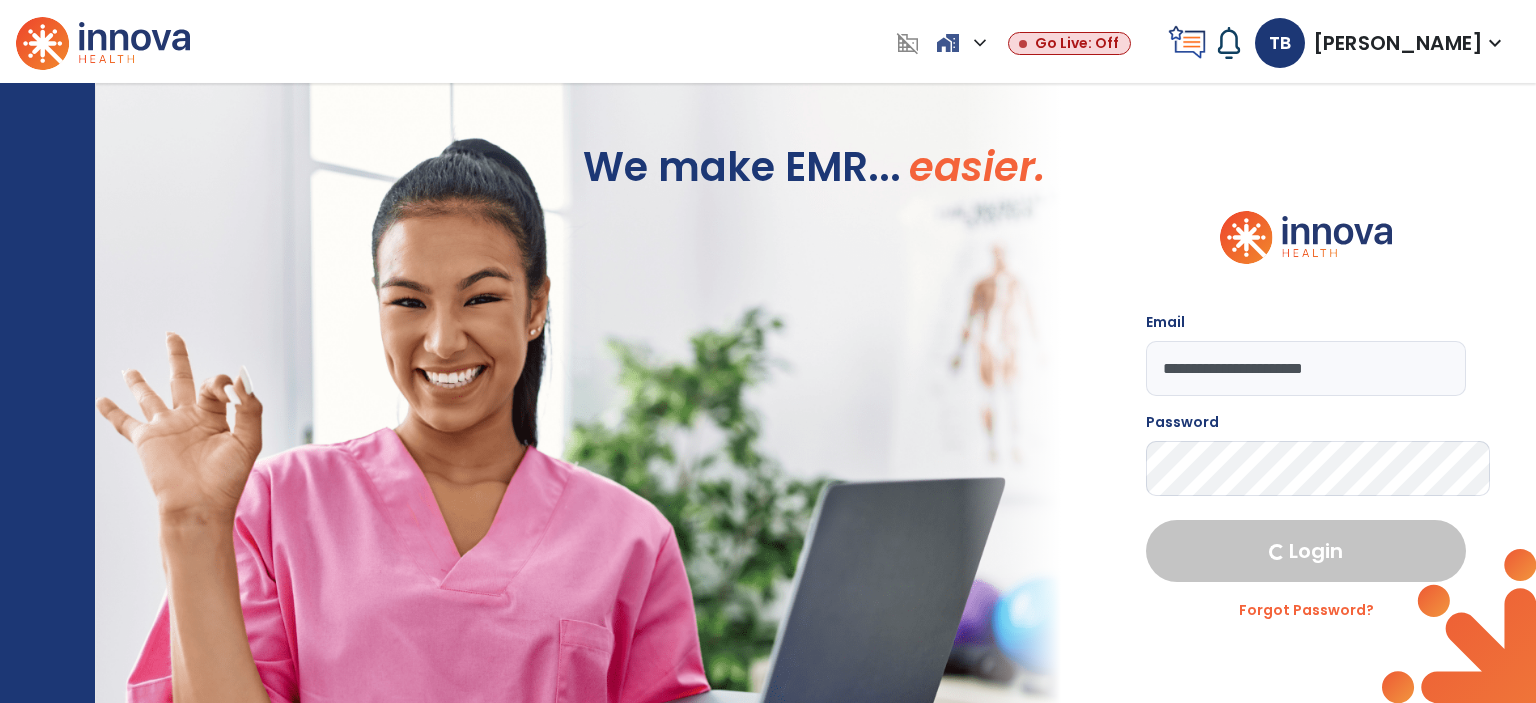 select on "****" 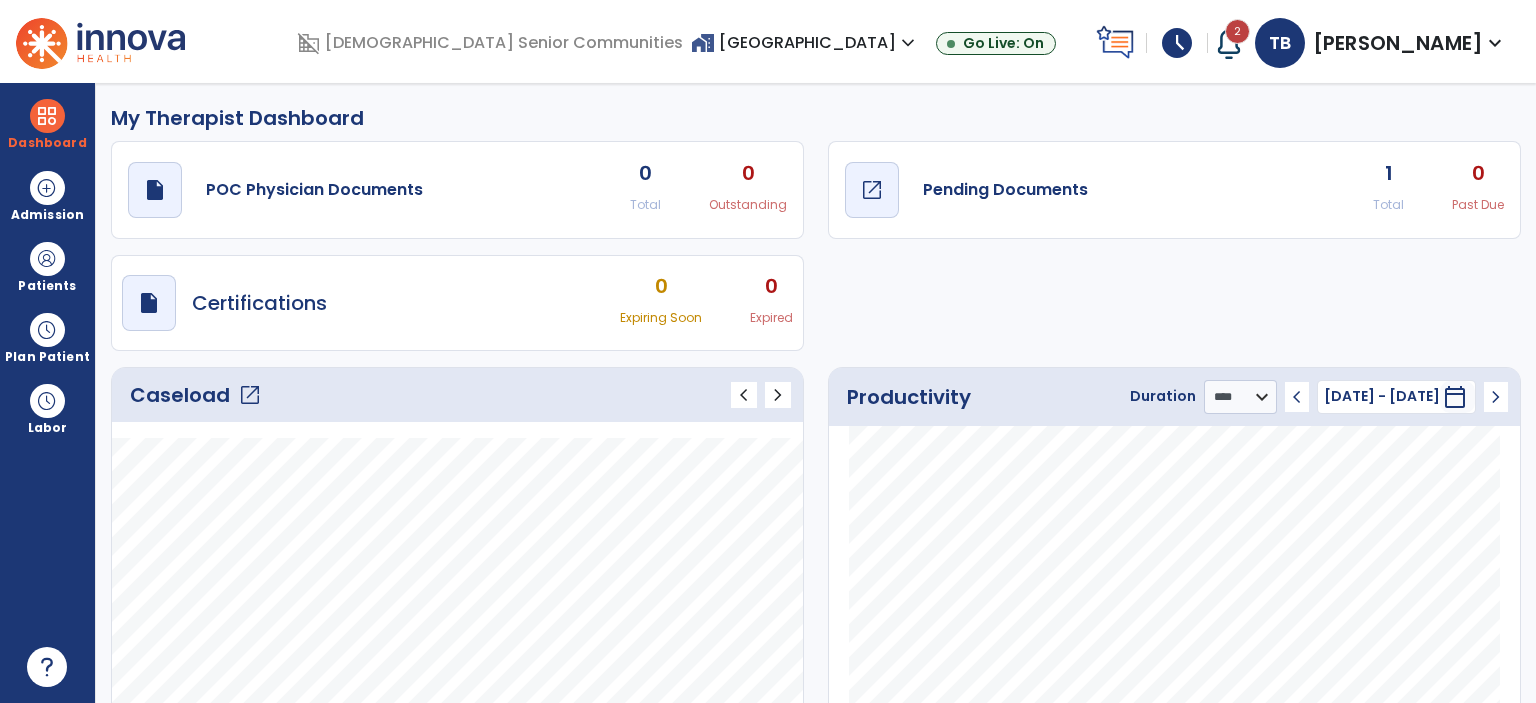 click on "open_in_new" 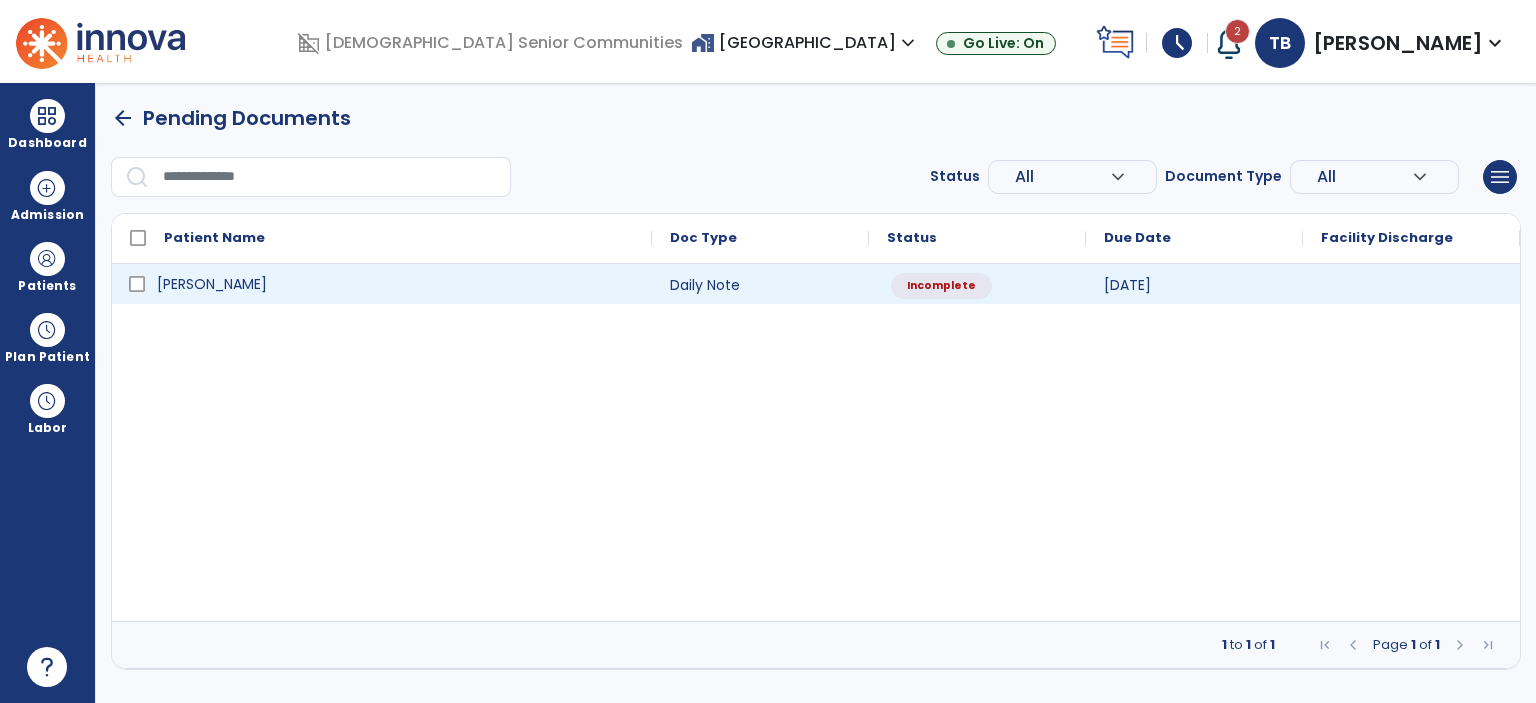 click on "[PERSON_NAME]" at bounding box center [396, 284] 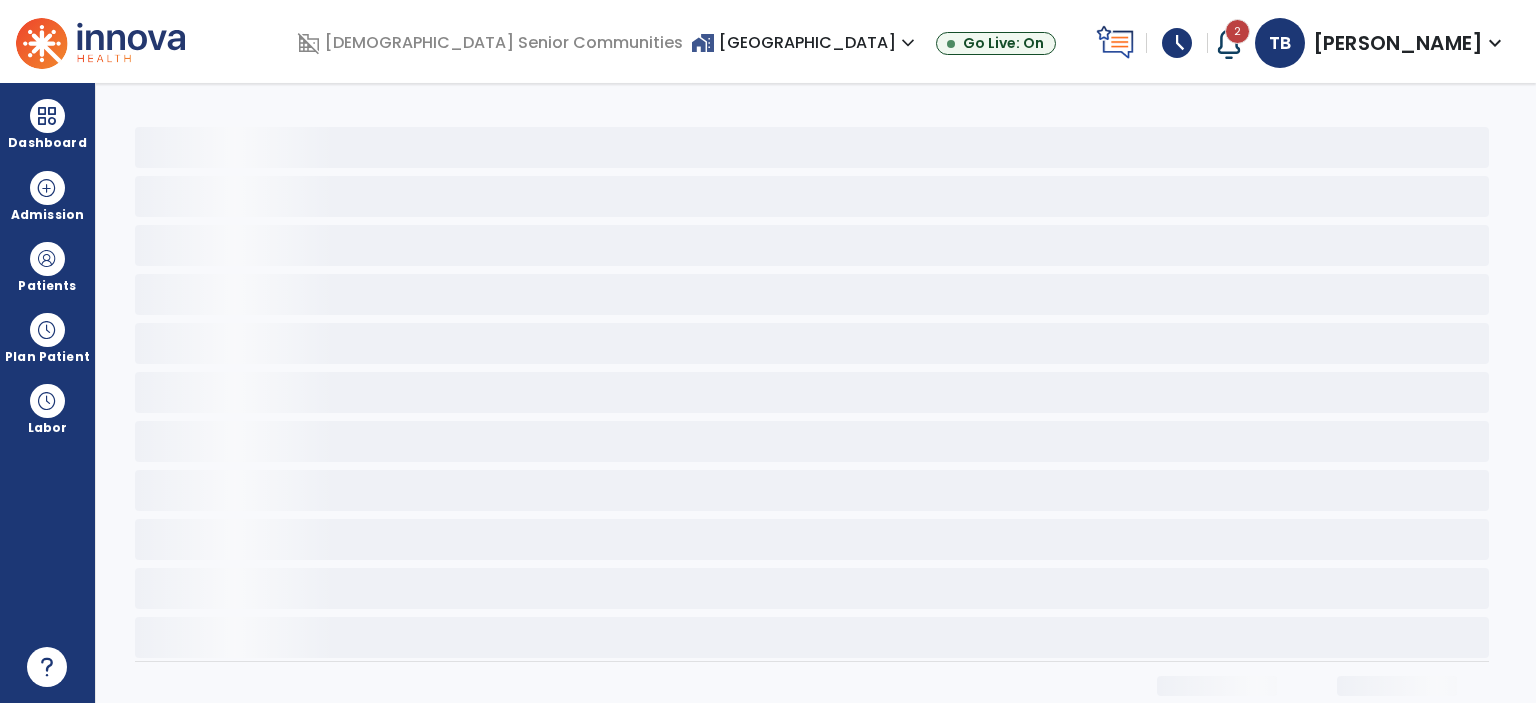 select on "*" 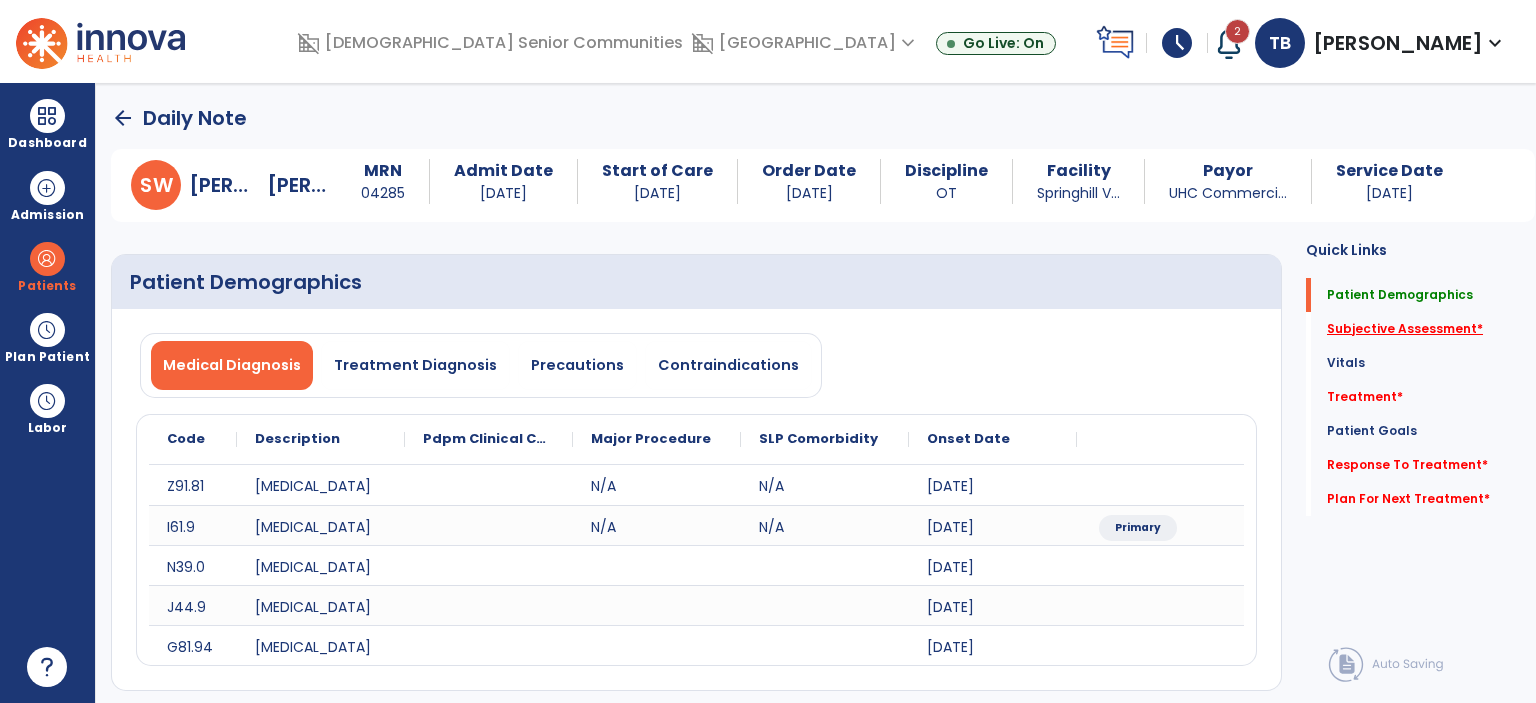 click on "Subjective Assessment   *" 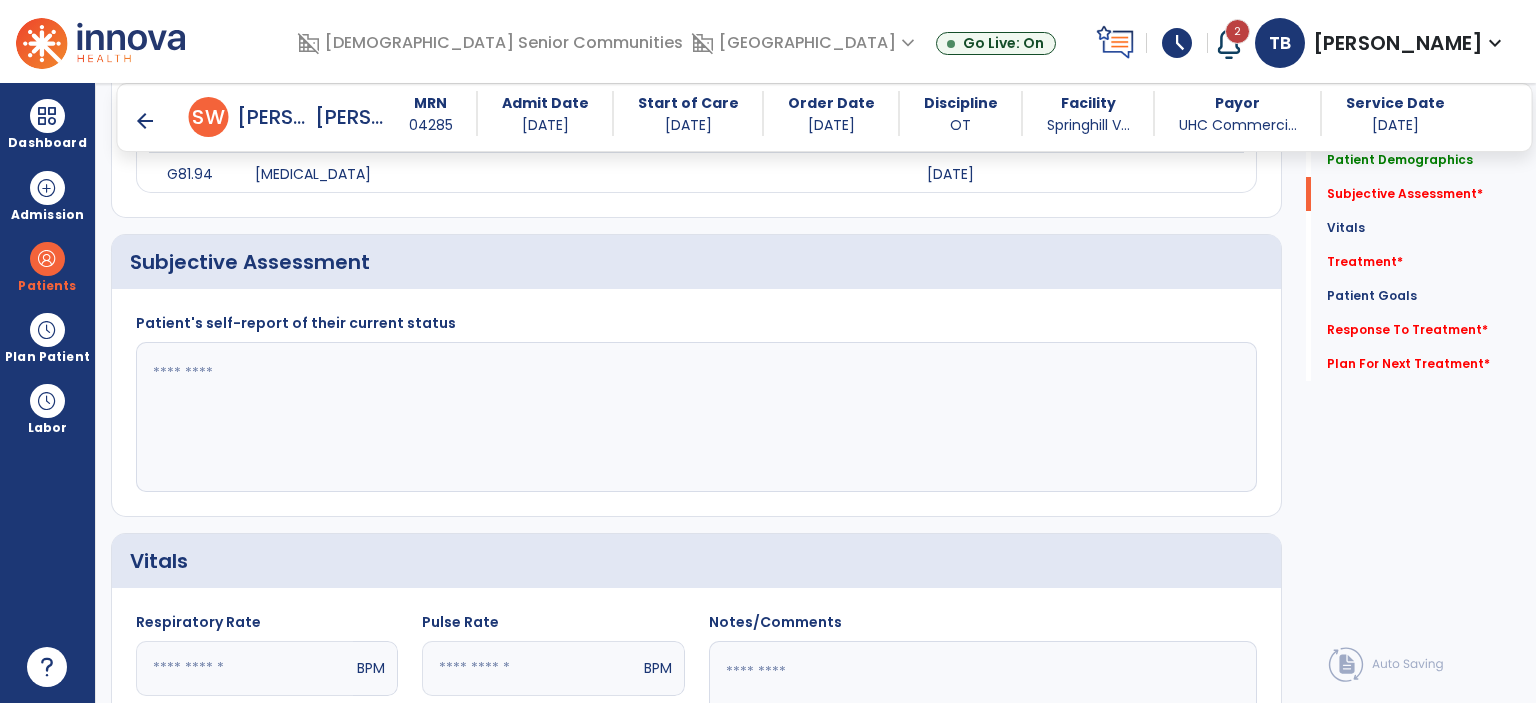 scroll, scrollTop: 454, scrollLeft: 0, axis: vertical 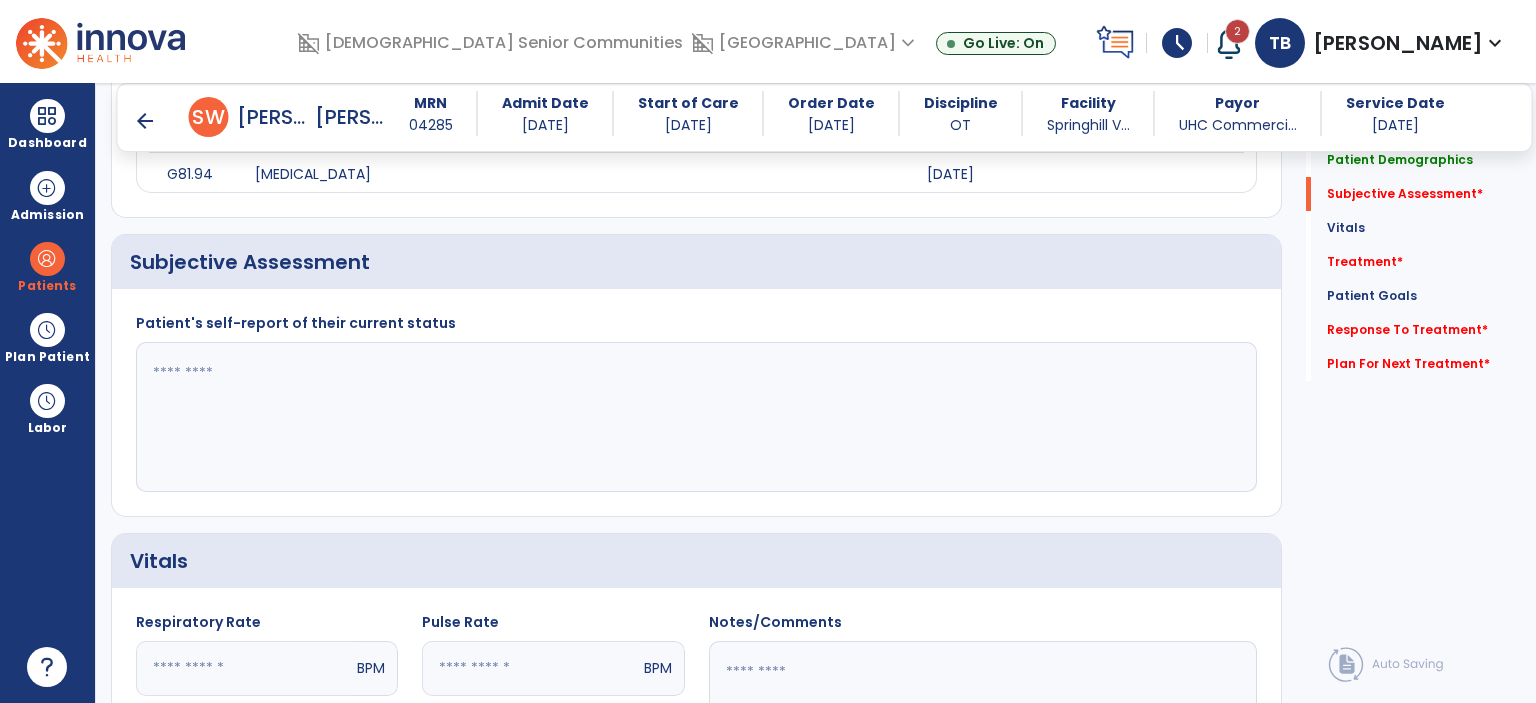 click 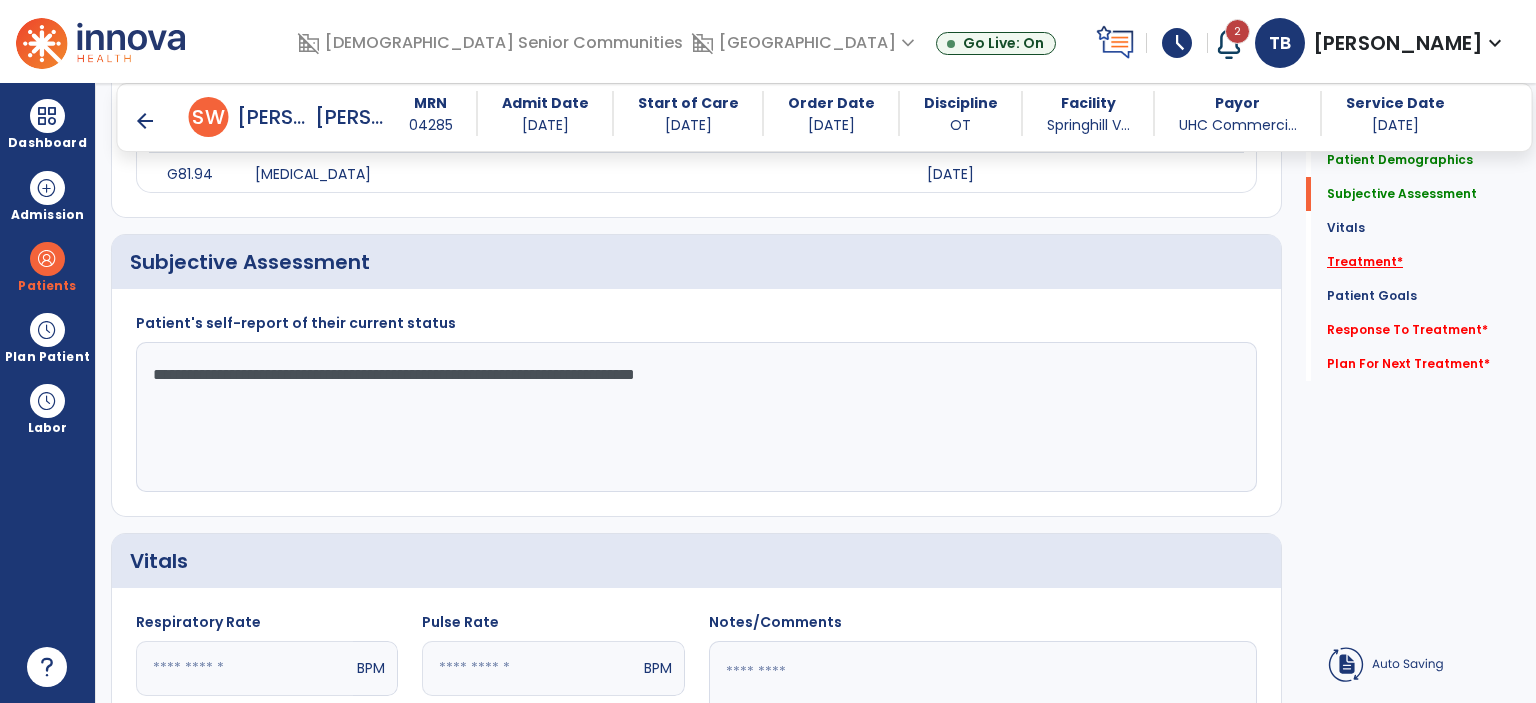 type on "**********" 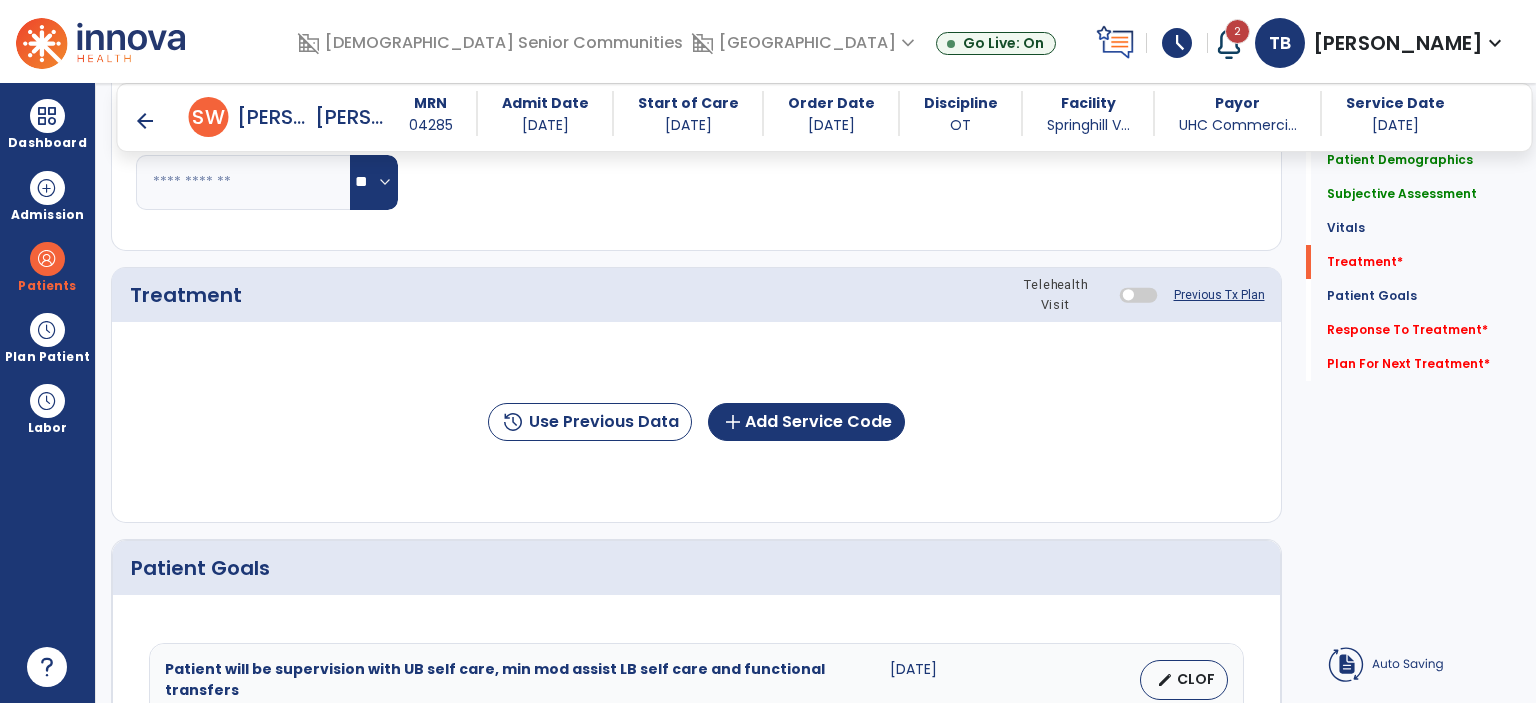 scroll, scrollTop: 1143, scrollLeft: 0, axis: vertical 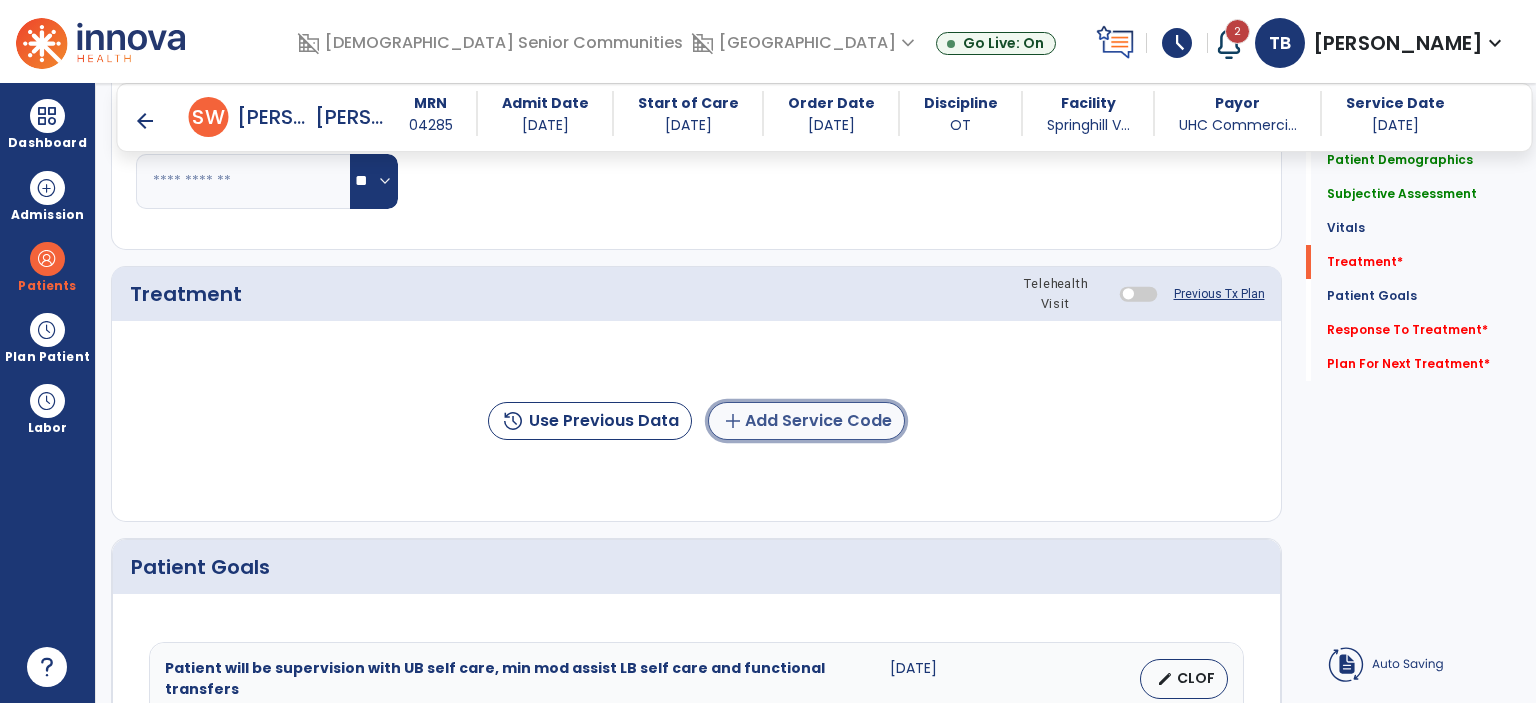 click on "add  Add Service Code" 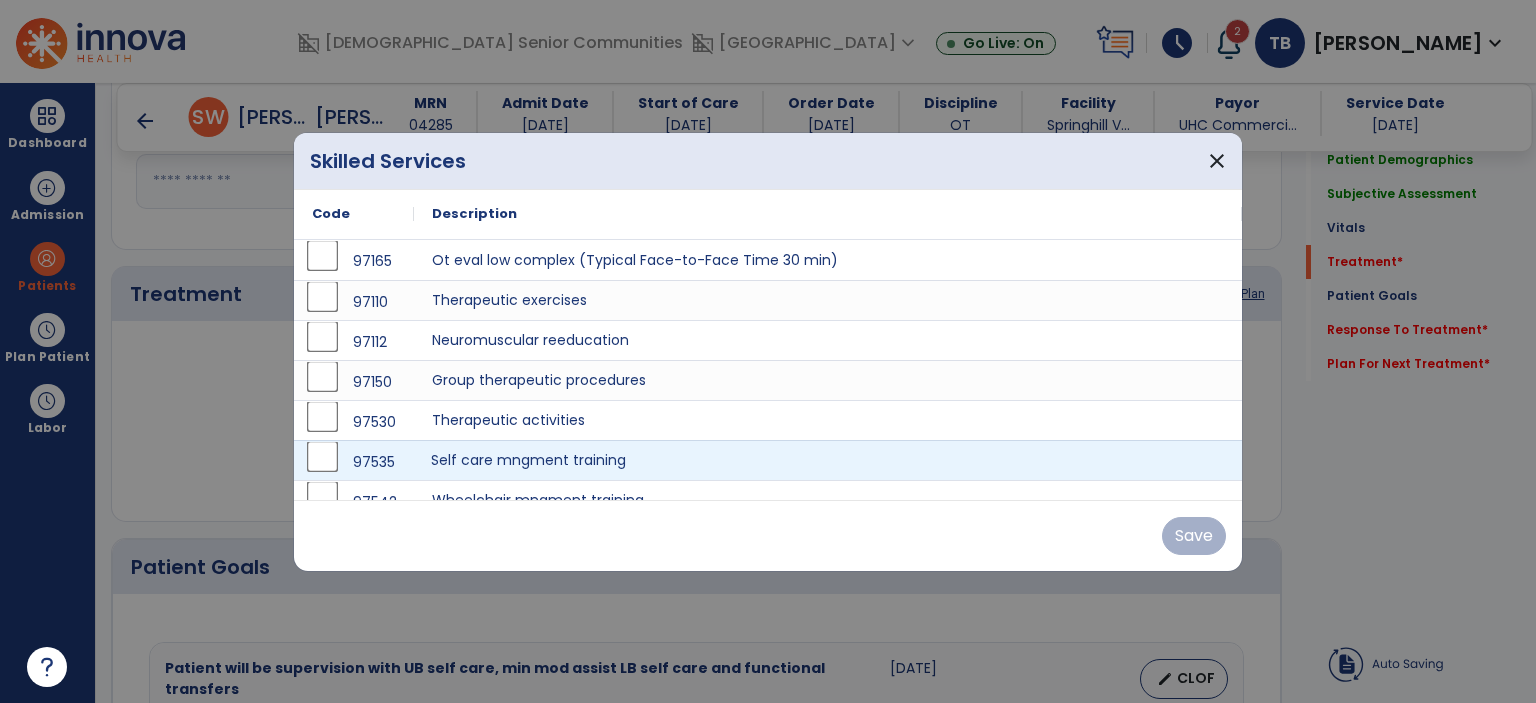 click on "Self care mngment training" at bounding box center [828, 460] 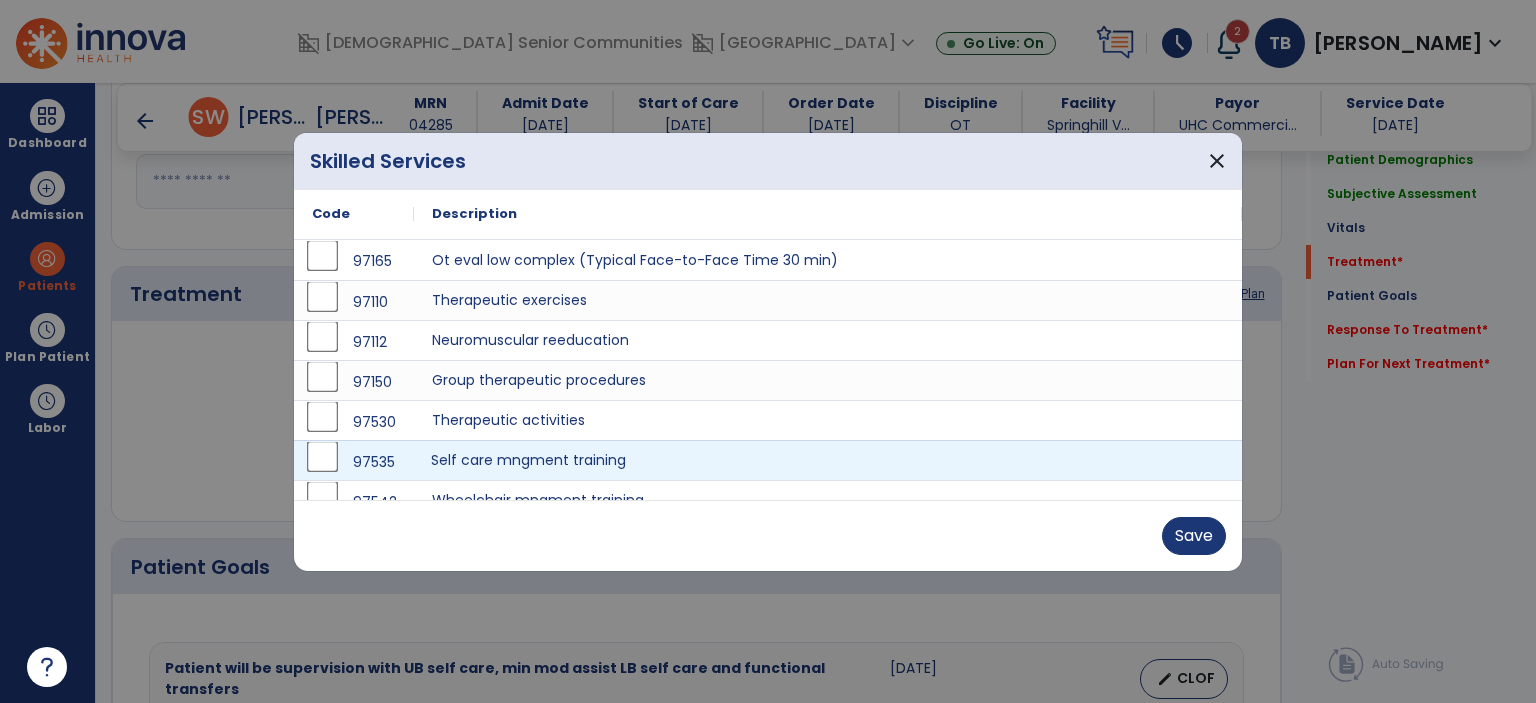 click on "Self care mngment training" at bounding box center [828, 460] 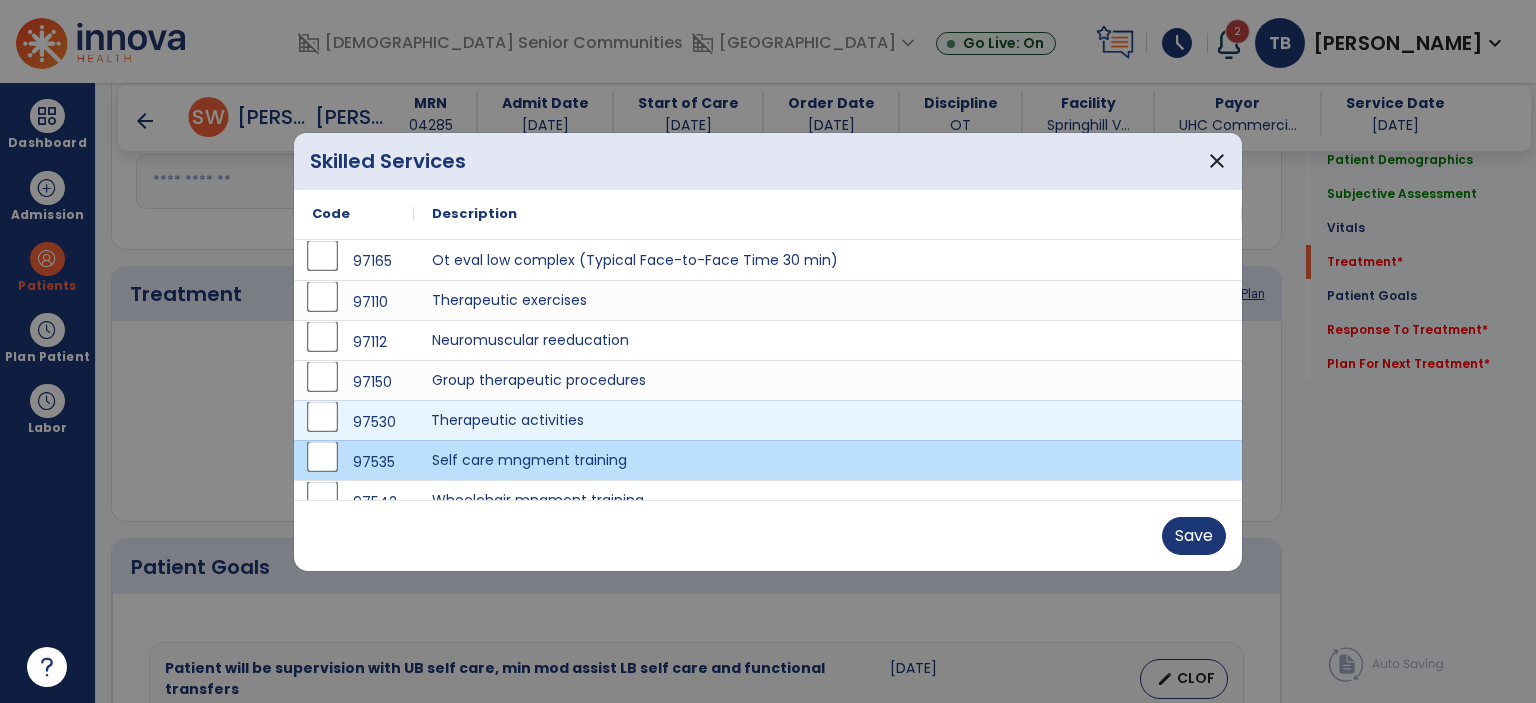 click on "Therapeutic activities" at bounding box center (828, 420) 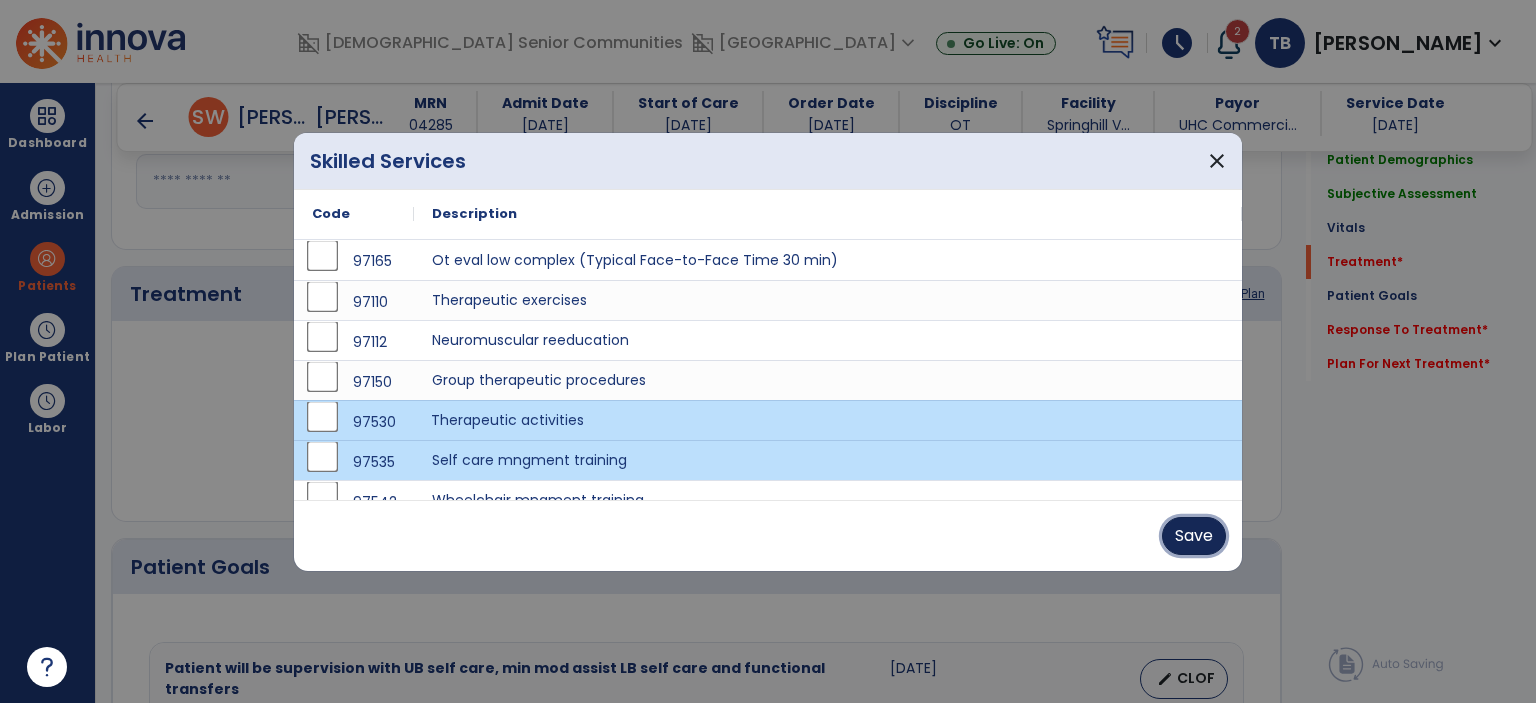 click on "Save" at bounding box center (1194, 536) 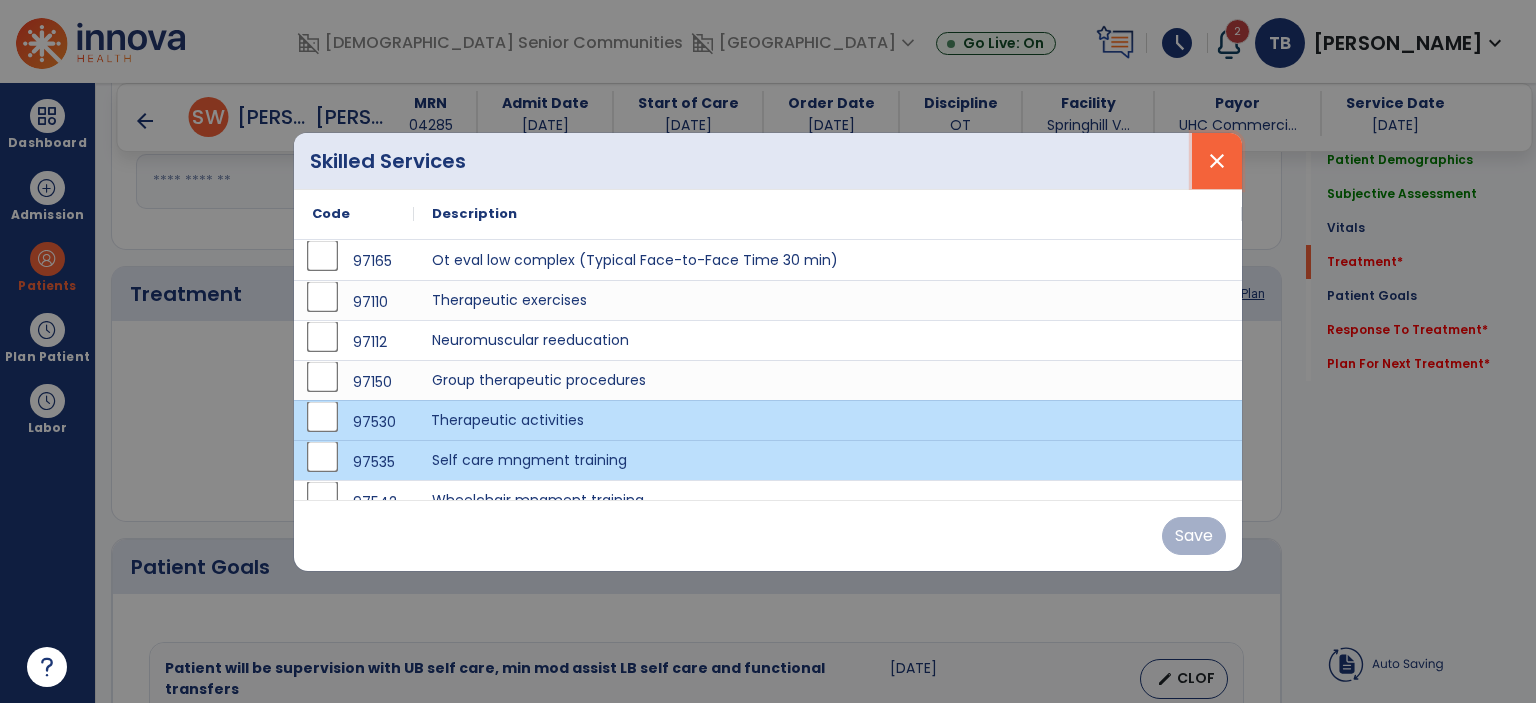 click on "close" at bounding box center (1217, 161) 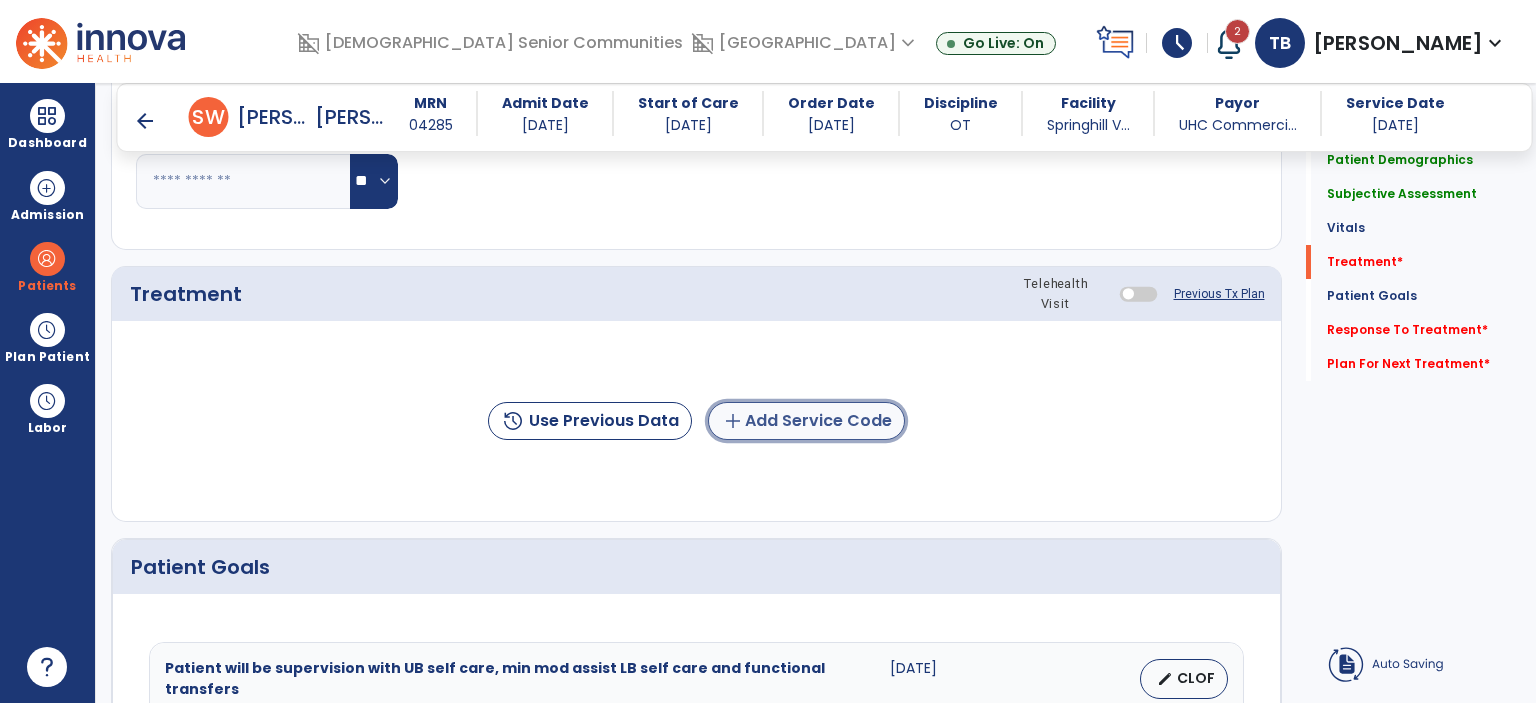 click on "add  Add Service Code" 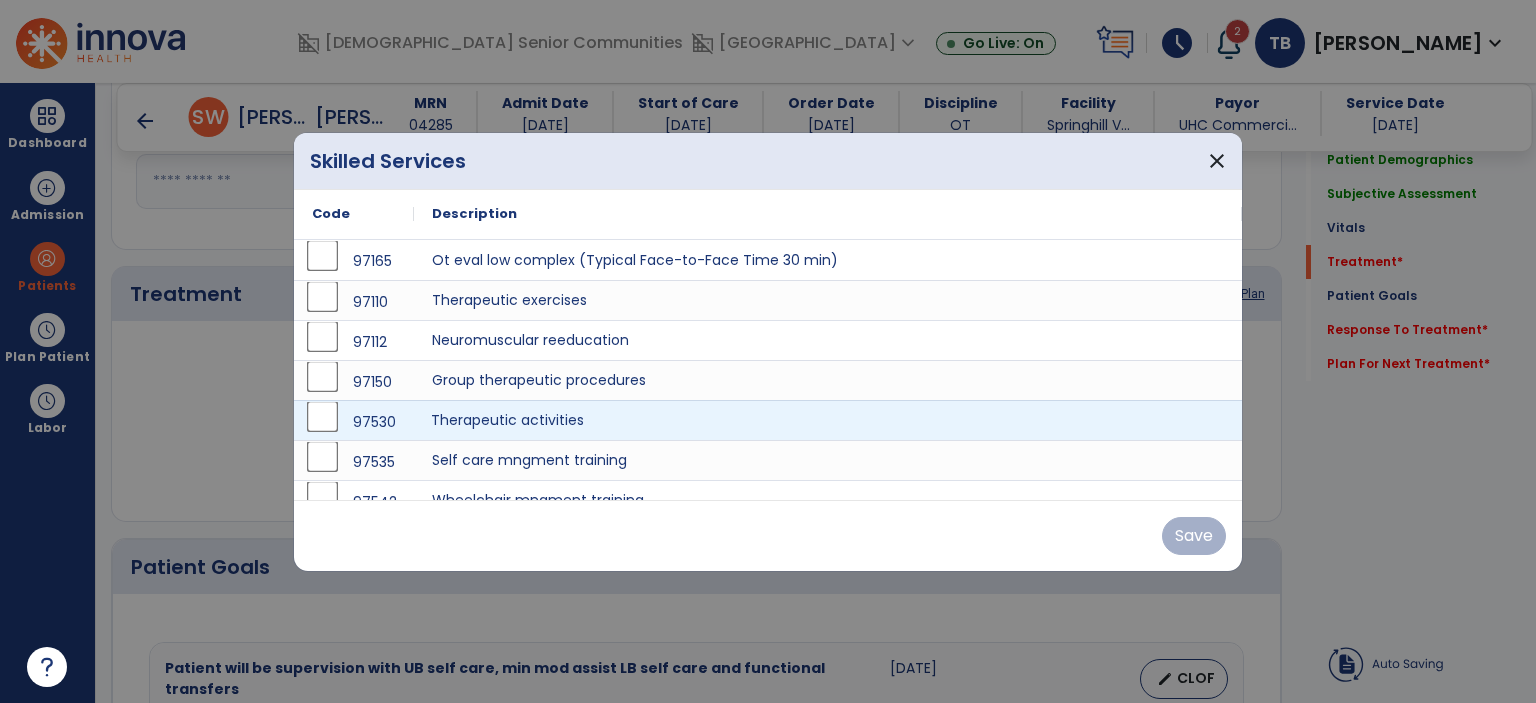 click on "Therapeutic activities" at bounding box center (828, 420) 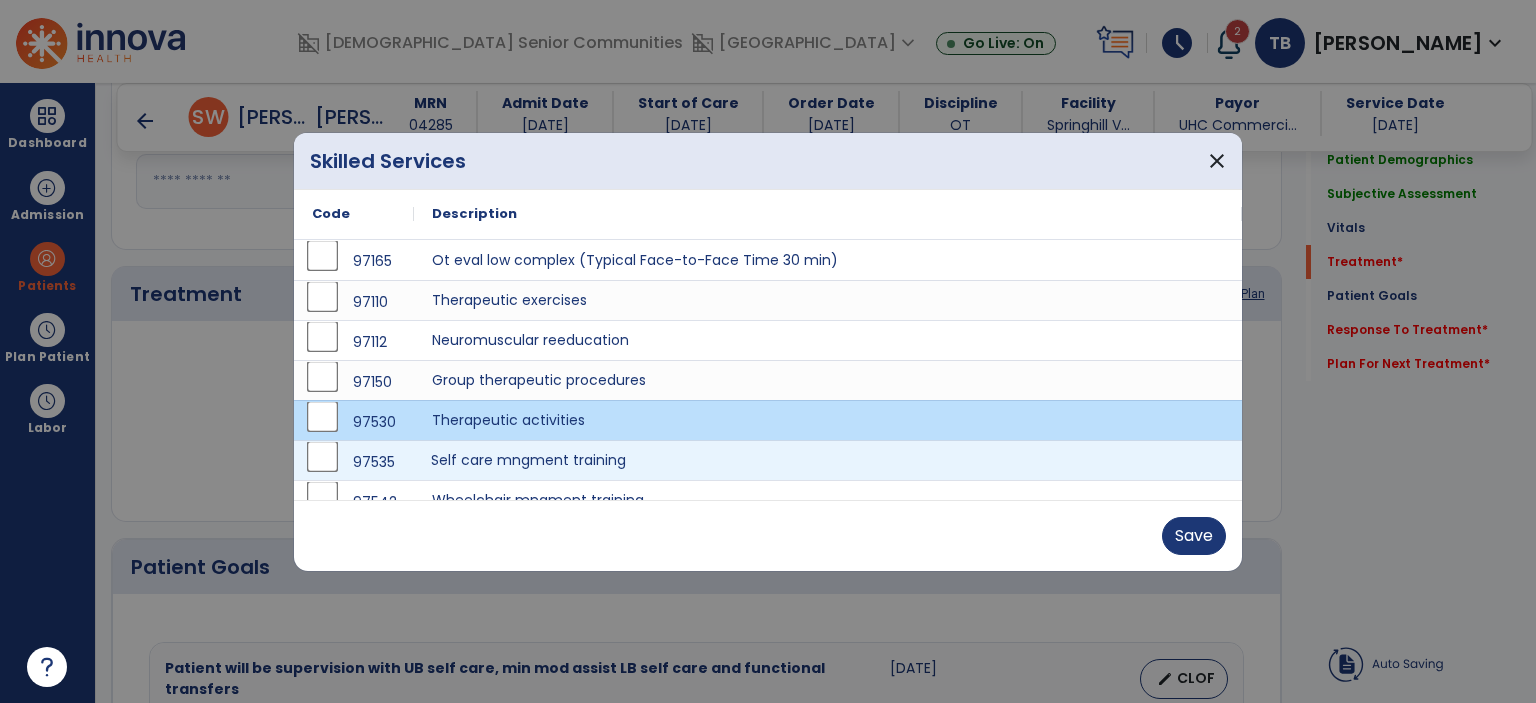 click on "Self care mngment training" at bounding box center [828, 460] 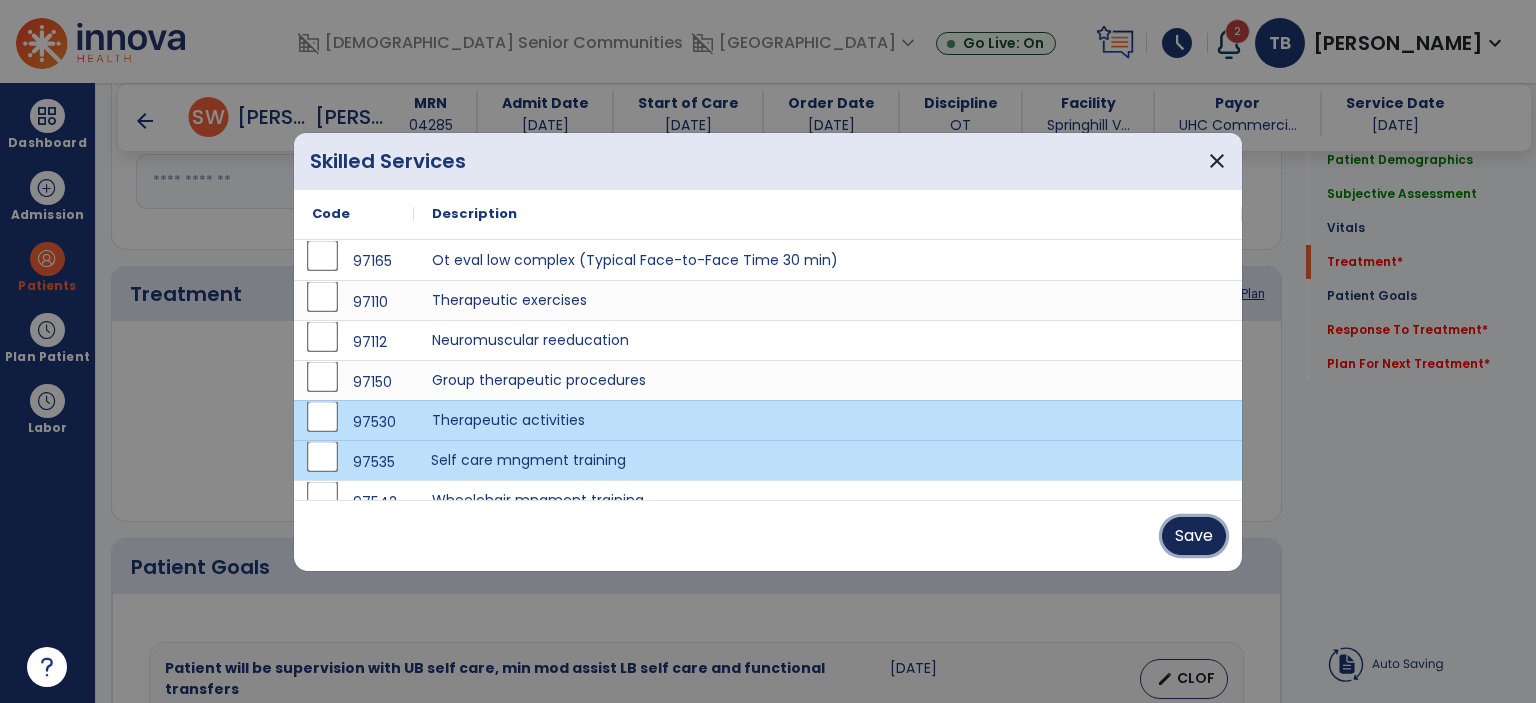 click on "Save" at bounding box center [1194, 536] 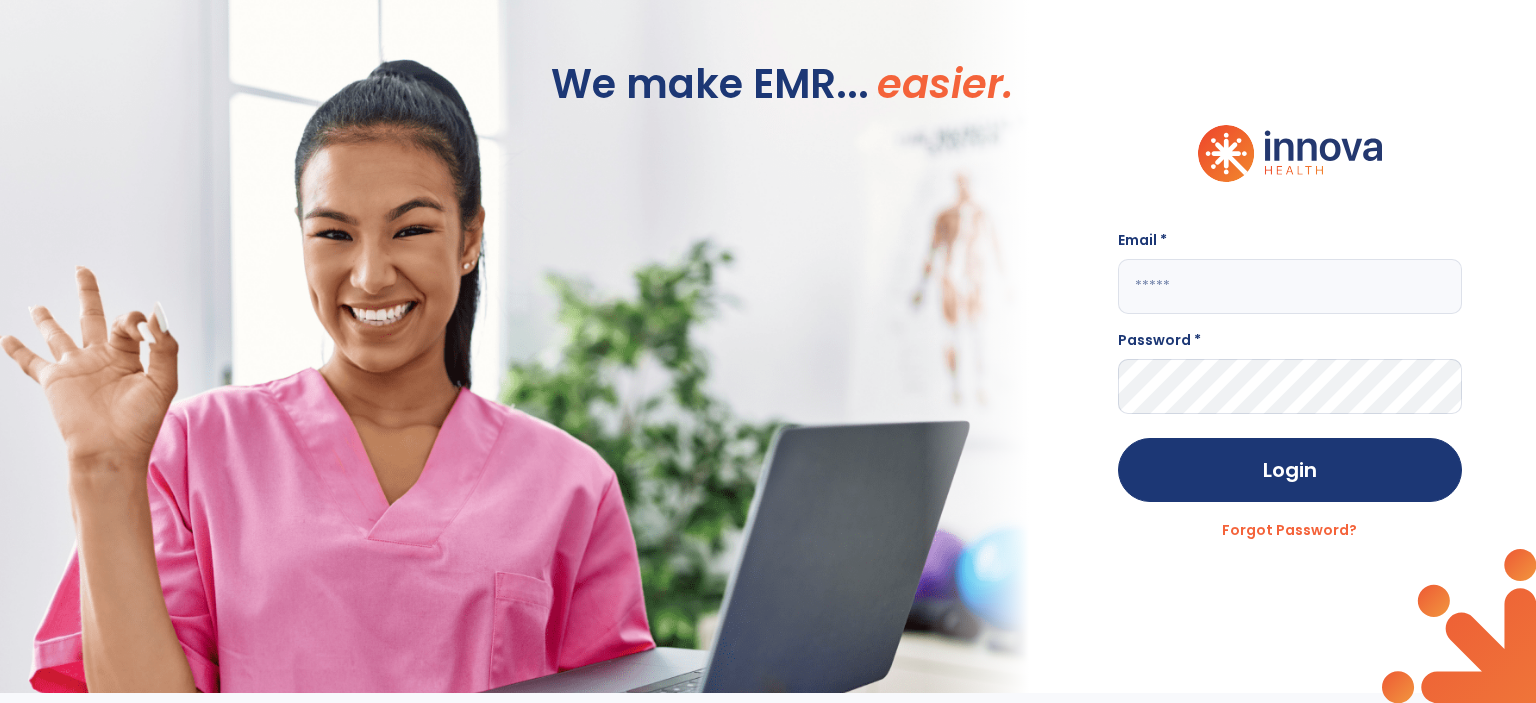 scroll, scrollTop: 0, scrollLeft: 0, axis: both 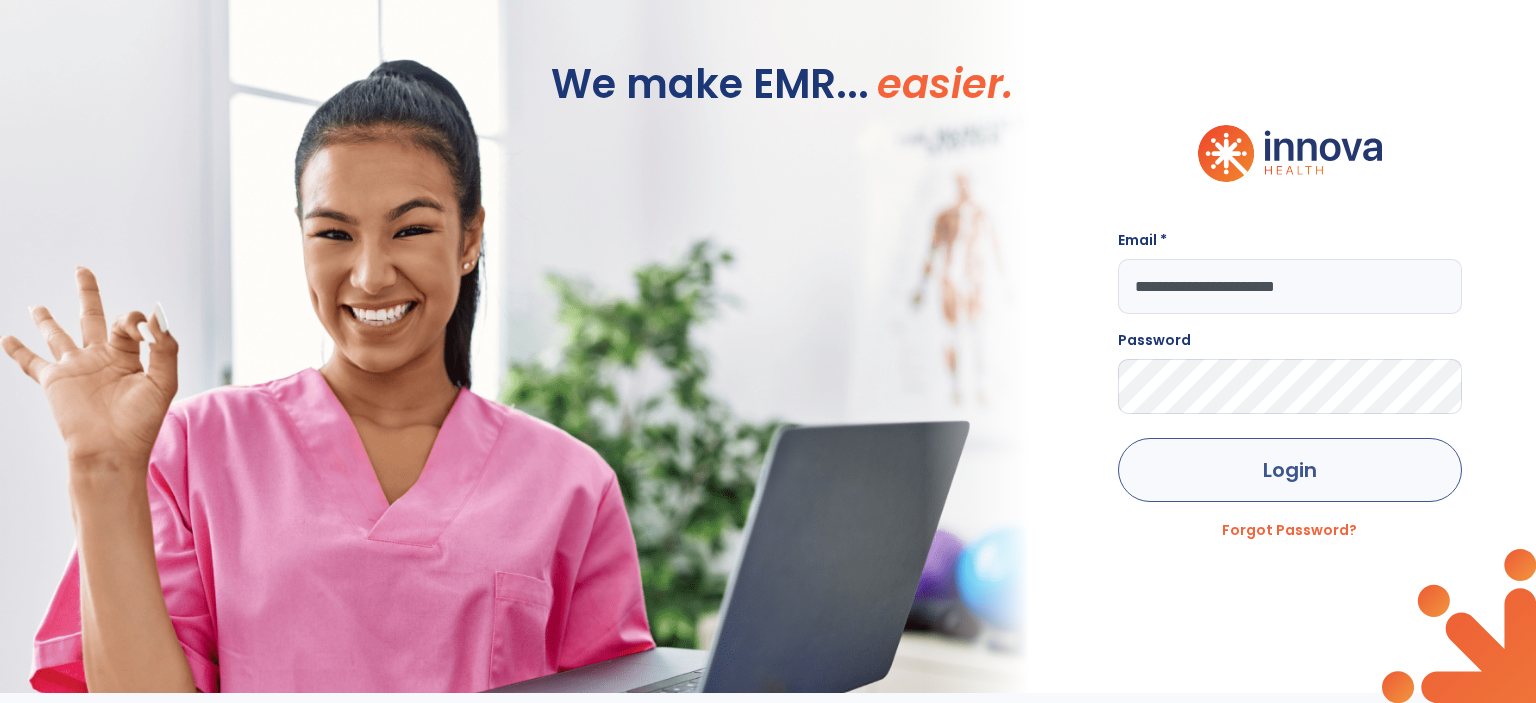 type on "**********" 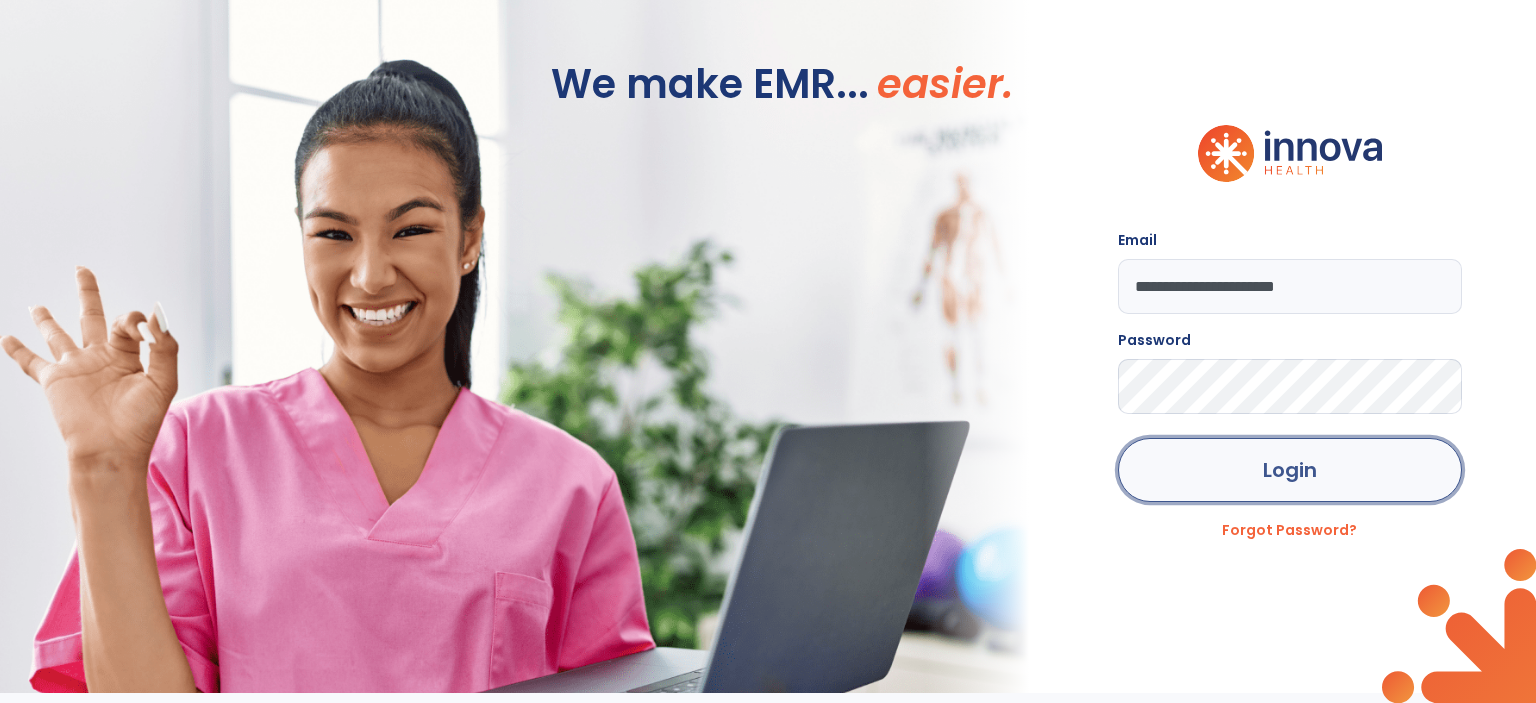 click on "Login" 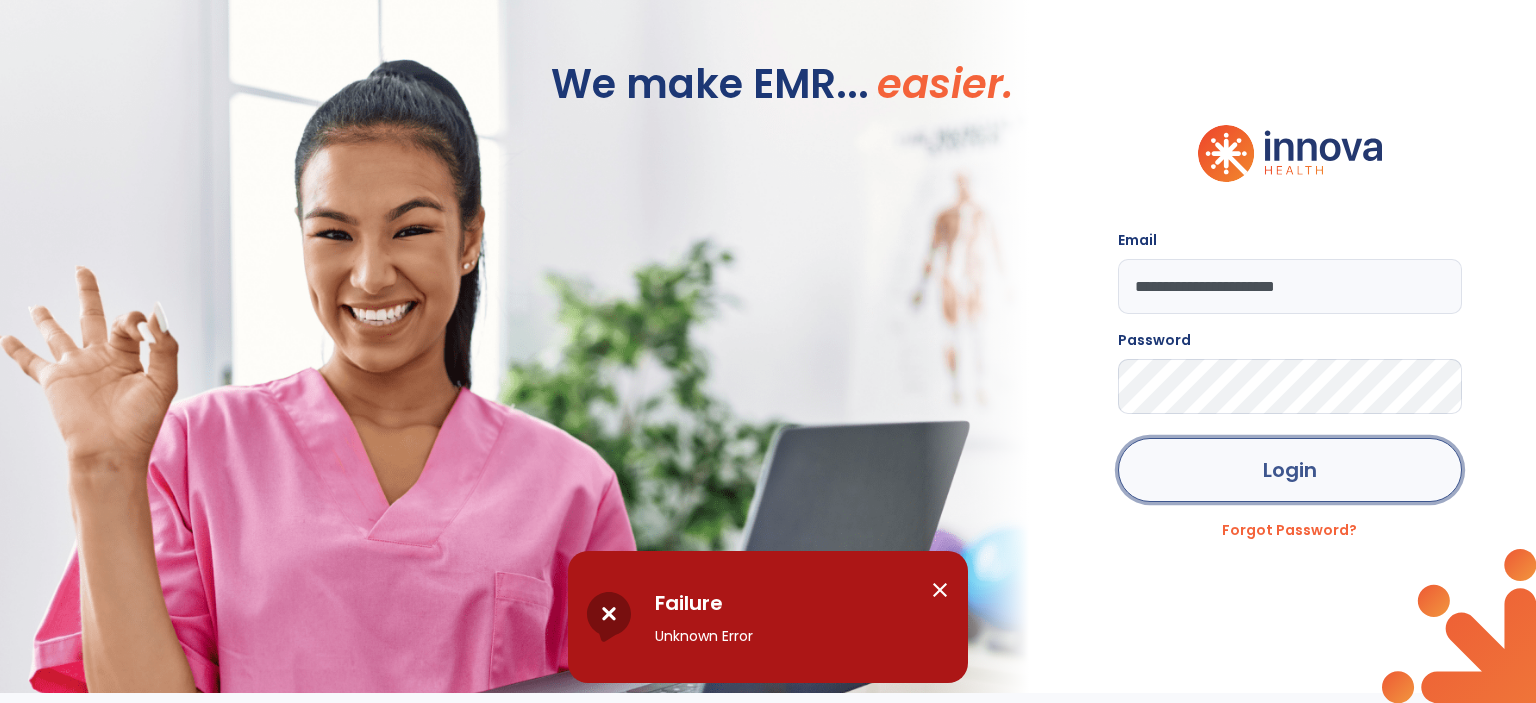 click on "Login" 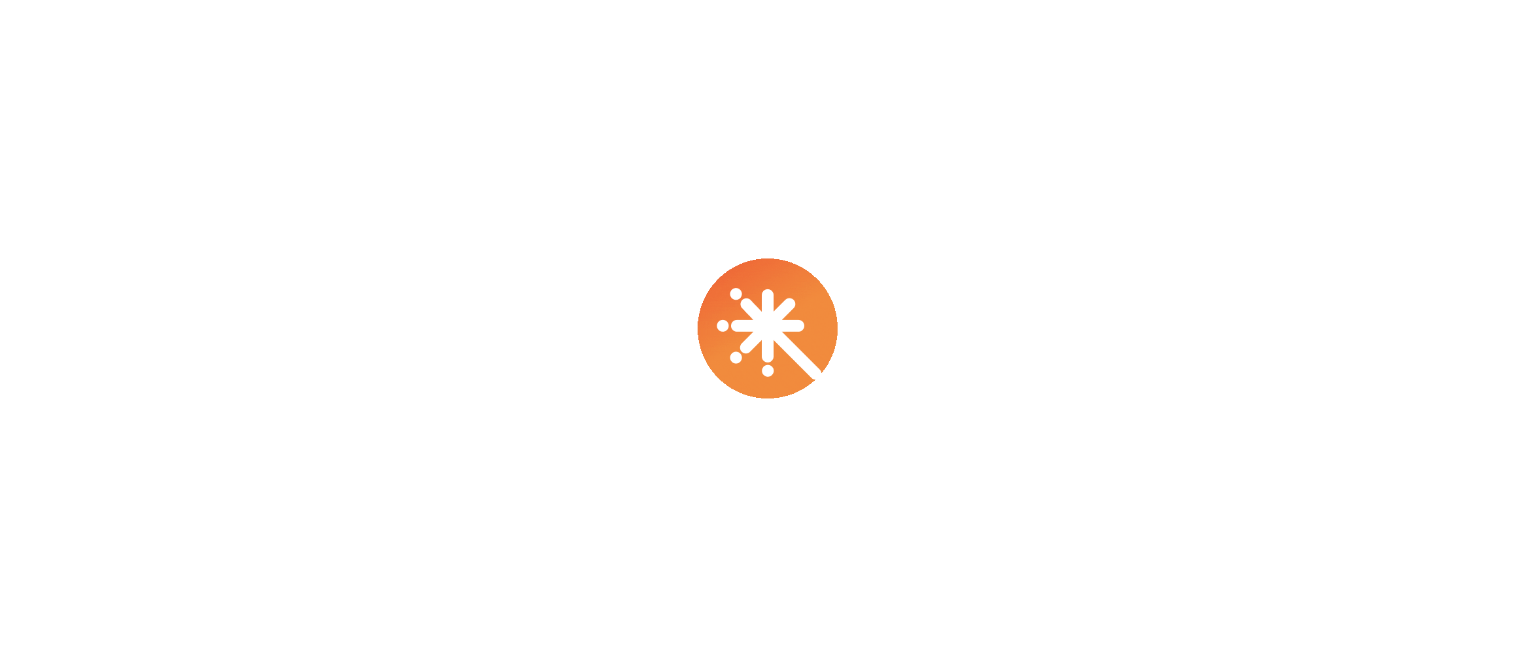 scroll, scrollTop: 0, scrollLeft: 0, axis: both 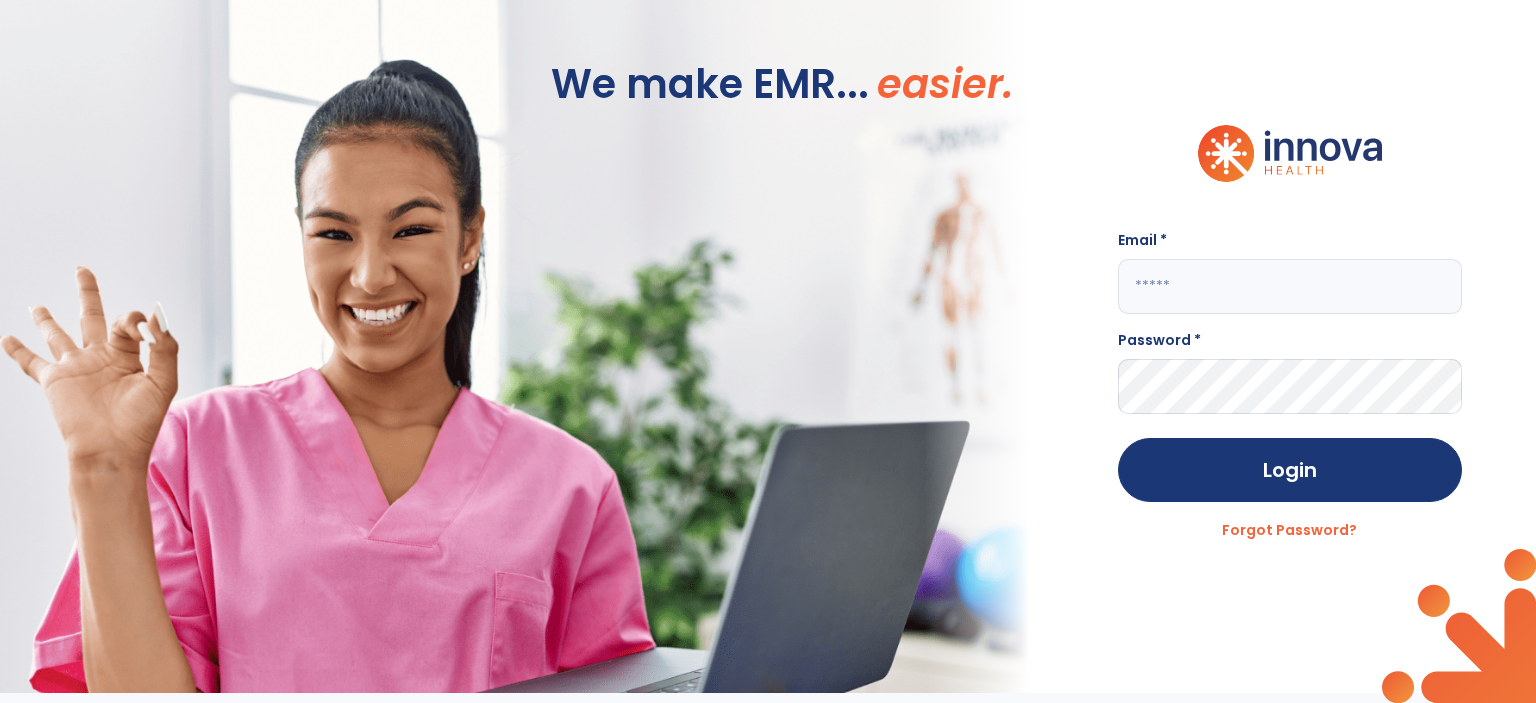 click 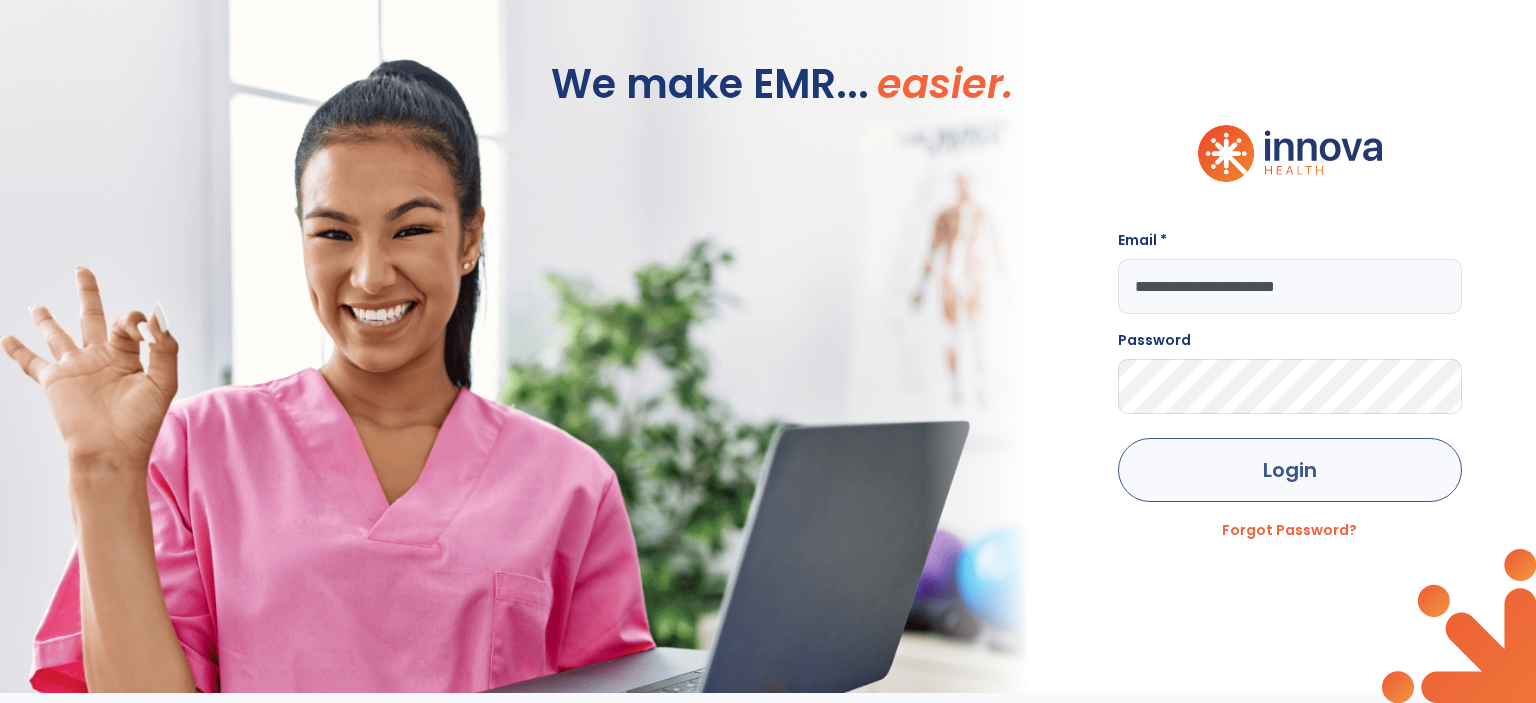 type on "**********" 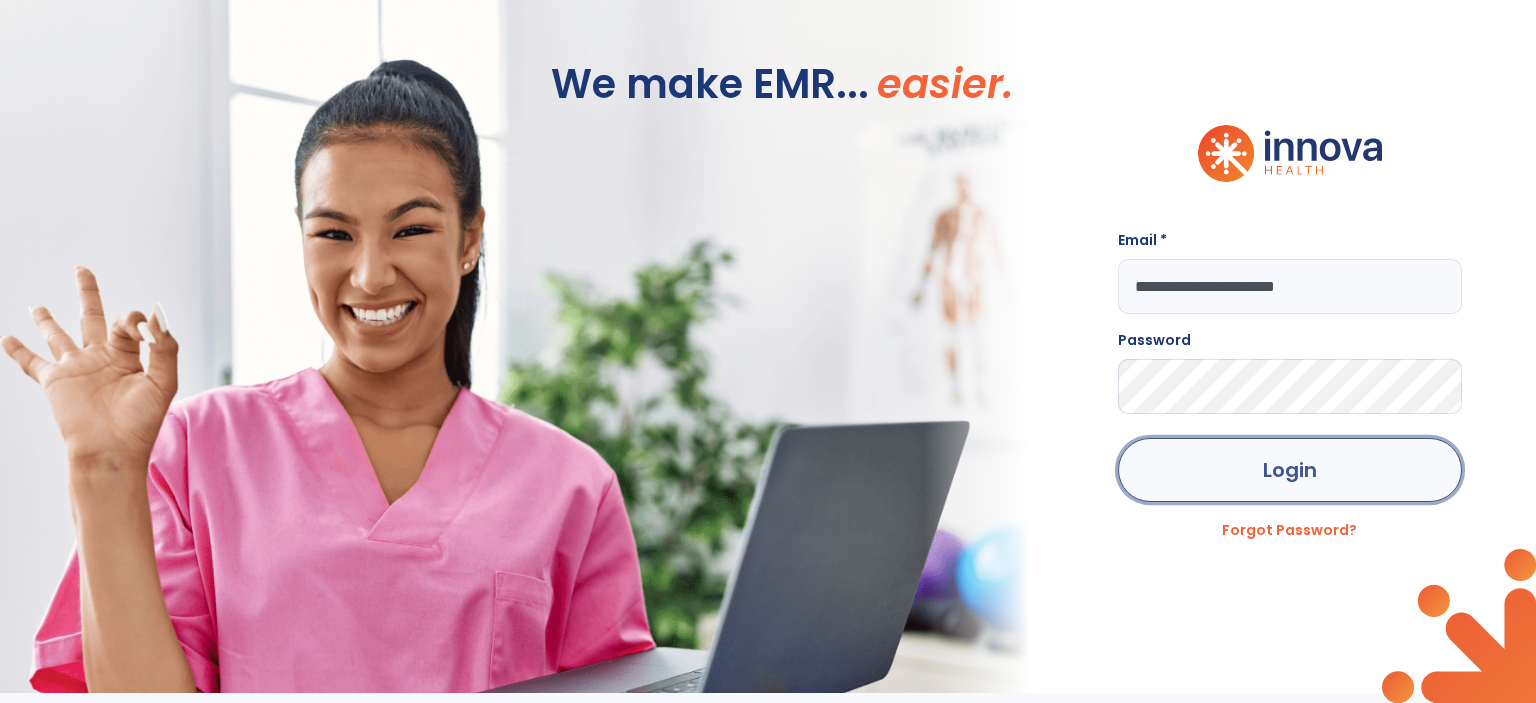 click on "Login" 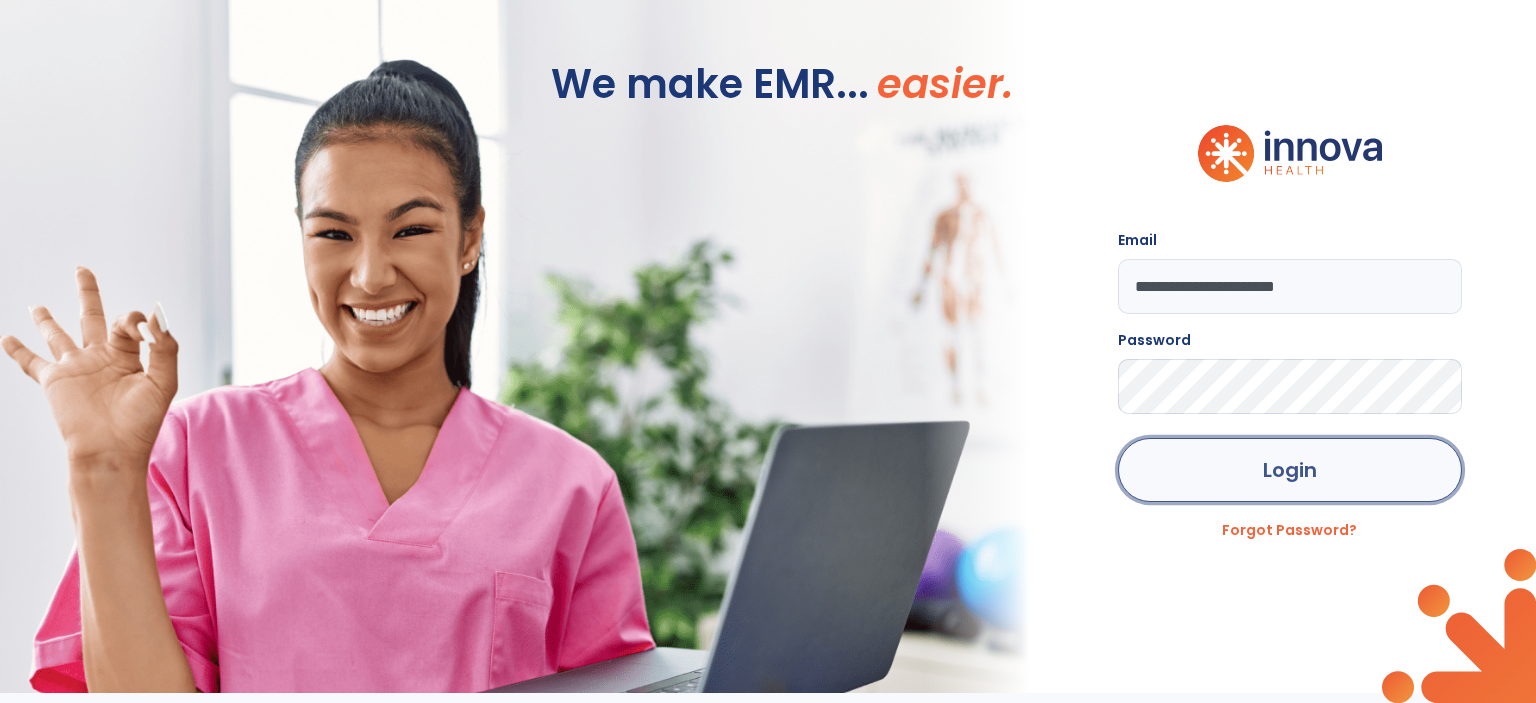 click on "Login" 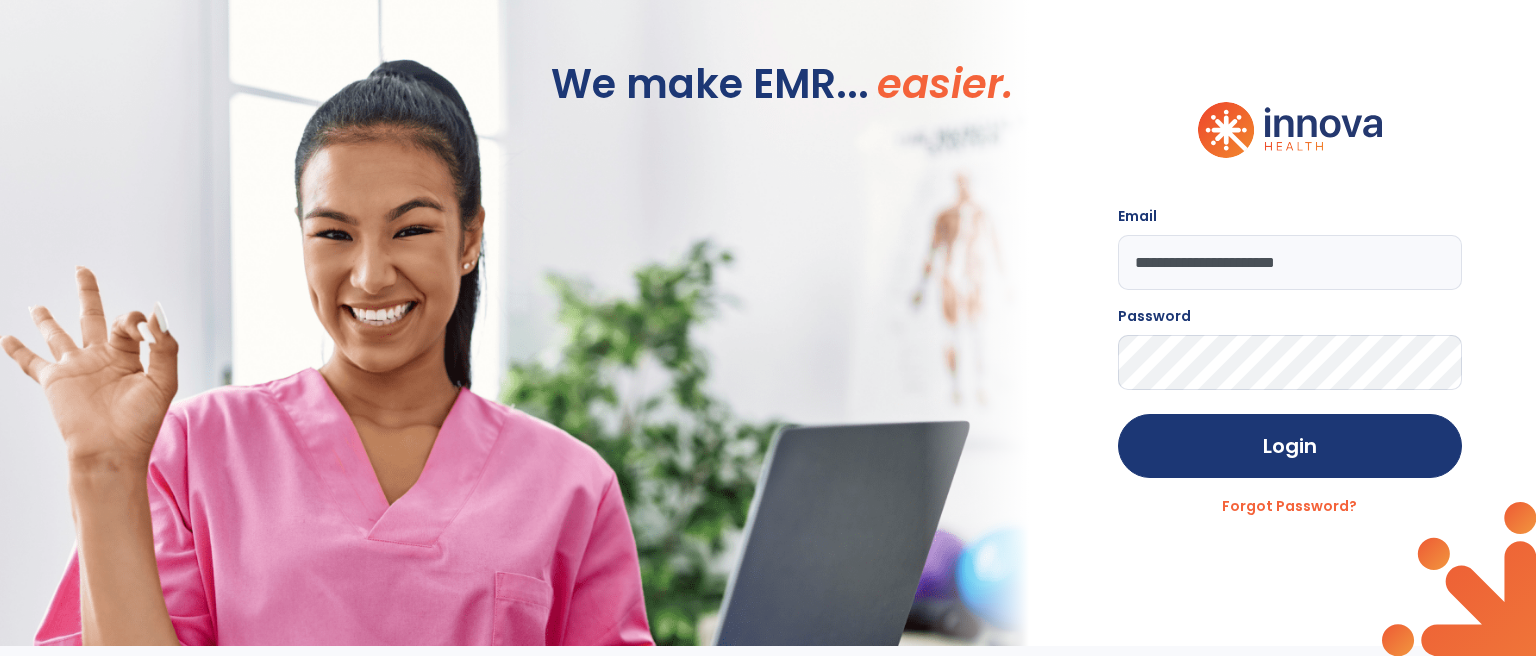 click on "We make EMR... easier." 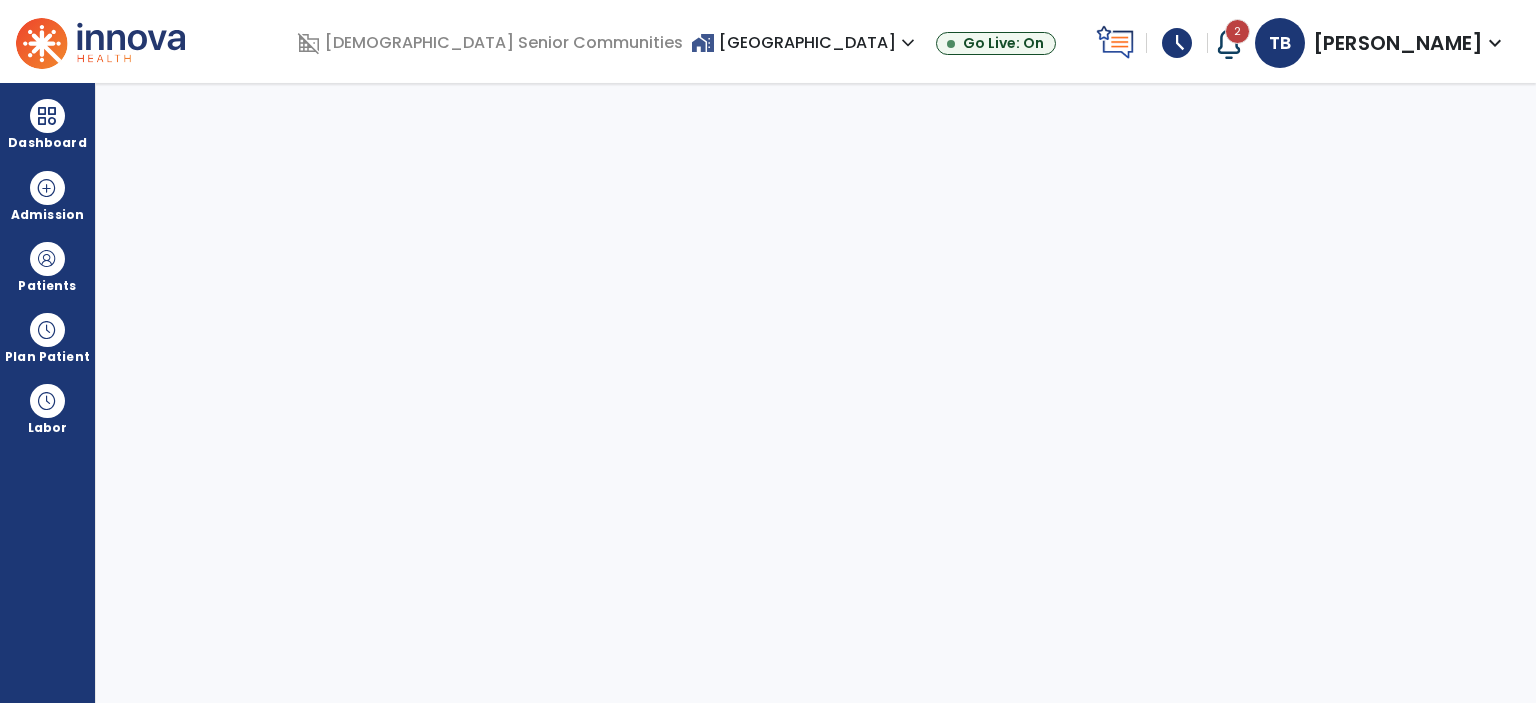 scroll, scrollTop: 0, scrollLeft: 0, axis: both 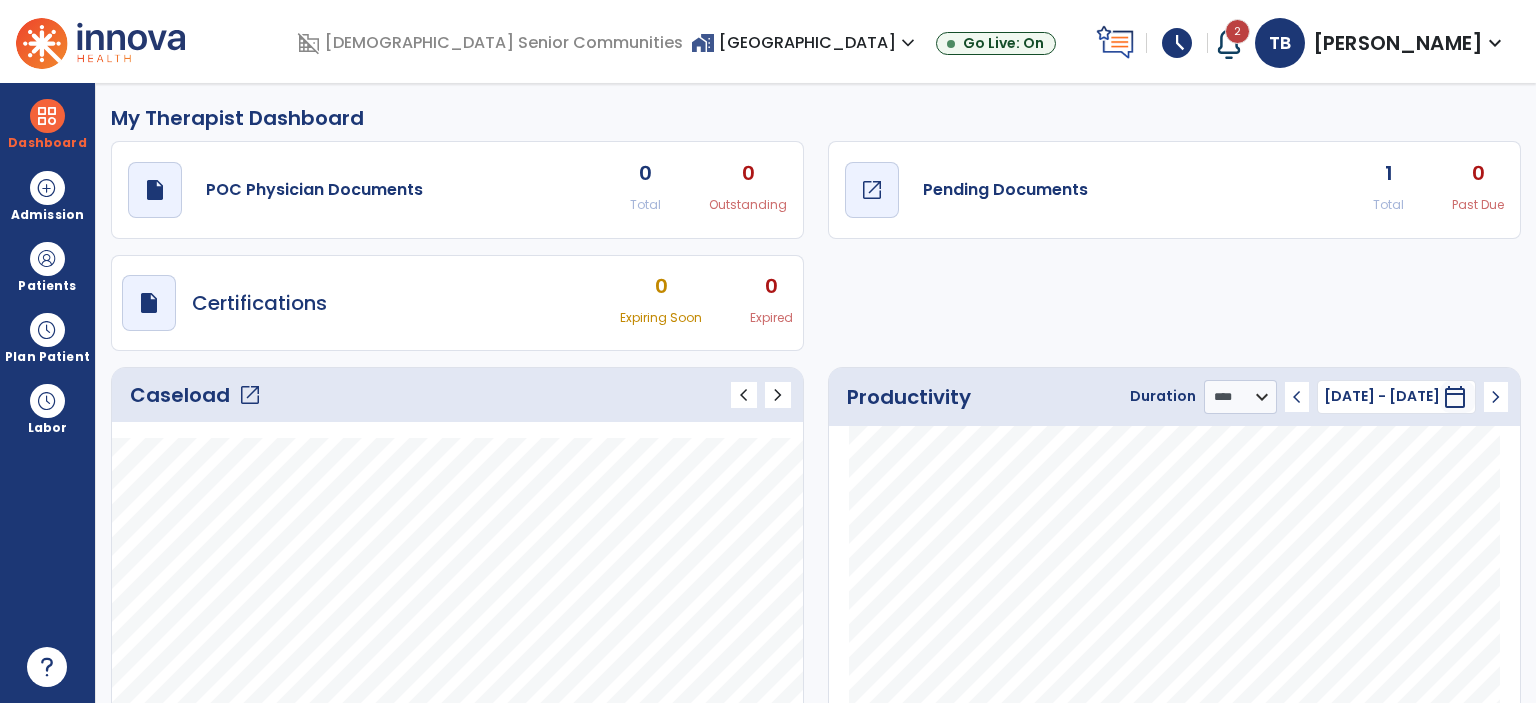click on "open_in_new" 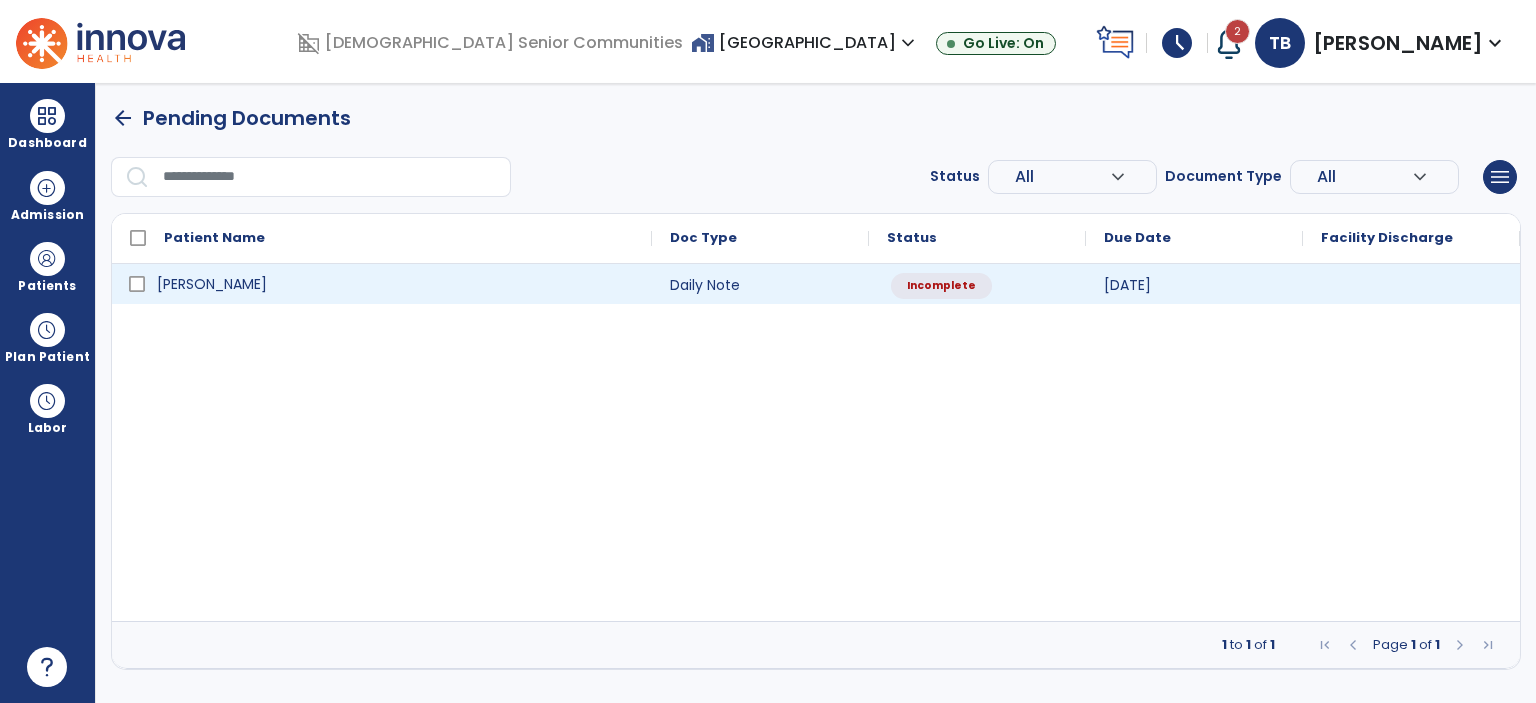 click on "[PERSON_NAME]" at bounding box center (396, 284) 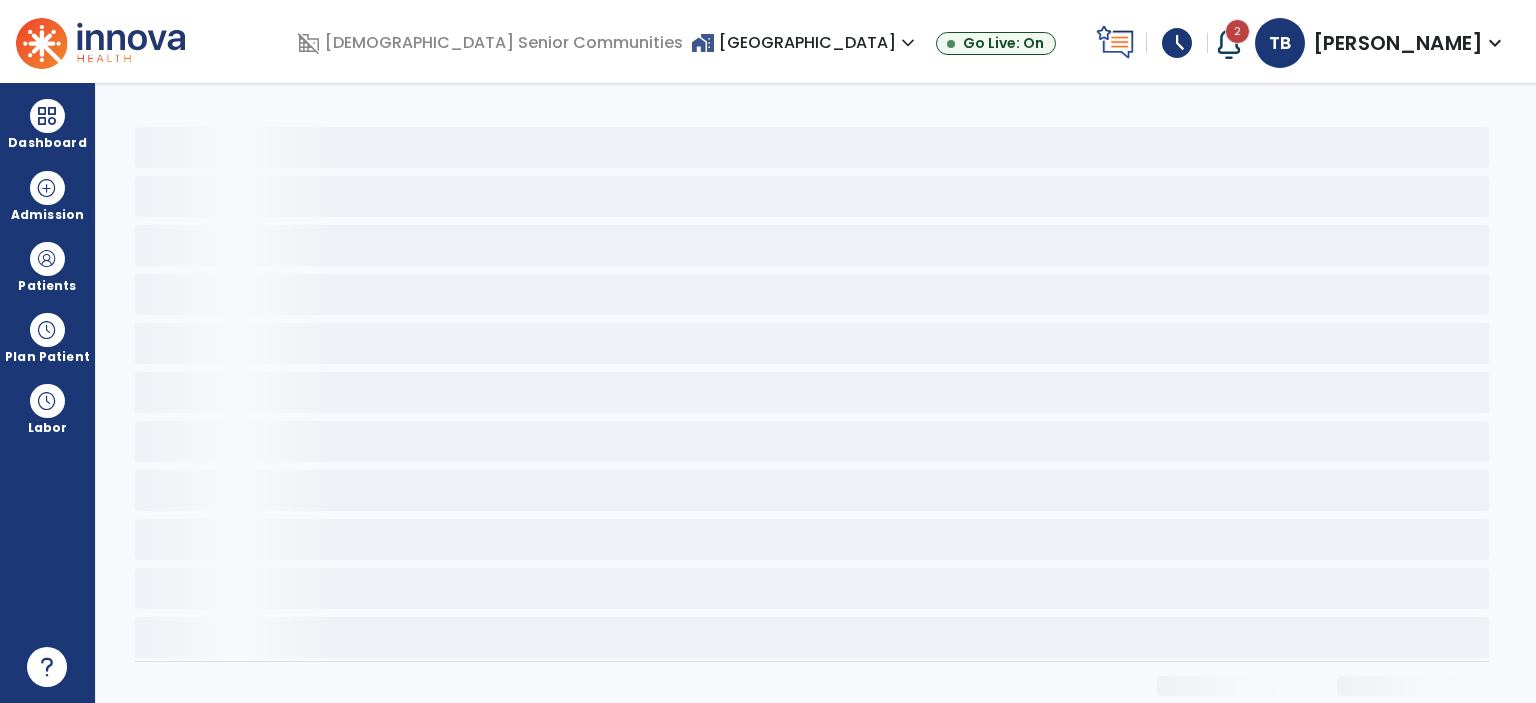 select on "*" 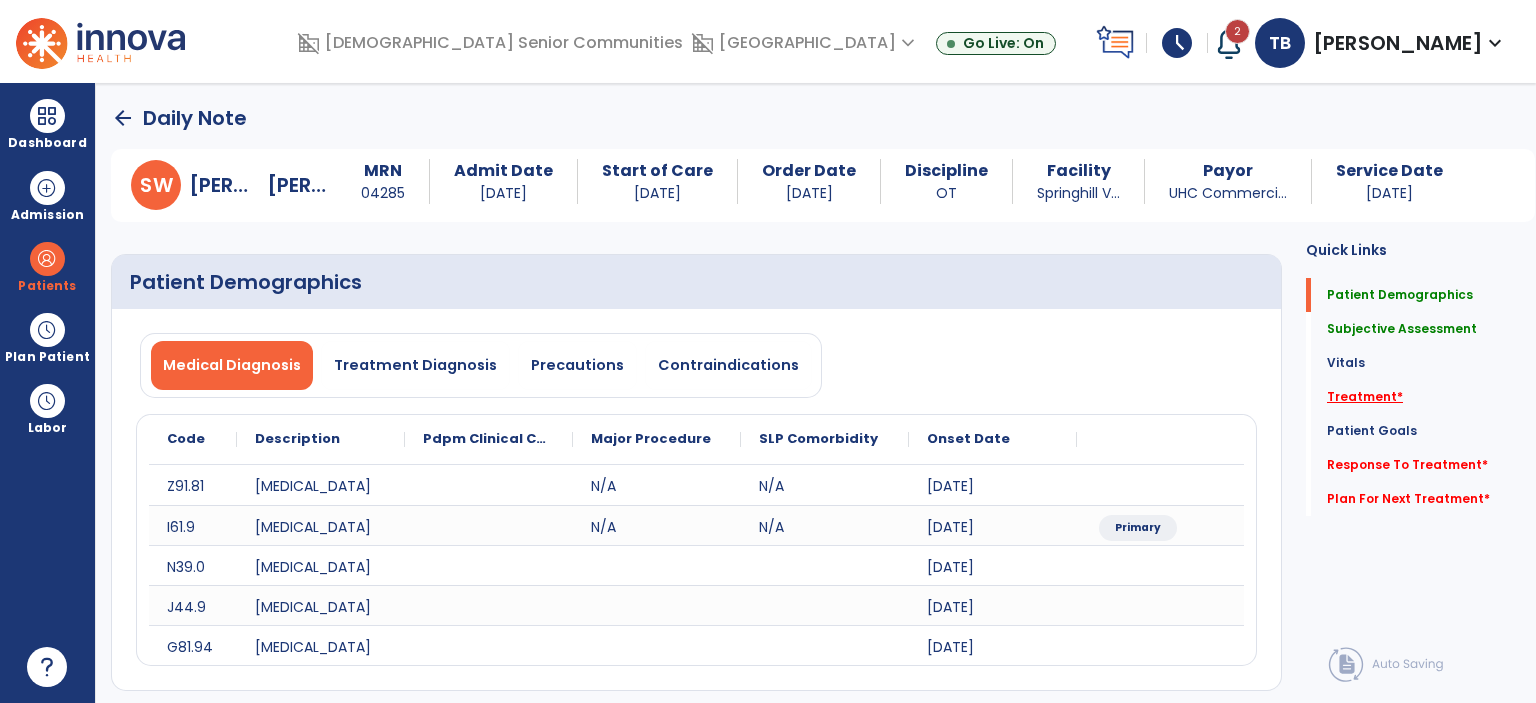 click on "Treatment   *" 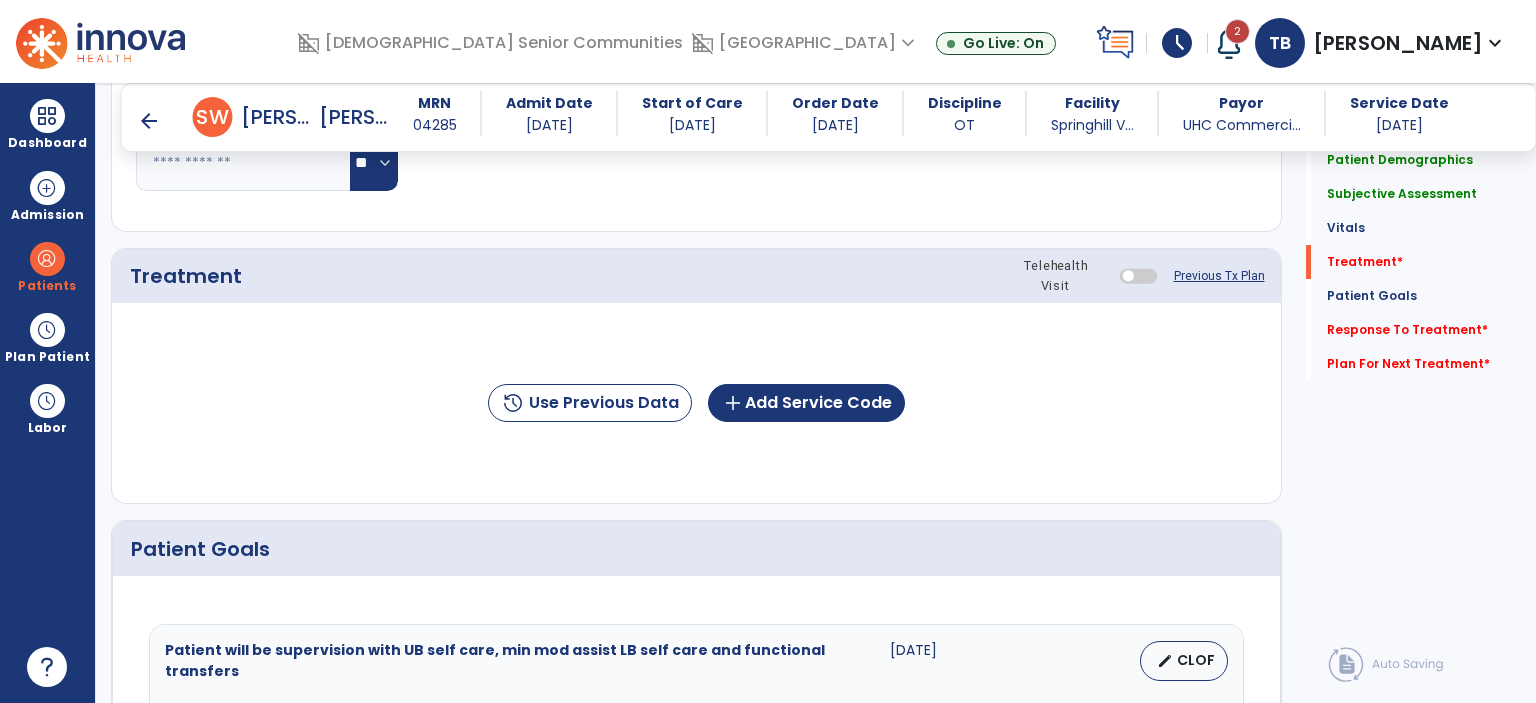scroll, scrollTop: 1162, scrollLeft: 0, axis: vertical 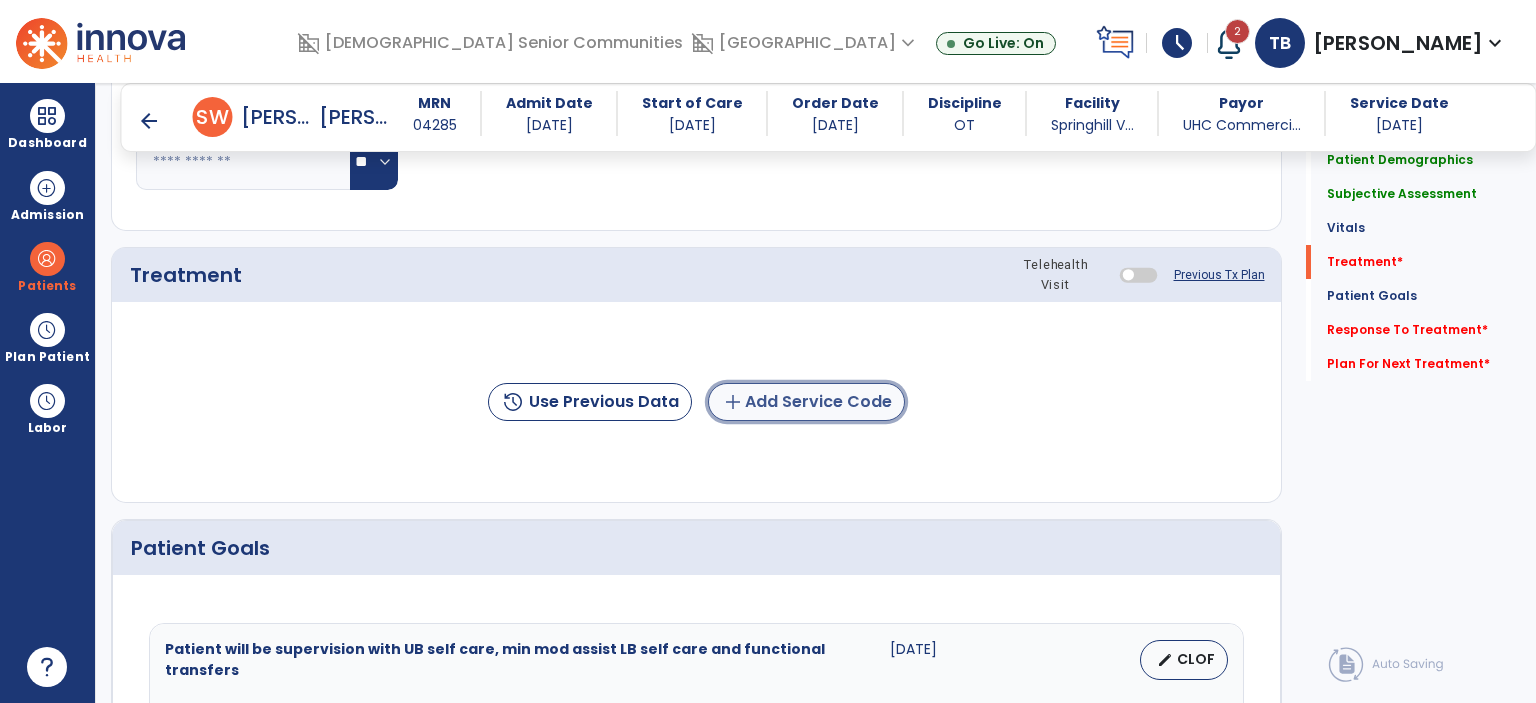 click on "add  Add Service Code" 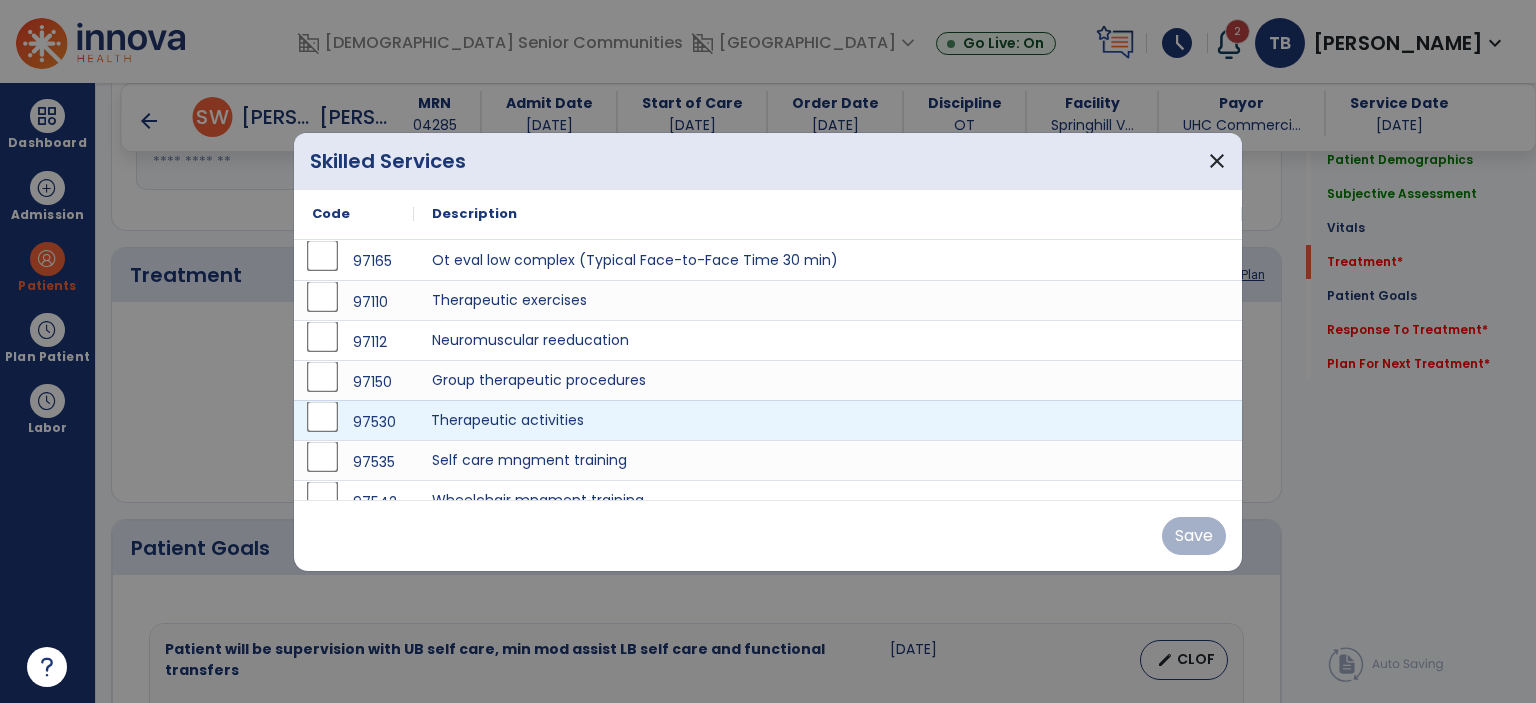 click on "Therapeutic activities" at bounding box center (828, 420) 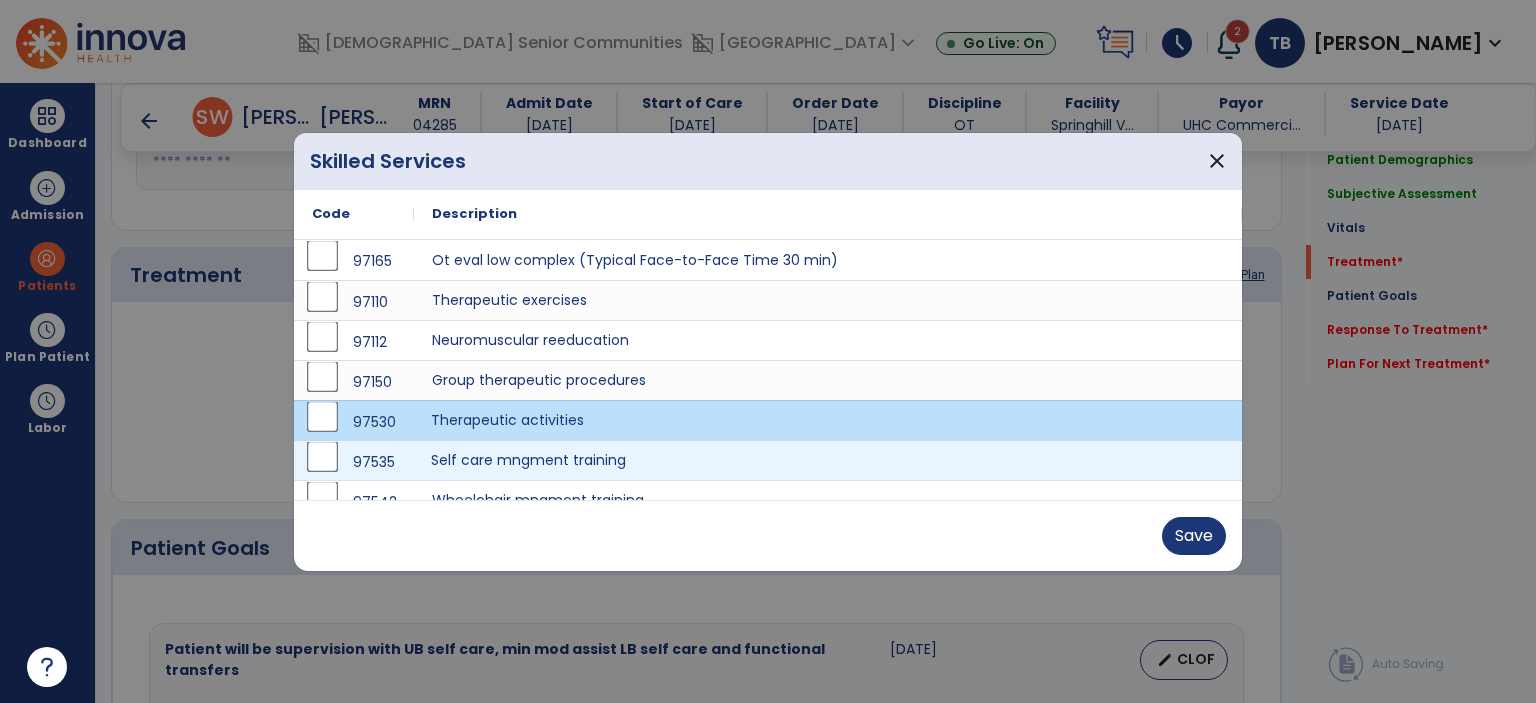 click on "Self care mngment training" at bounding box center (828, 460) 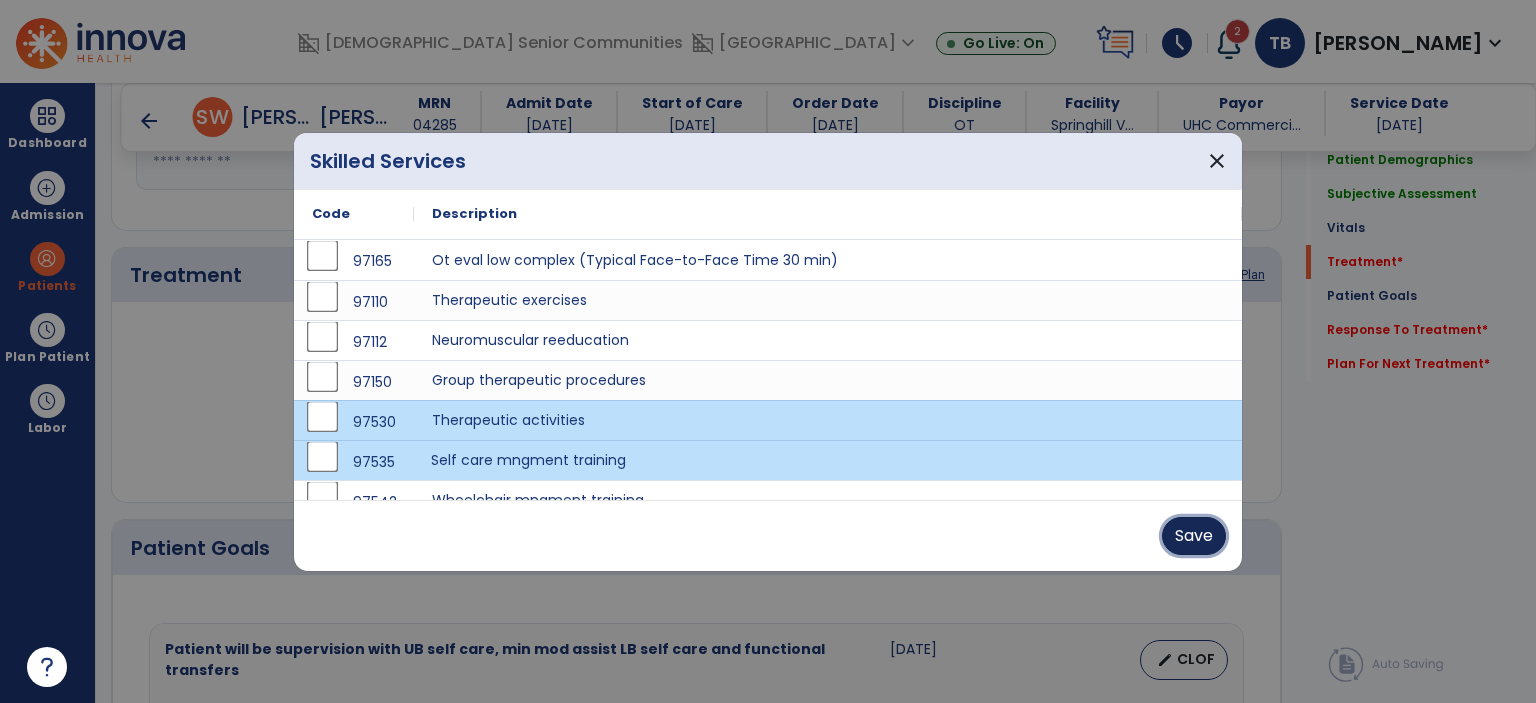 click on "Save" at bounding box center [1194, 536] 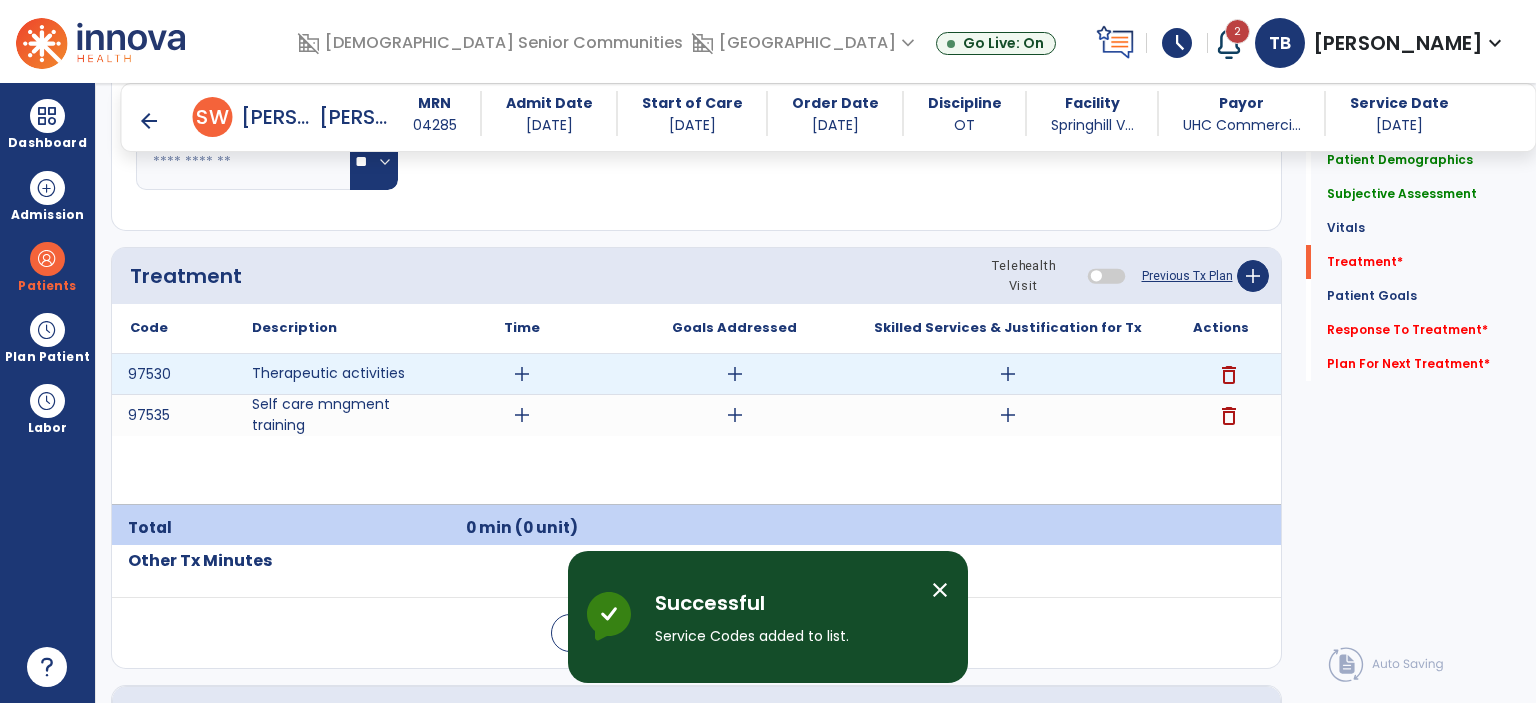 click on "add" at bounding box center [1008, 374] 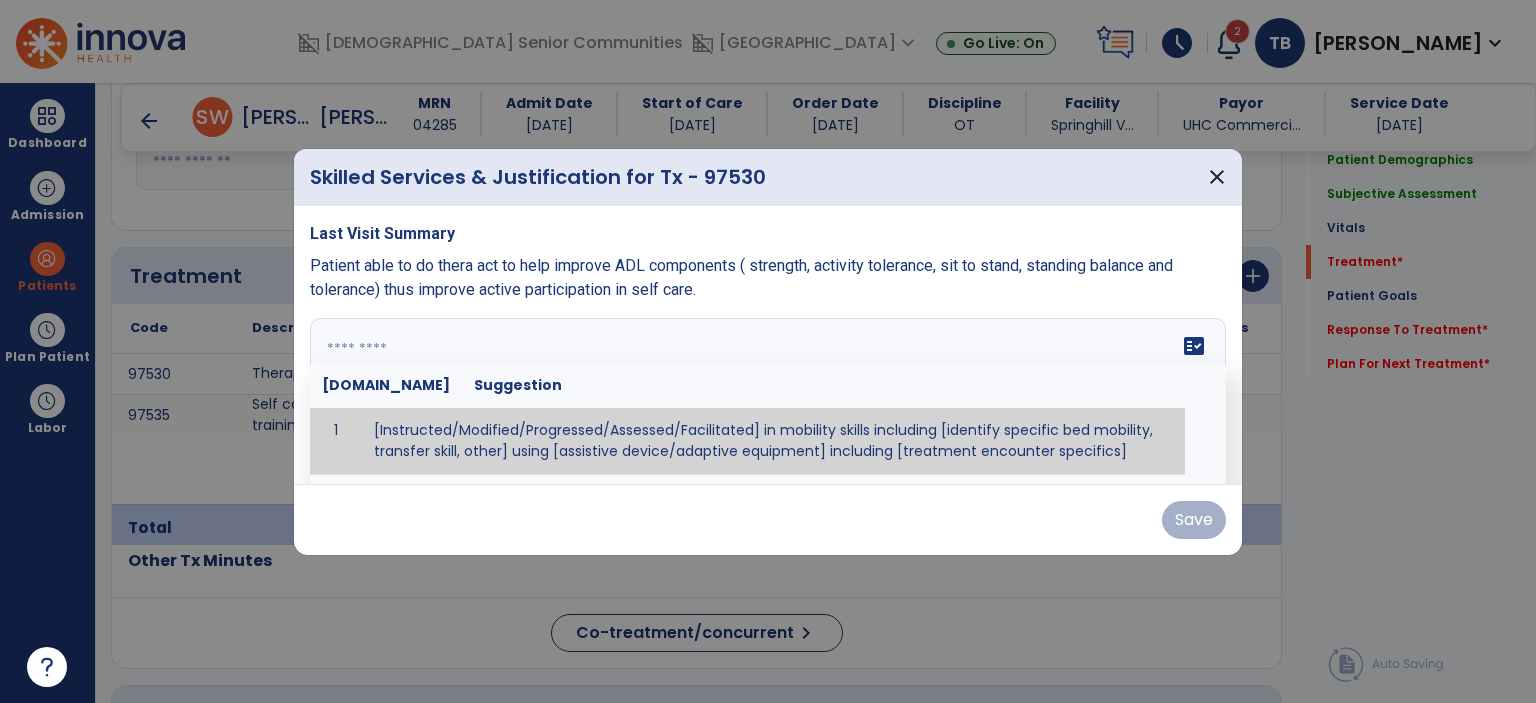 click at bounding box center [768, 393] 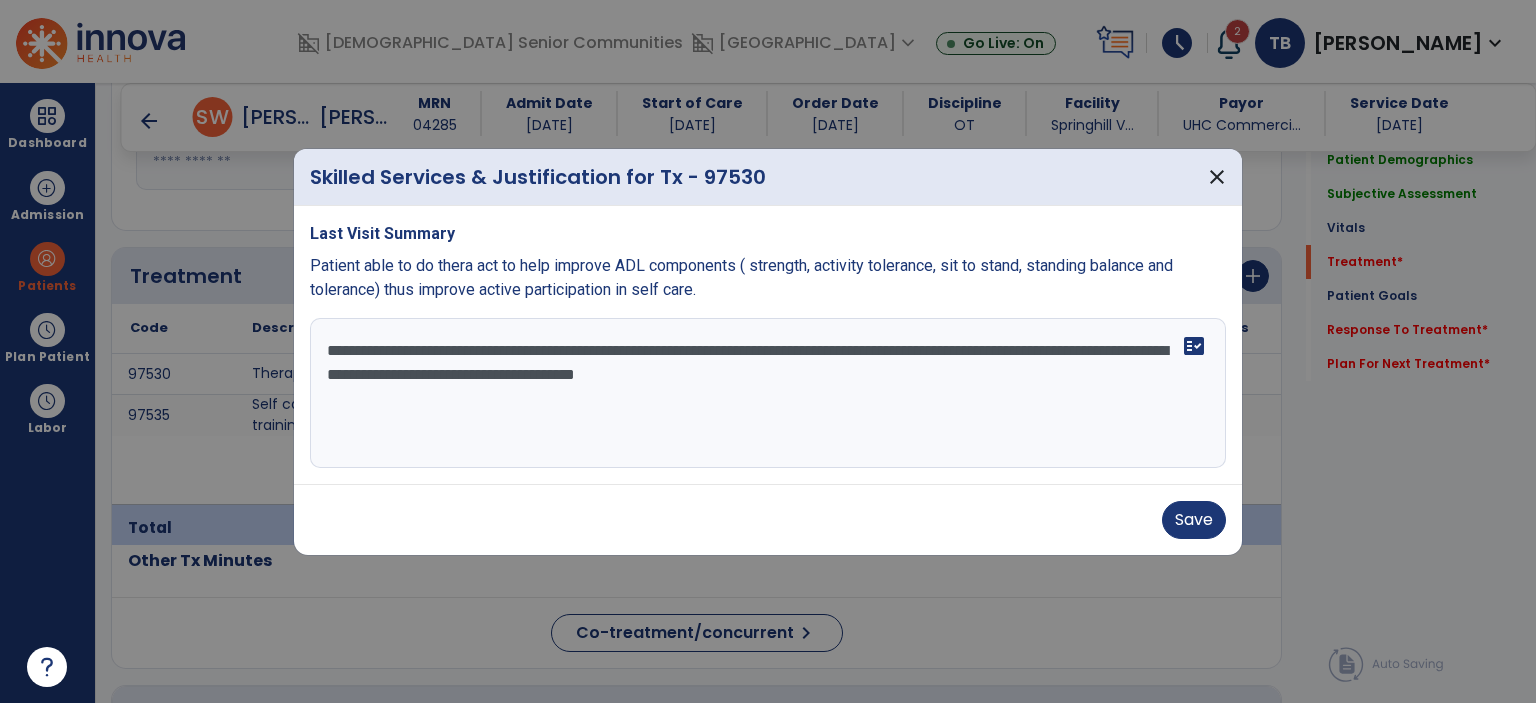 click on "**********" at bounding box center [768, 393] 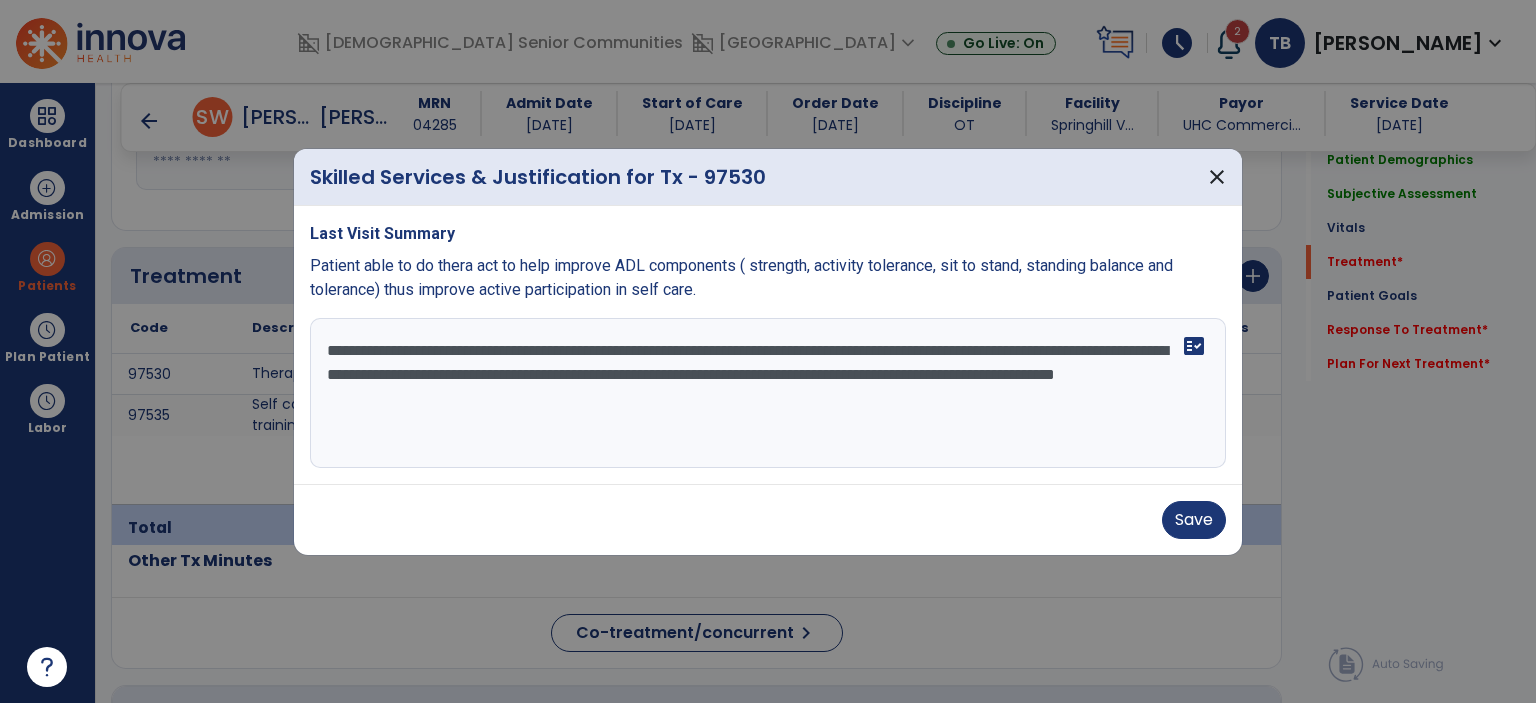 click on "**********" at bounding box center (768, 393) 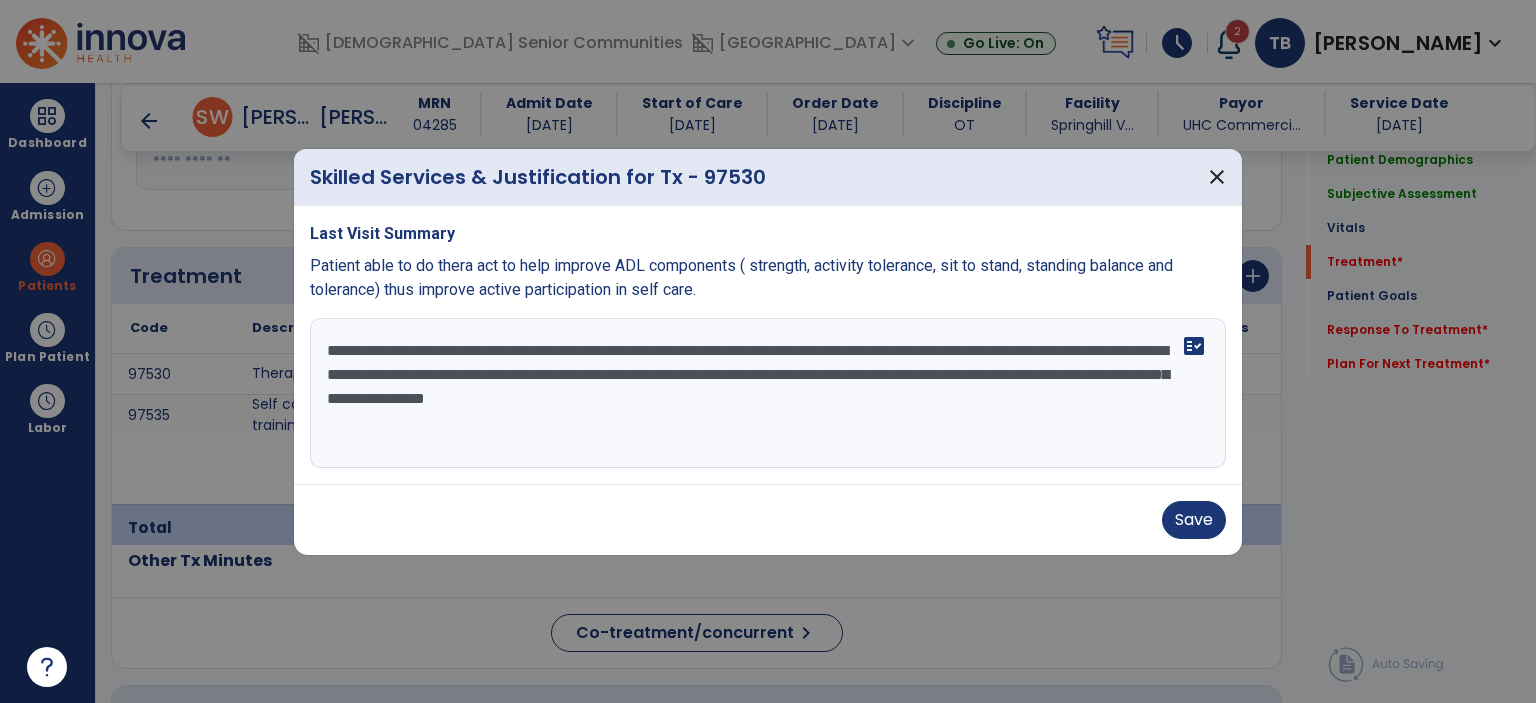 click on "**********" at bounding box center (768, 393) 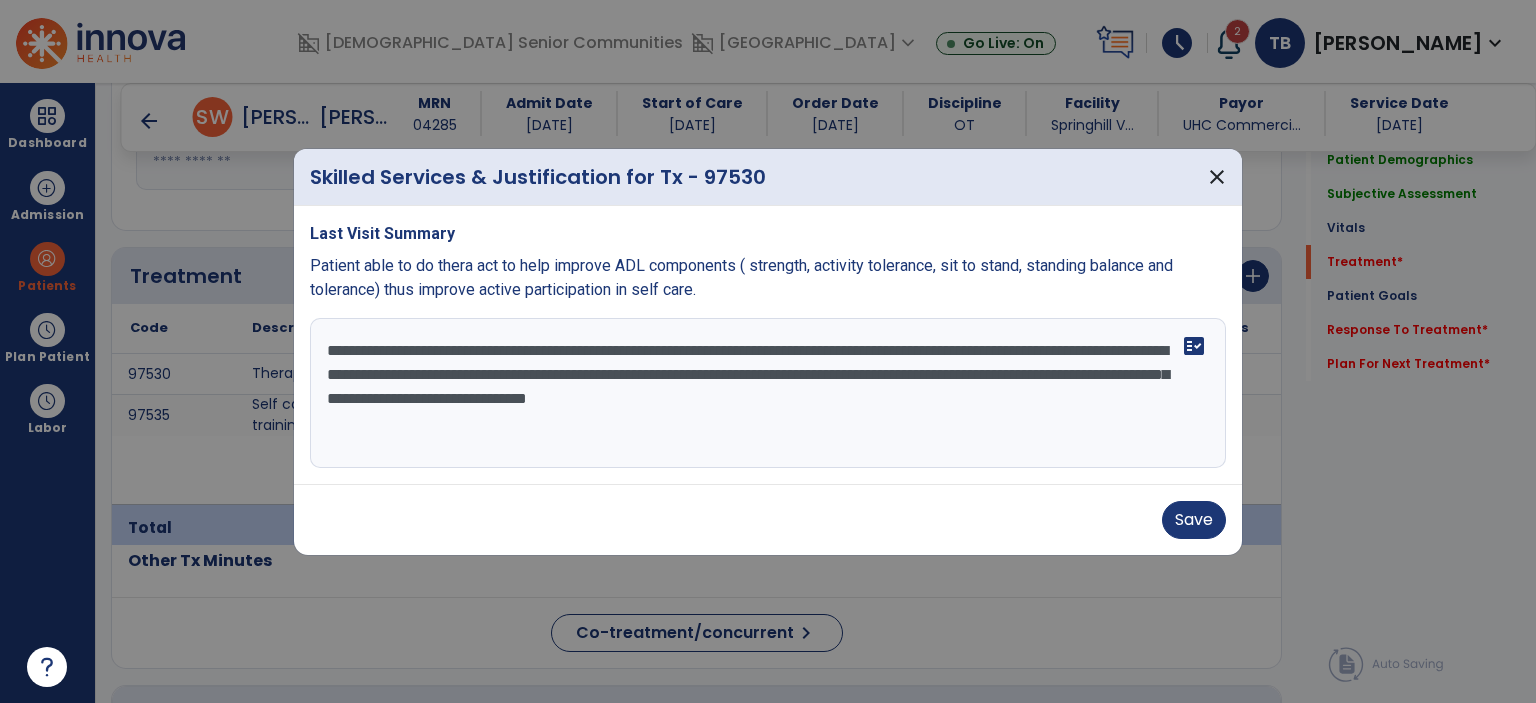 drag, startPoint x: 982, startPoint y: 402, endPoint x: 755, endPoint y: 406, distance: 227.03523 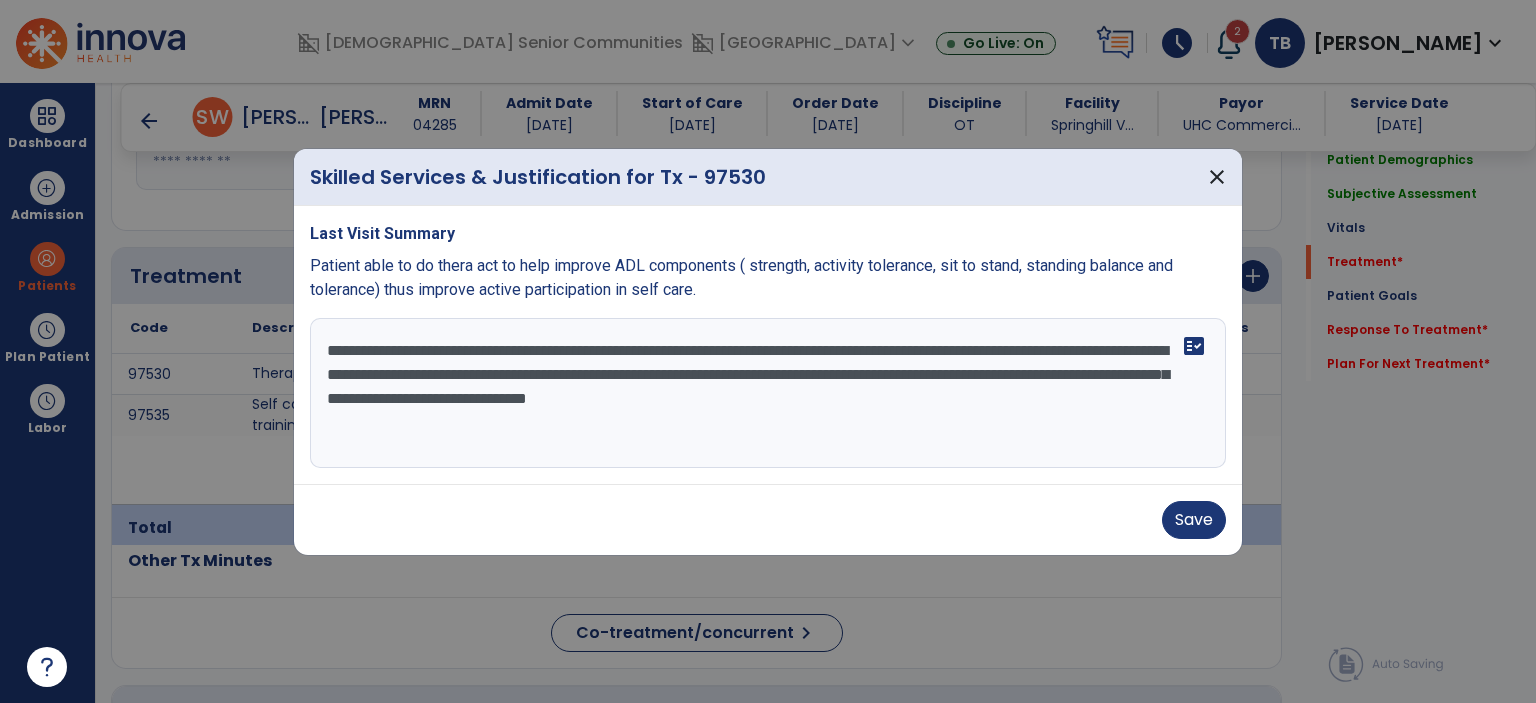 click on "**********" at bounding box center (768, 393) 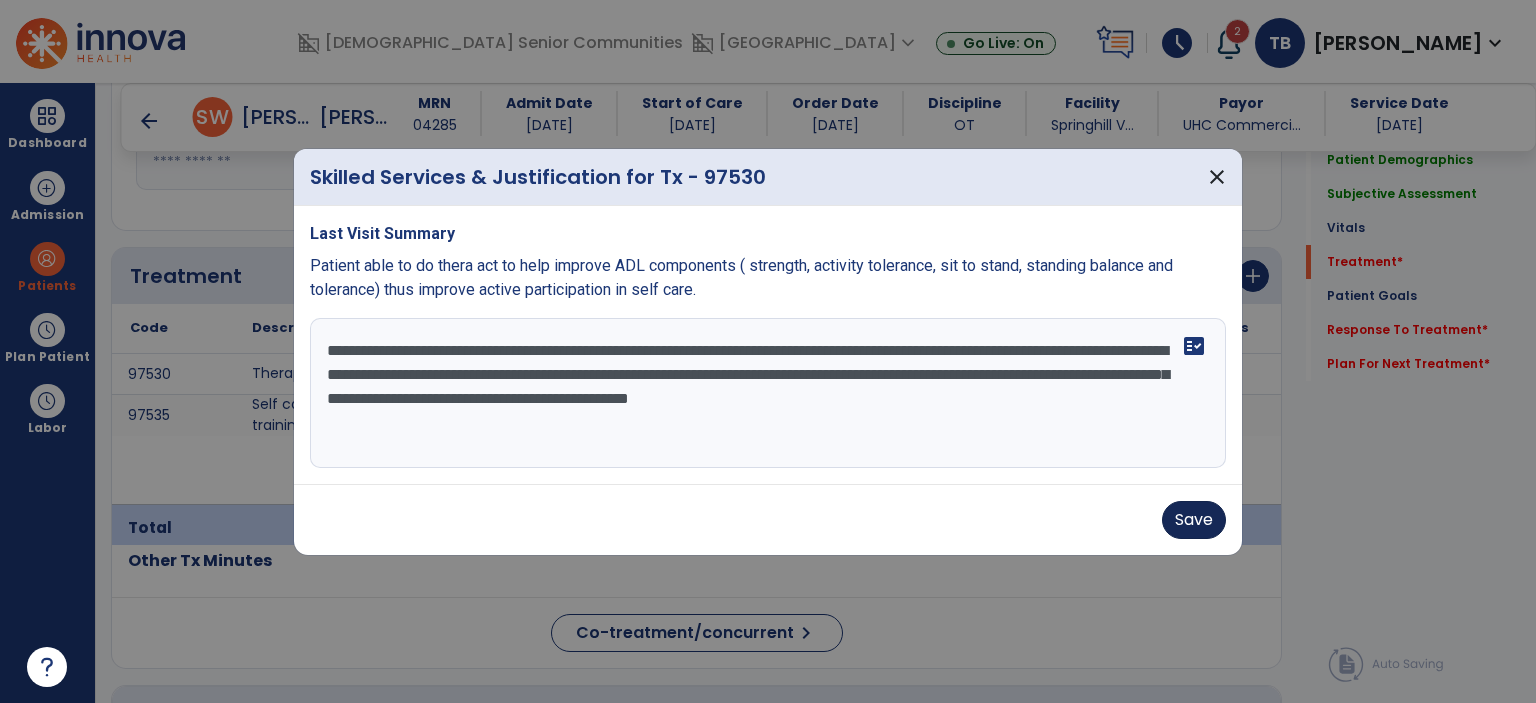 type on "**********" 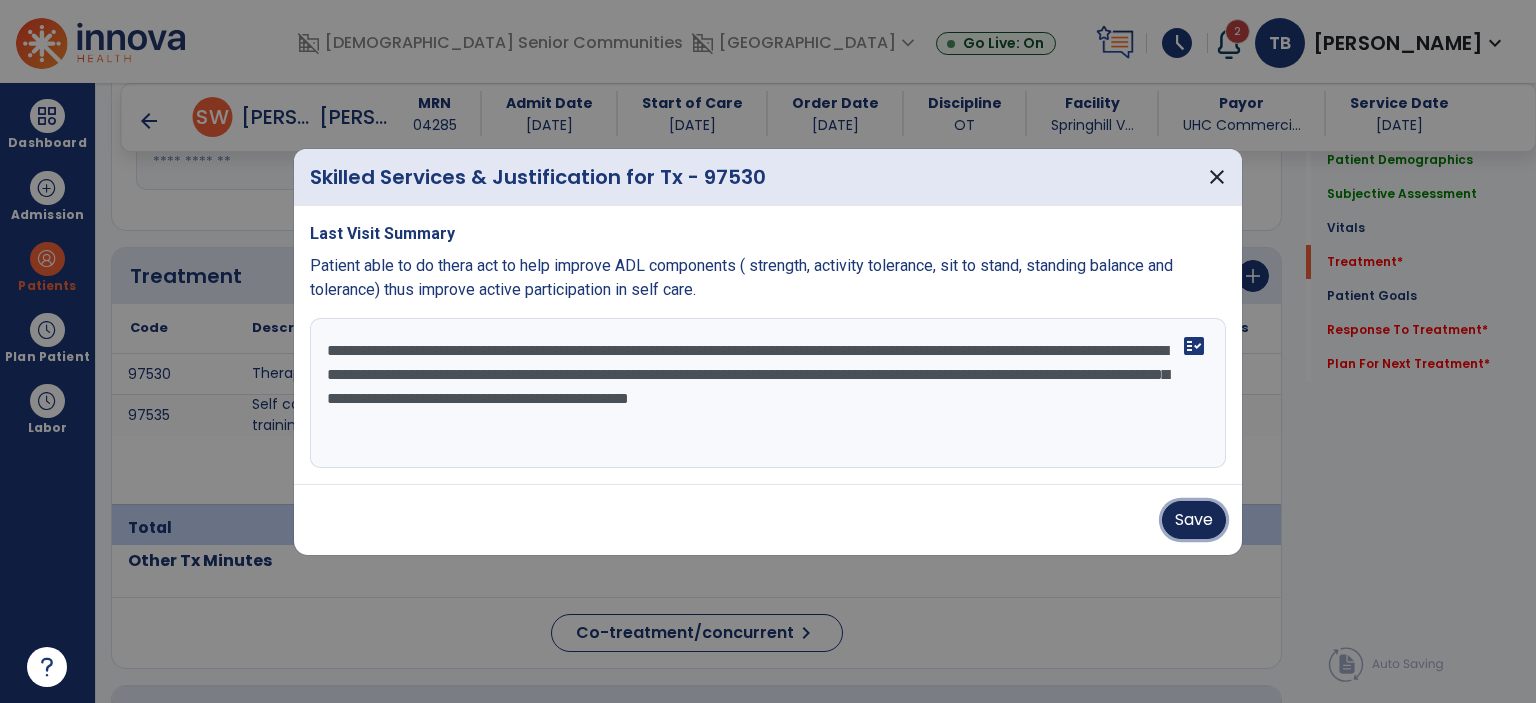 click on "Save" at bounding box center (1194, 520) 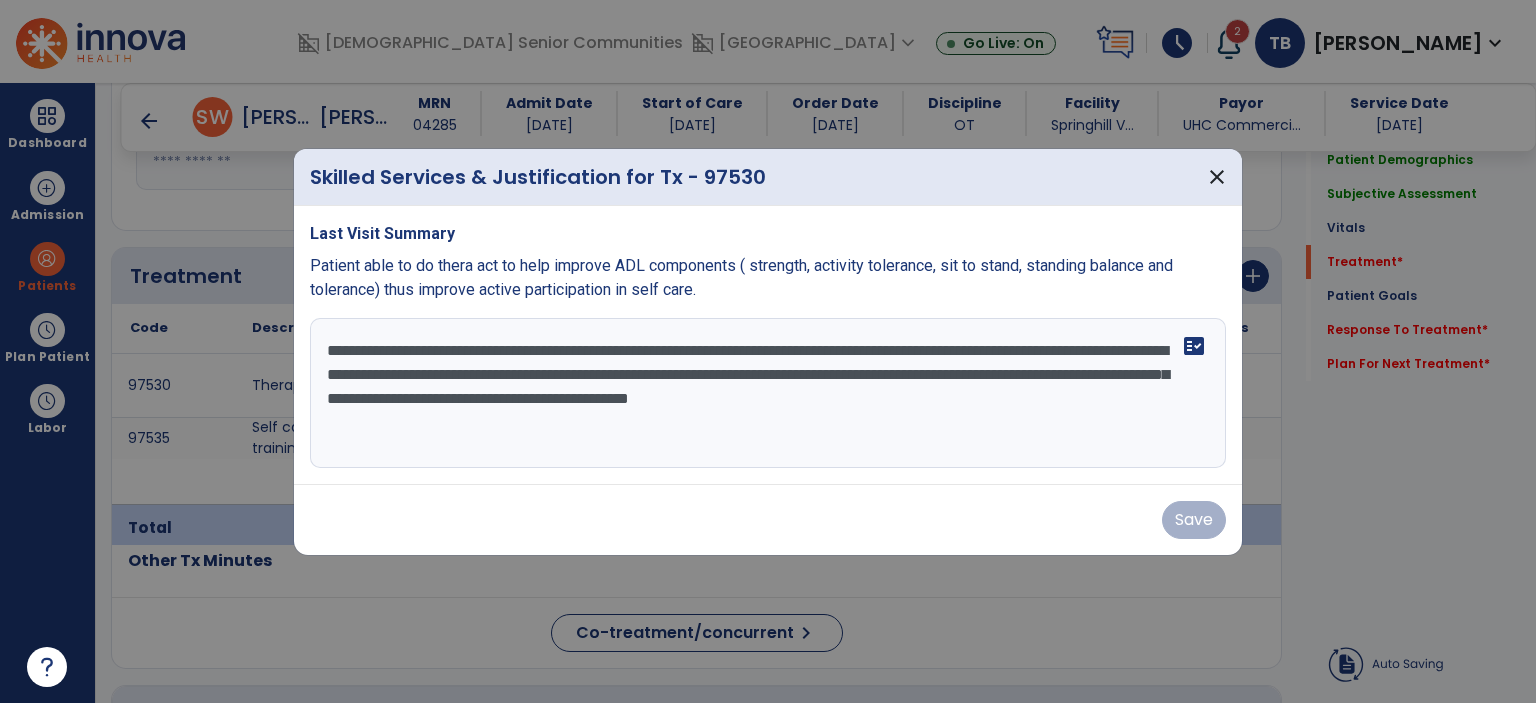 drag, startPoint x: 573, startPoint y: 435, endPoint x: 298, endPoint y: 360, distance: 285.04385 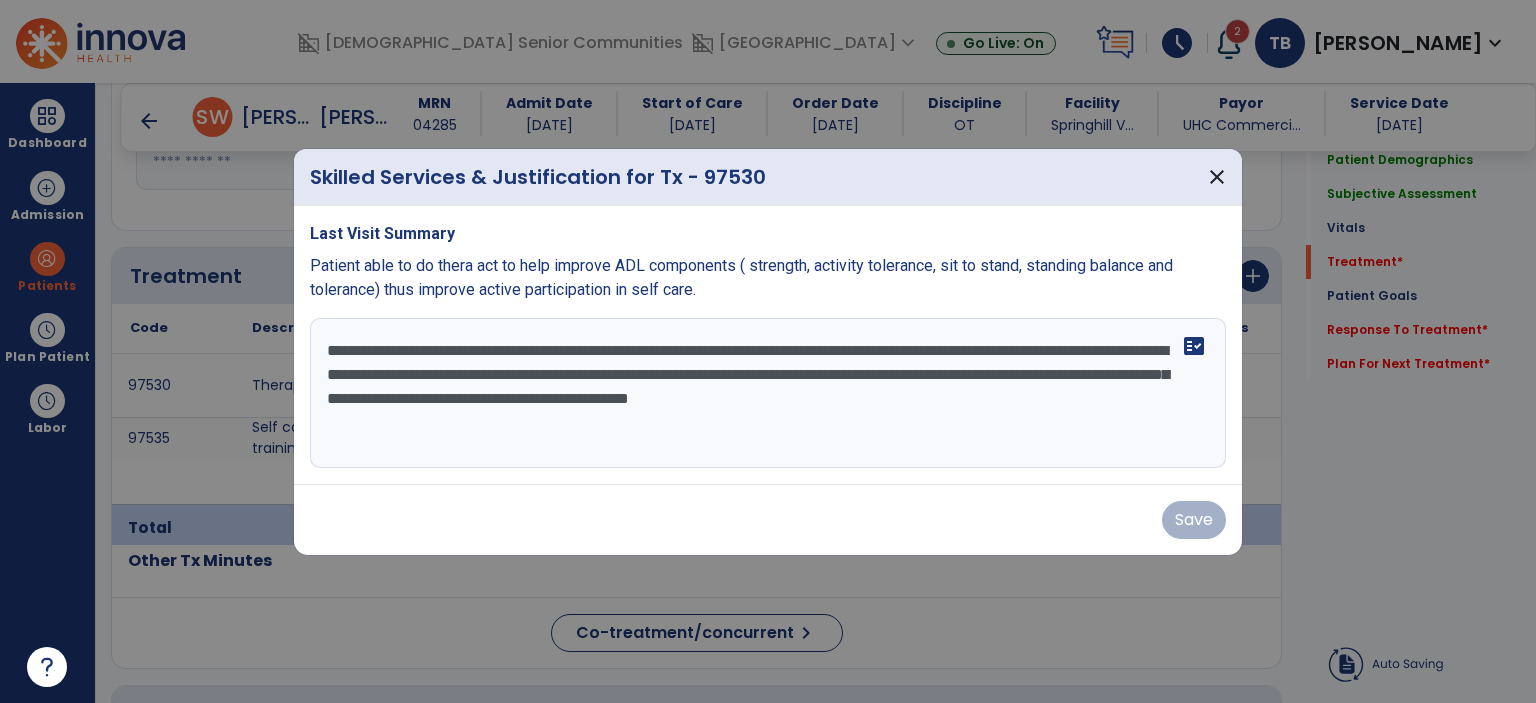 click on "**********" at bounding box center (768, 393) 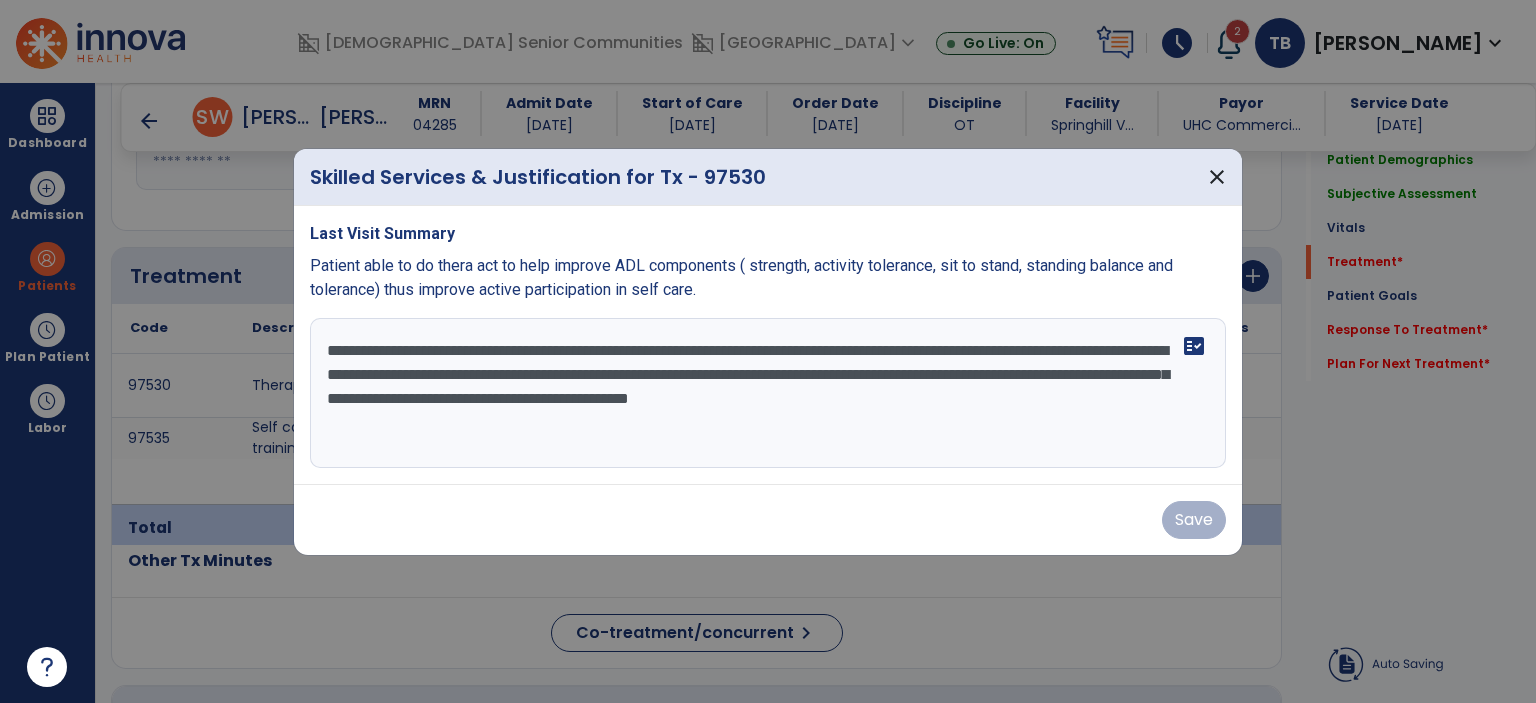 click on "**********" at bounding box center [768, 345] 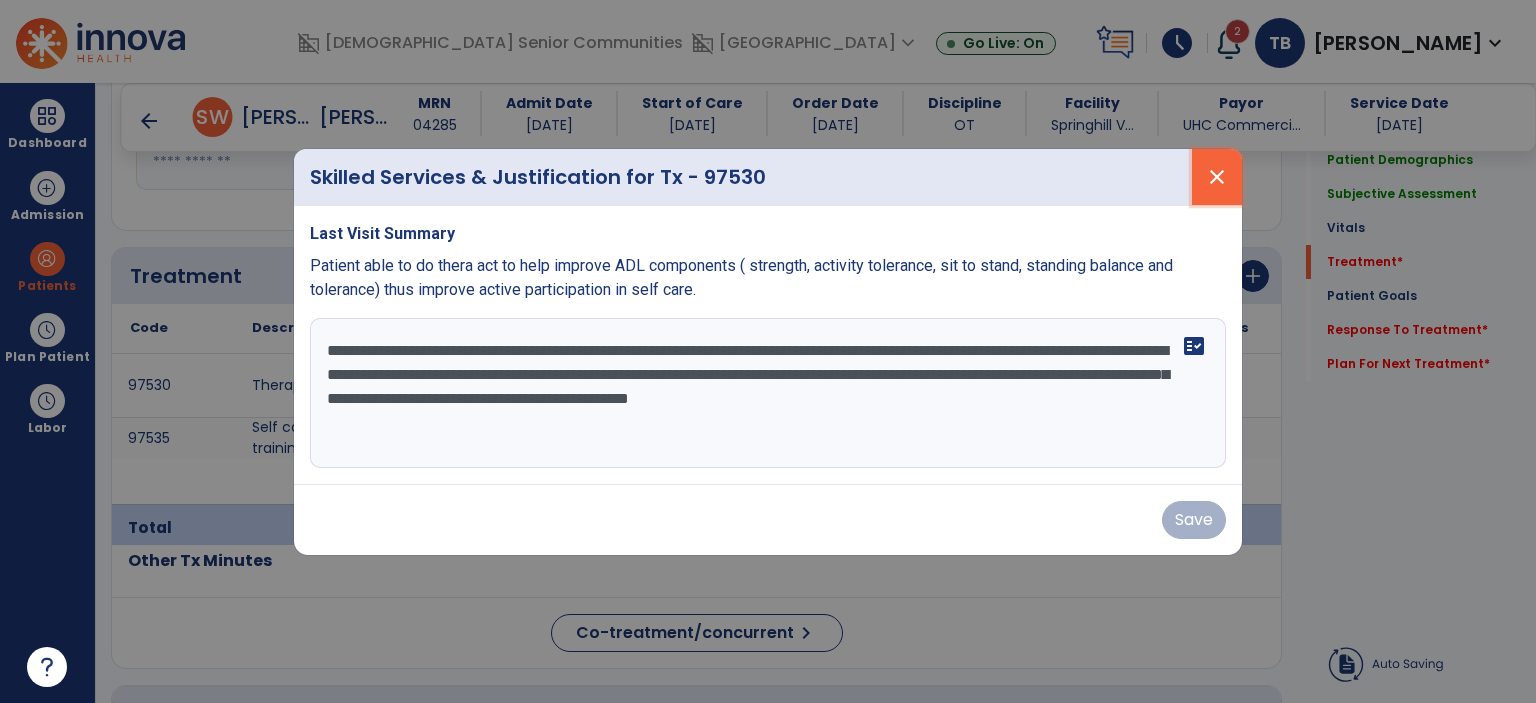 click on "close" at bounding box center [1217, 177] 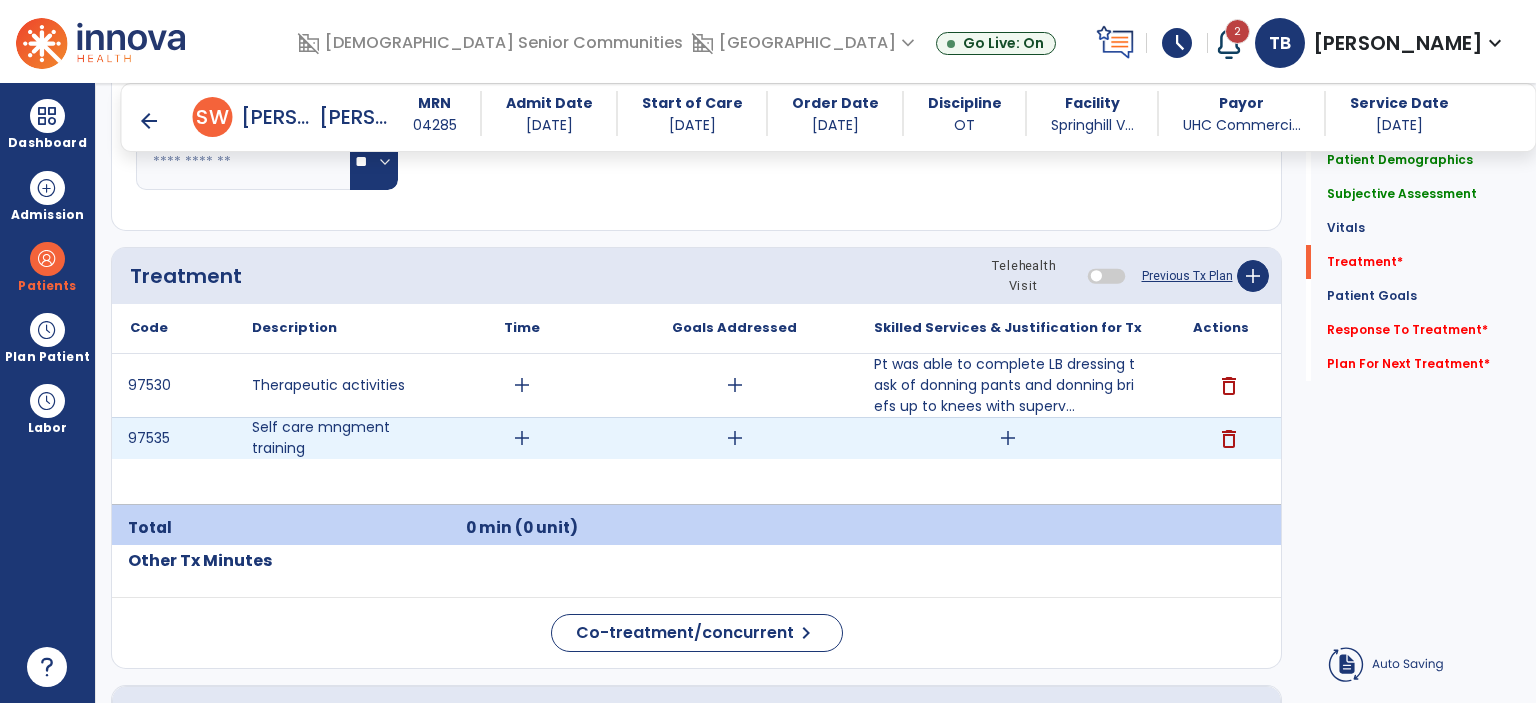 click on "add" at bounding box center [1008, 438] 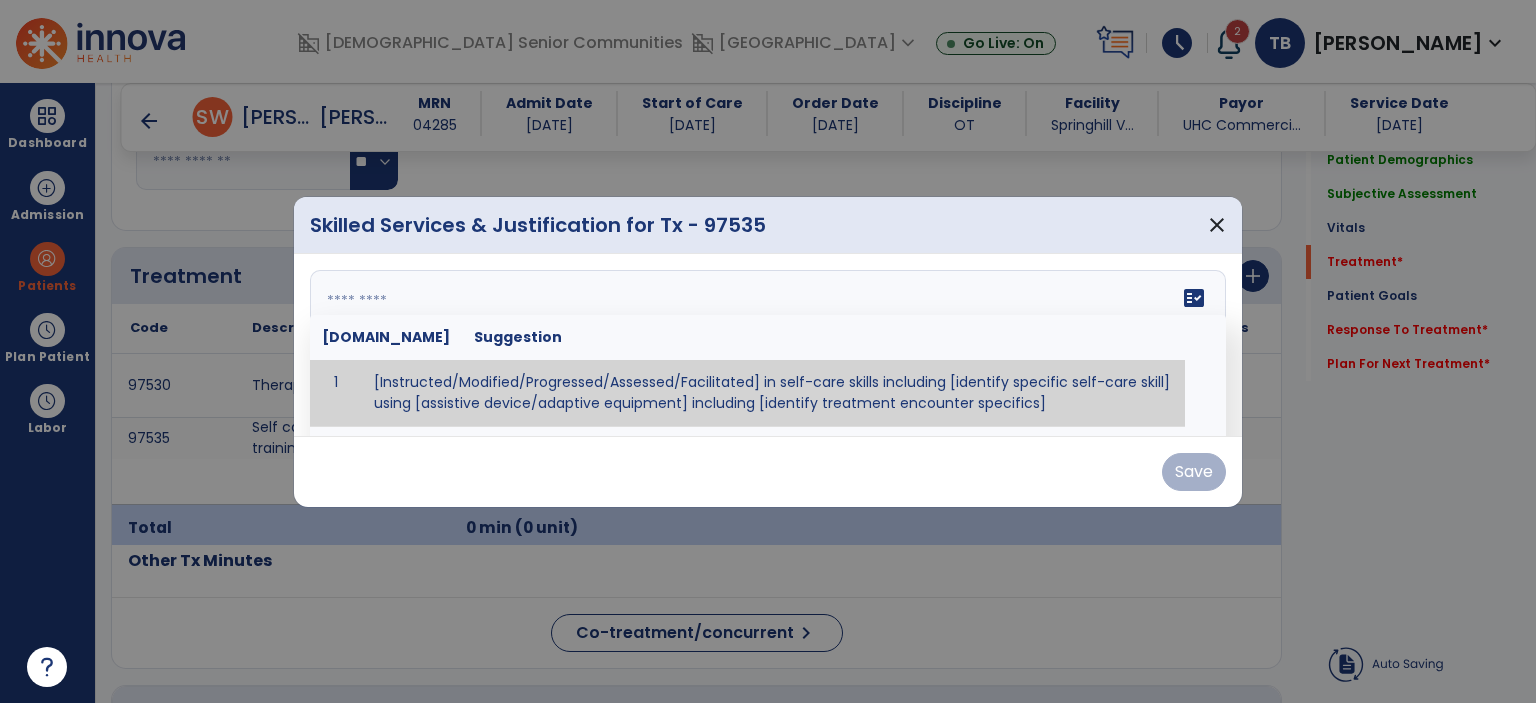 click at bounding box center (768, 345) 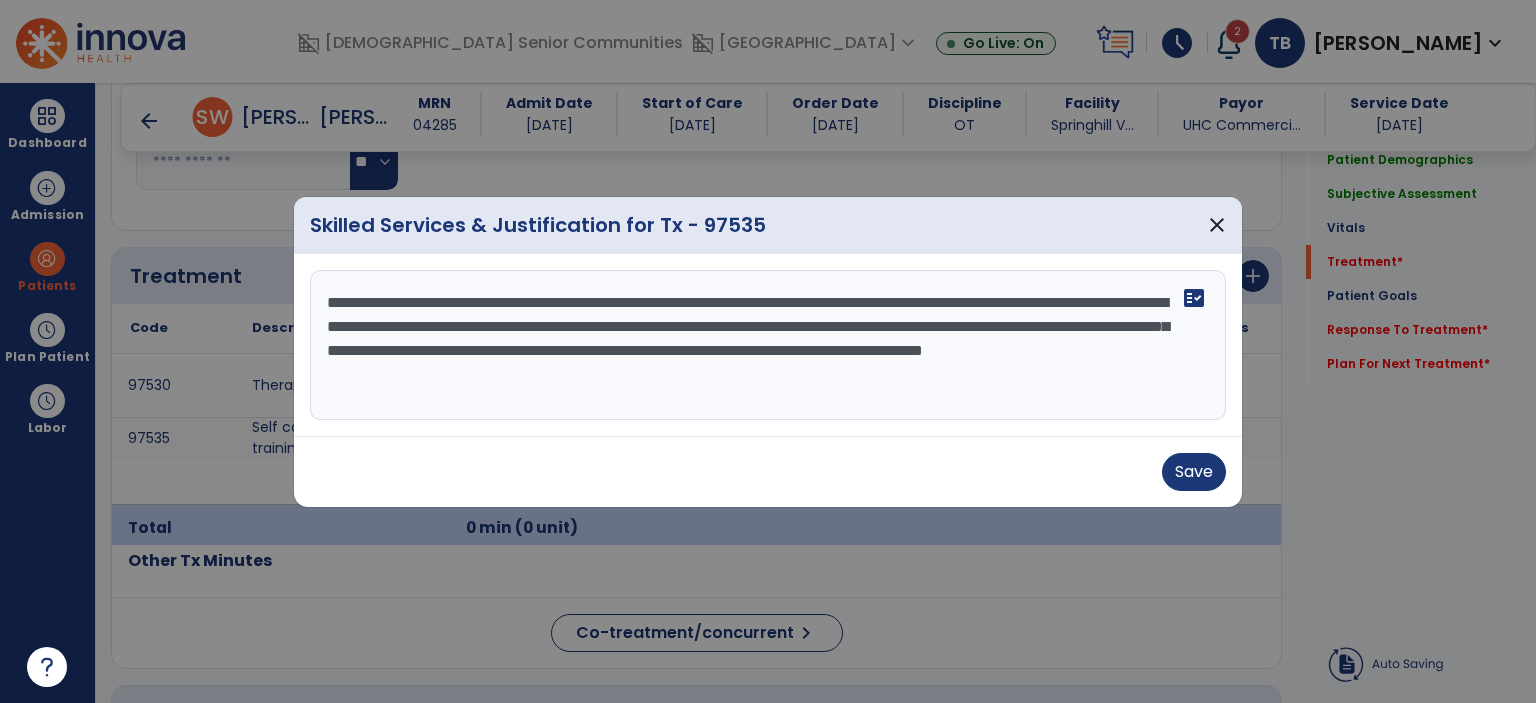 click on "**********" at bounding box center (768, 345) 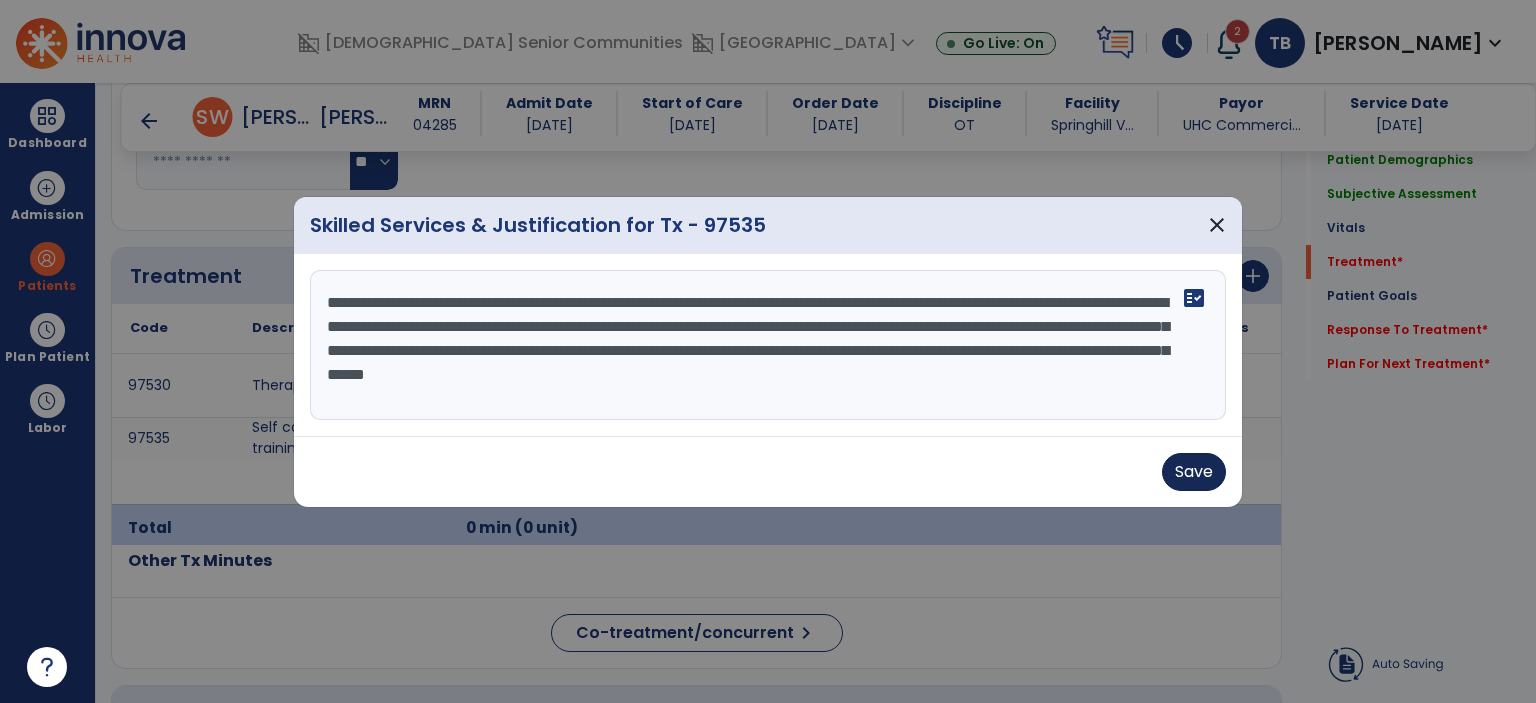 type on "**********" 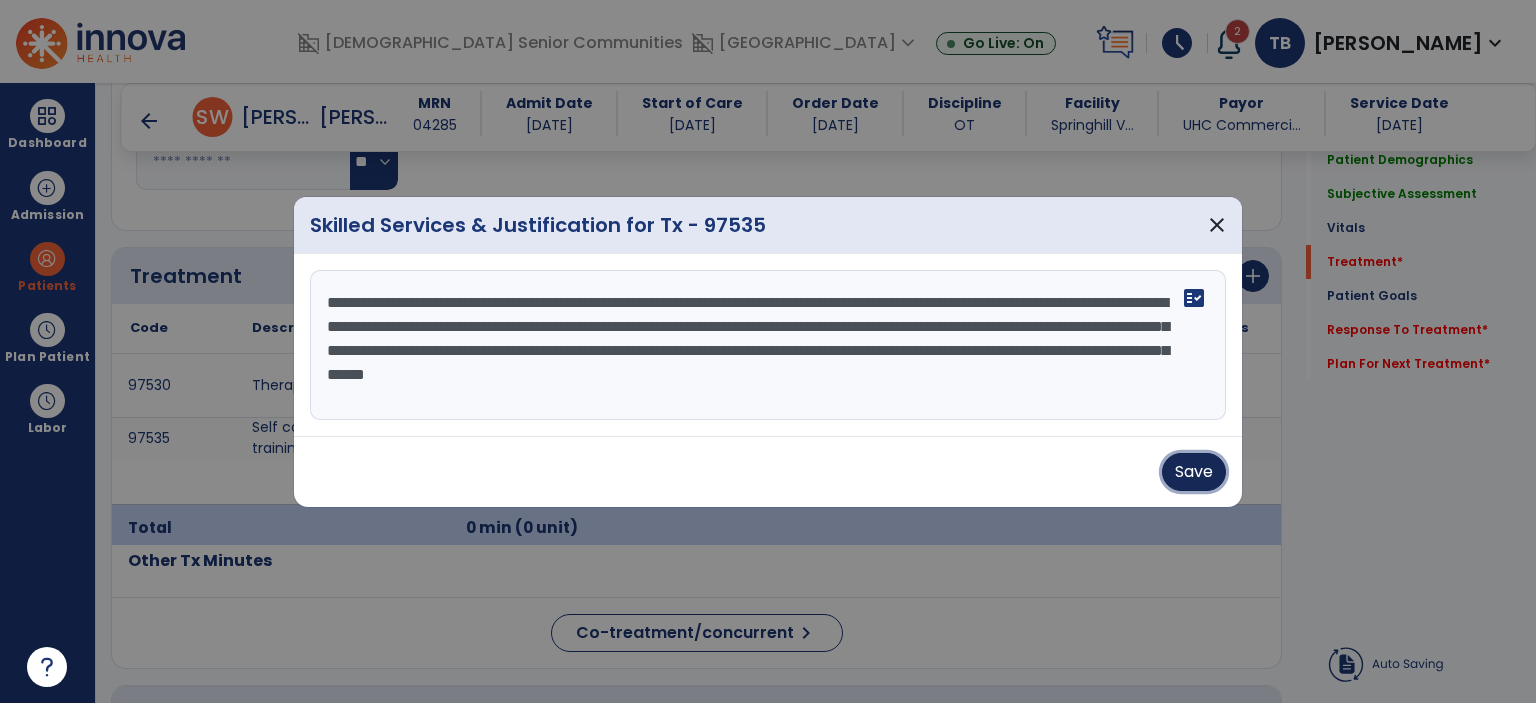 click on "Save" at bounding box center [1194, 472] 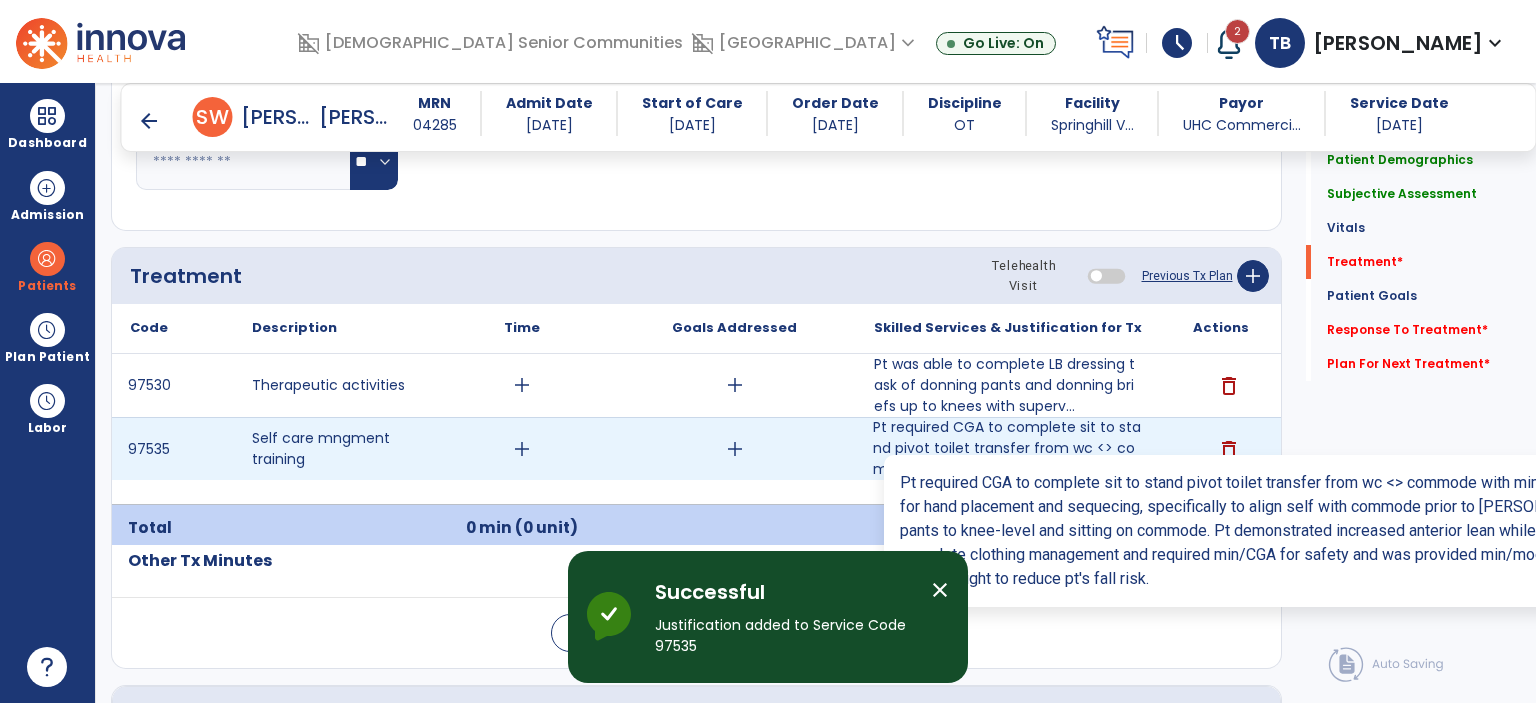 click on "Pt required CGA to complete sit to stand pivot toilet transfer from wc <> commode with min/mod vc's ..." at bounding box center (1008, 448) 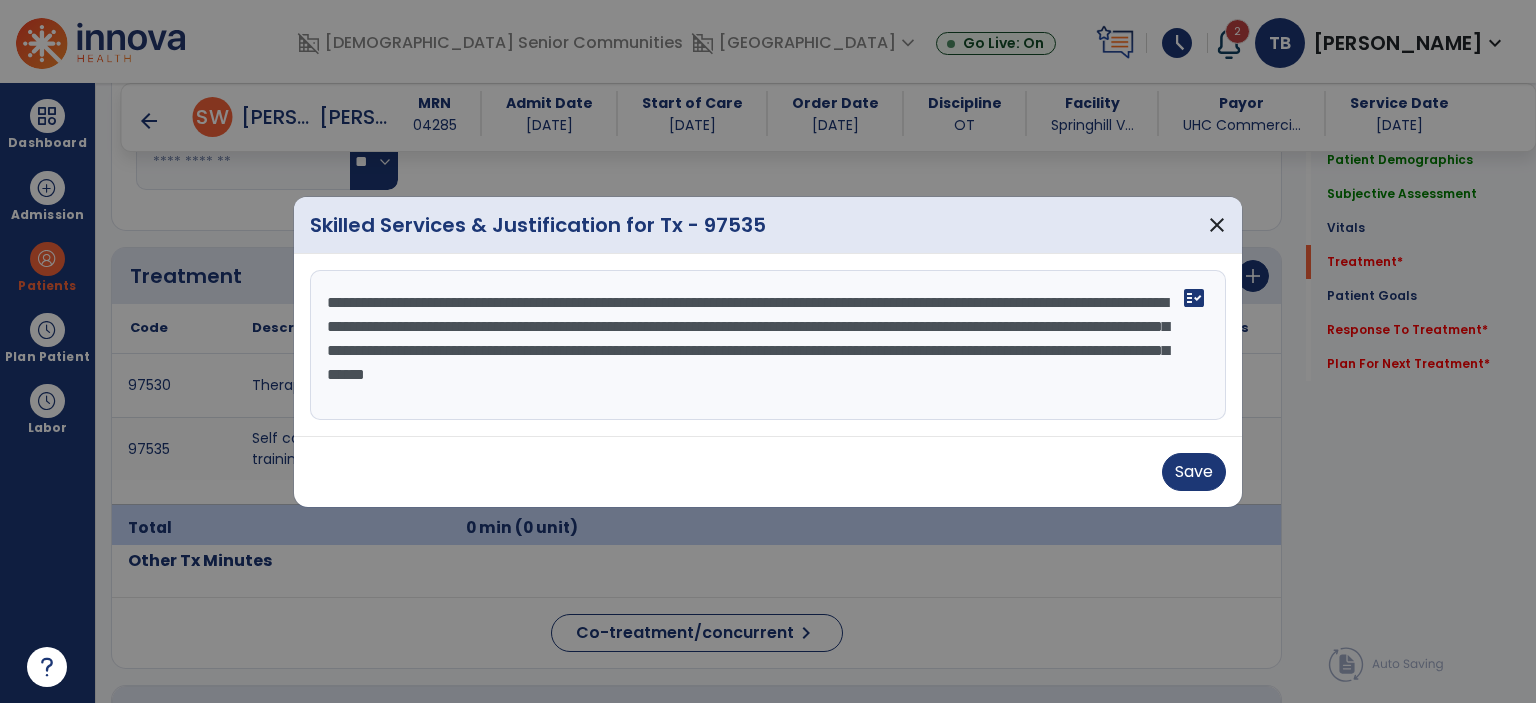click on "**********" at bounding box center [768, 345] 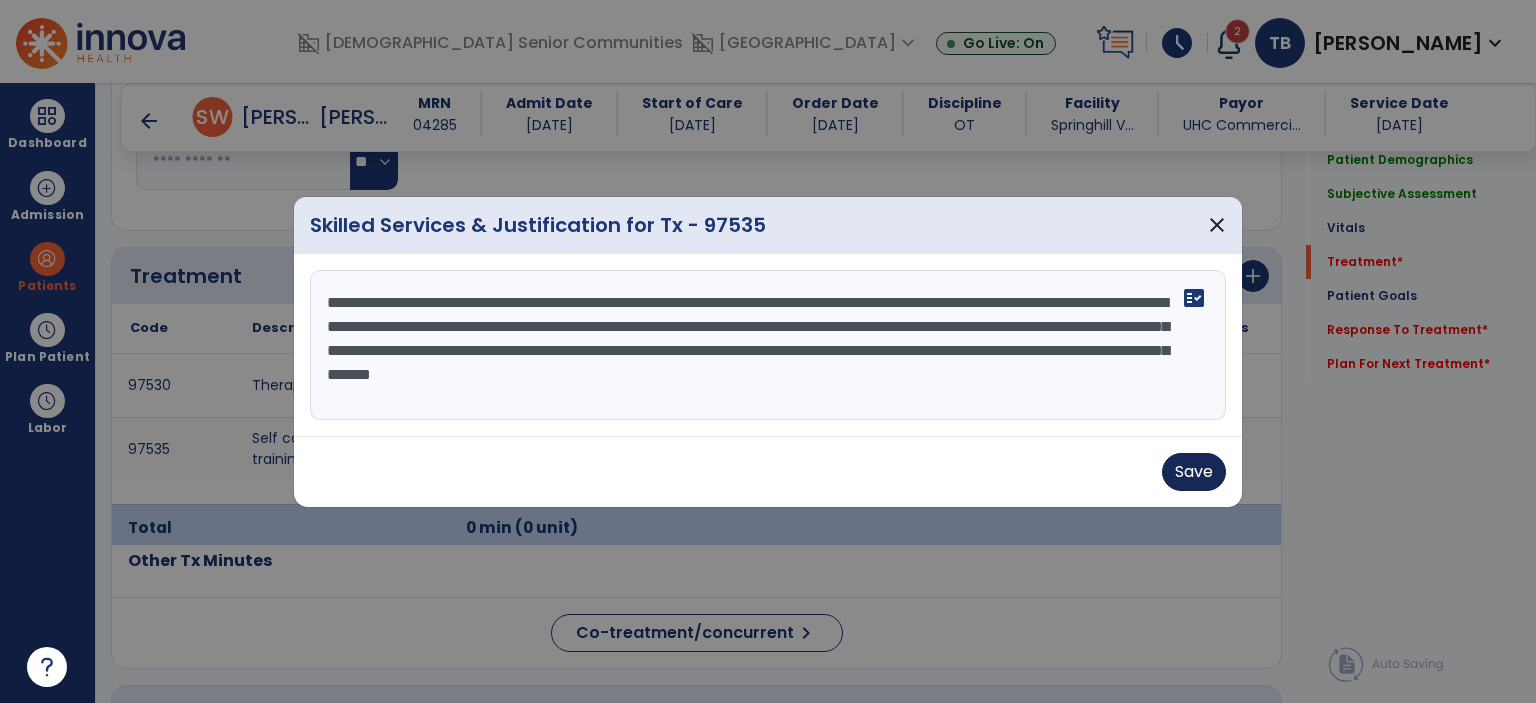 type on "**********" 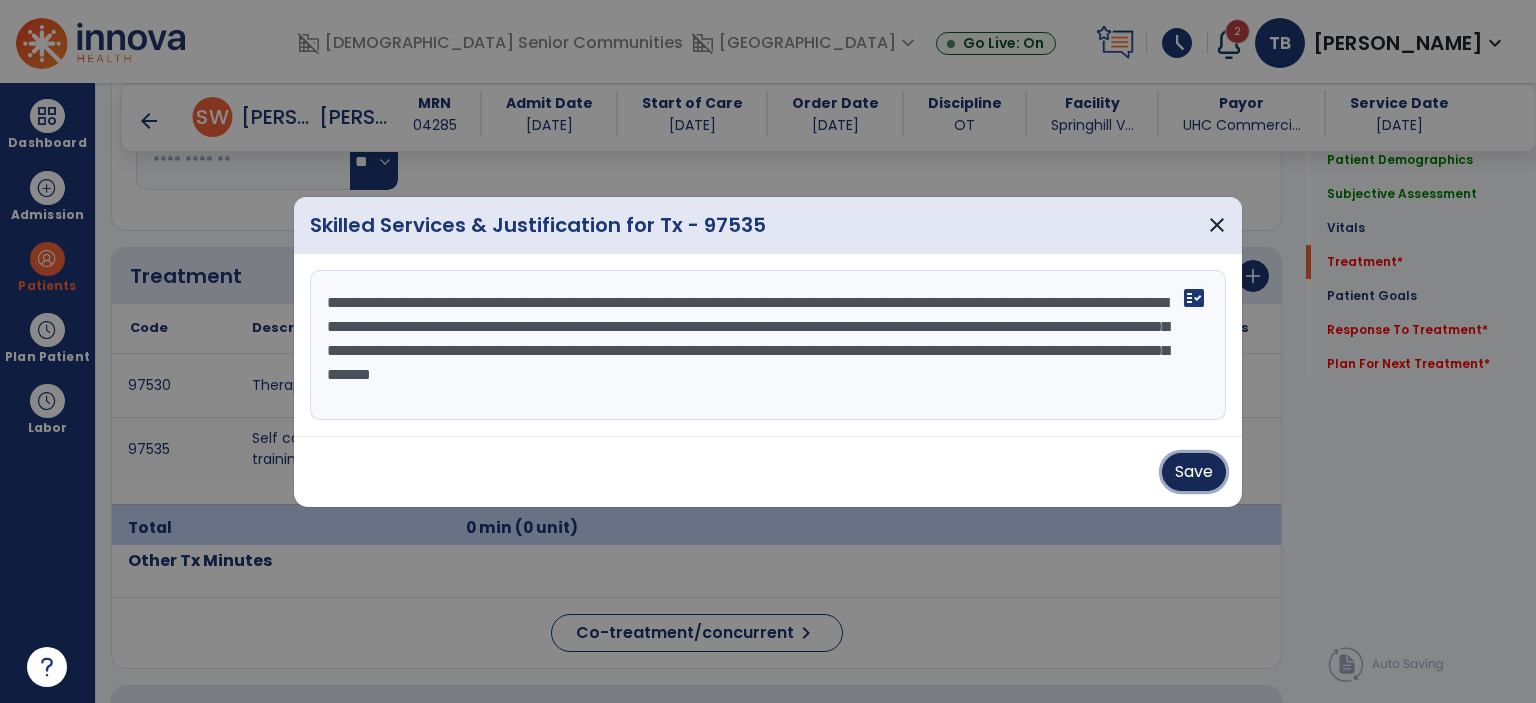 click on "Save" at bounding box center [1194, 472] 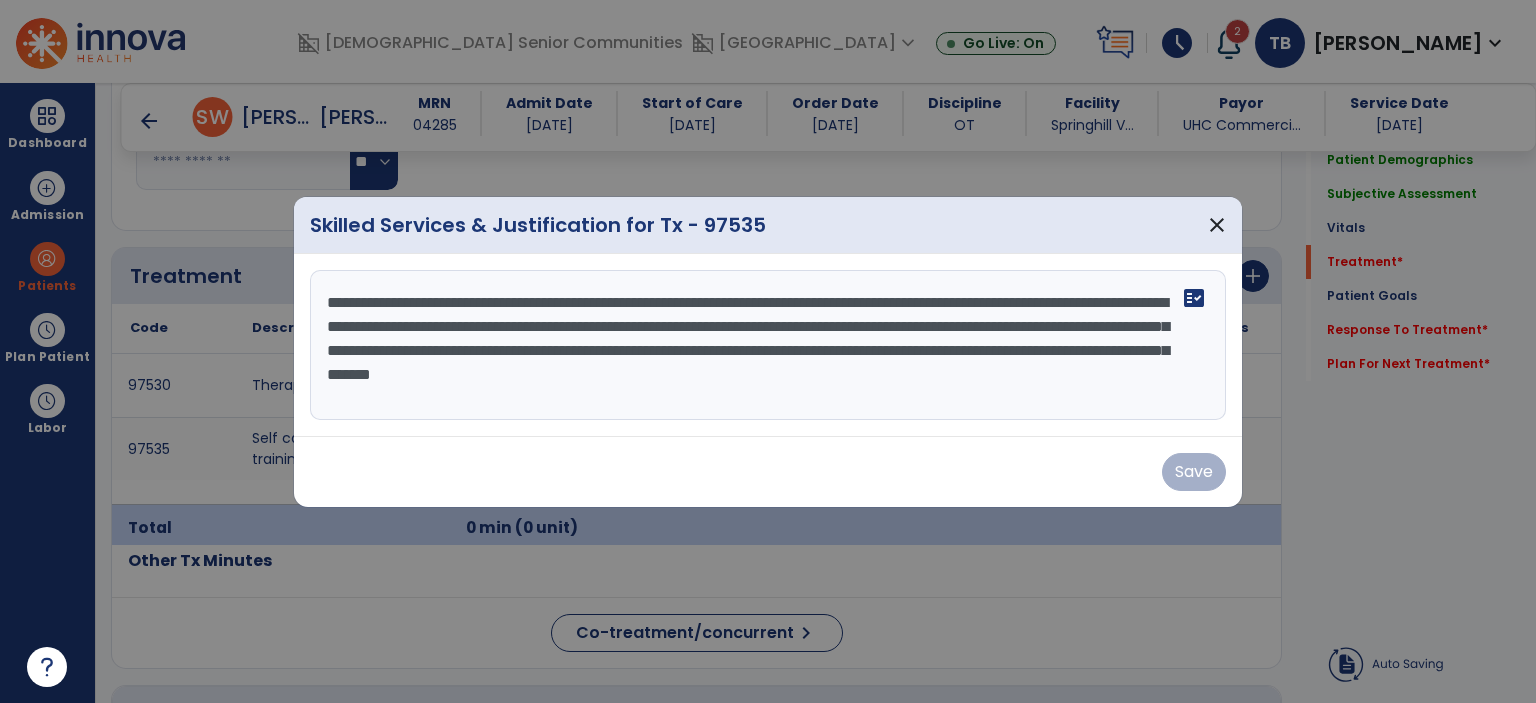 drag, startPoint x: 543, startPoint y: 402, endPoint x: 270, endPoint y: 254, distance: 310.53662 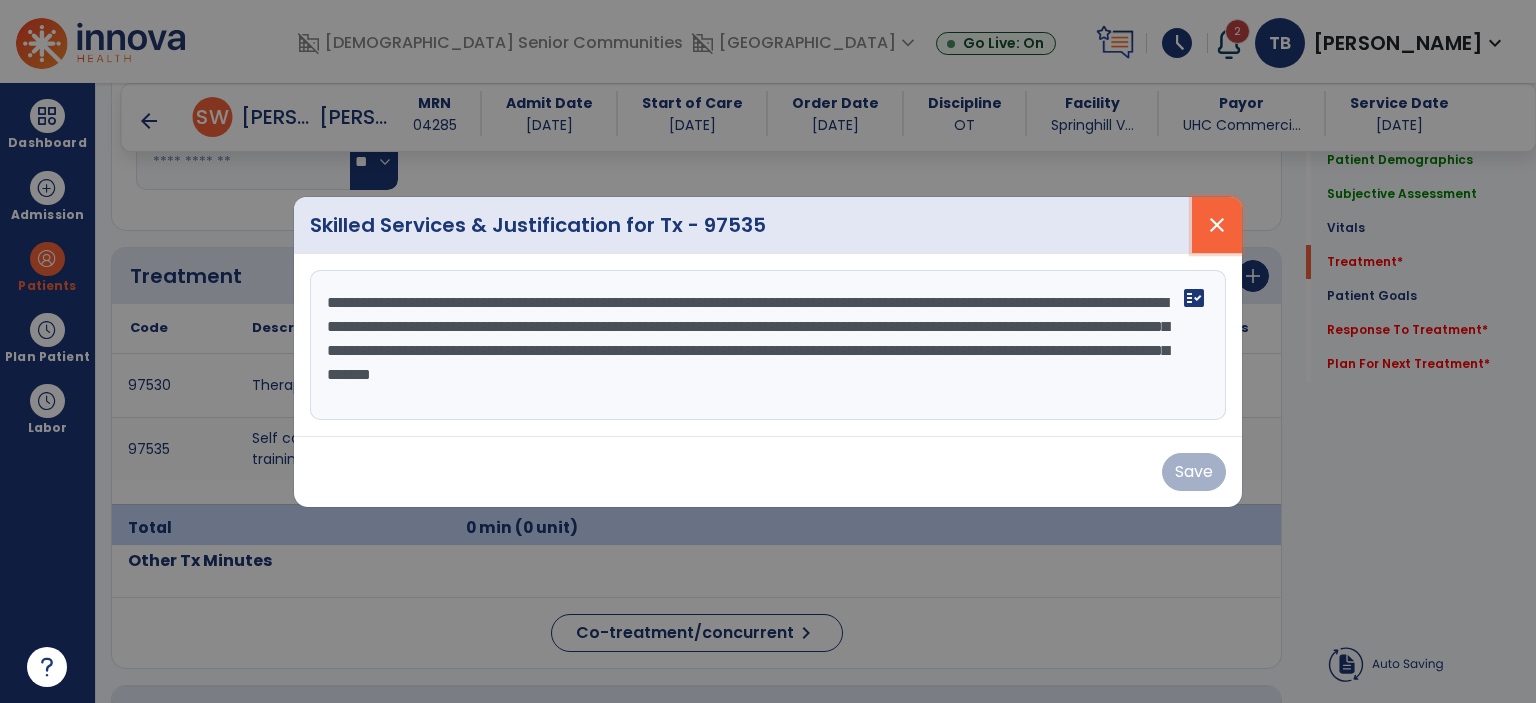 click on "close" at bounding box center (1217, 225) 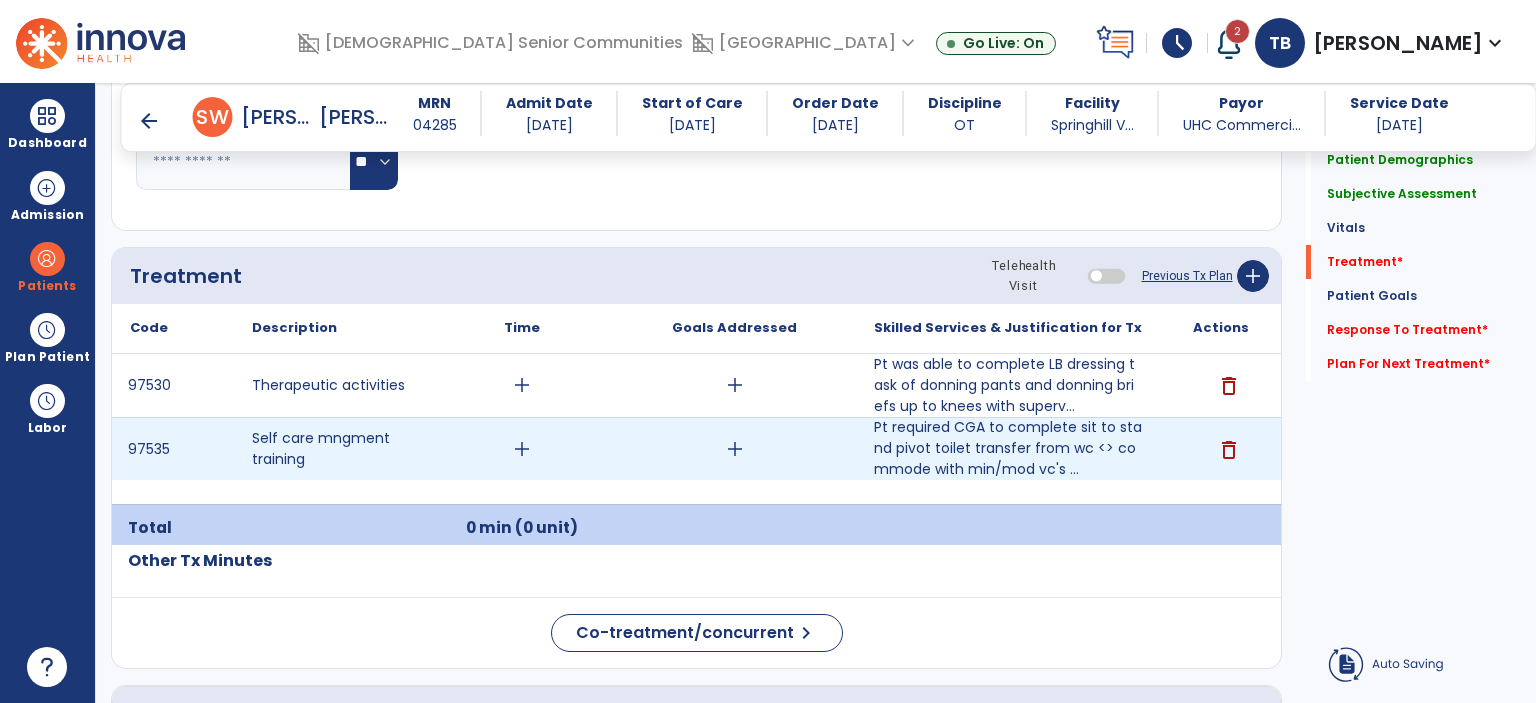 click on "add" at bounding box center [522, 449] 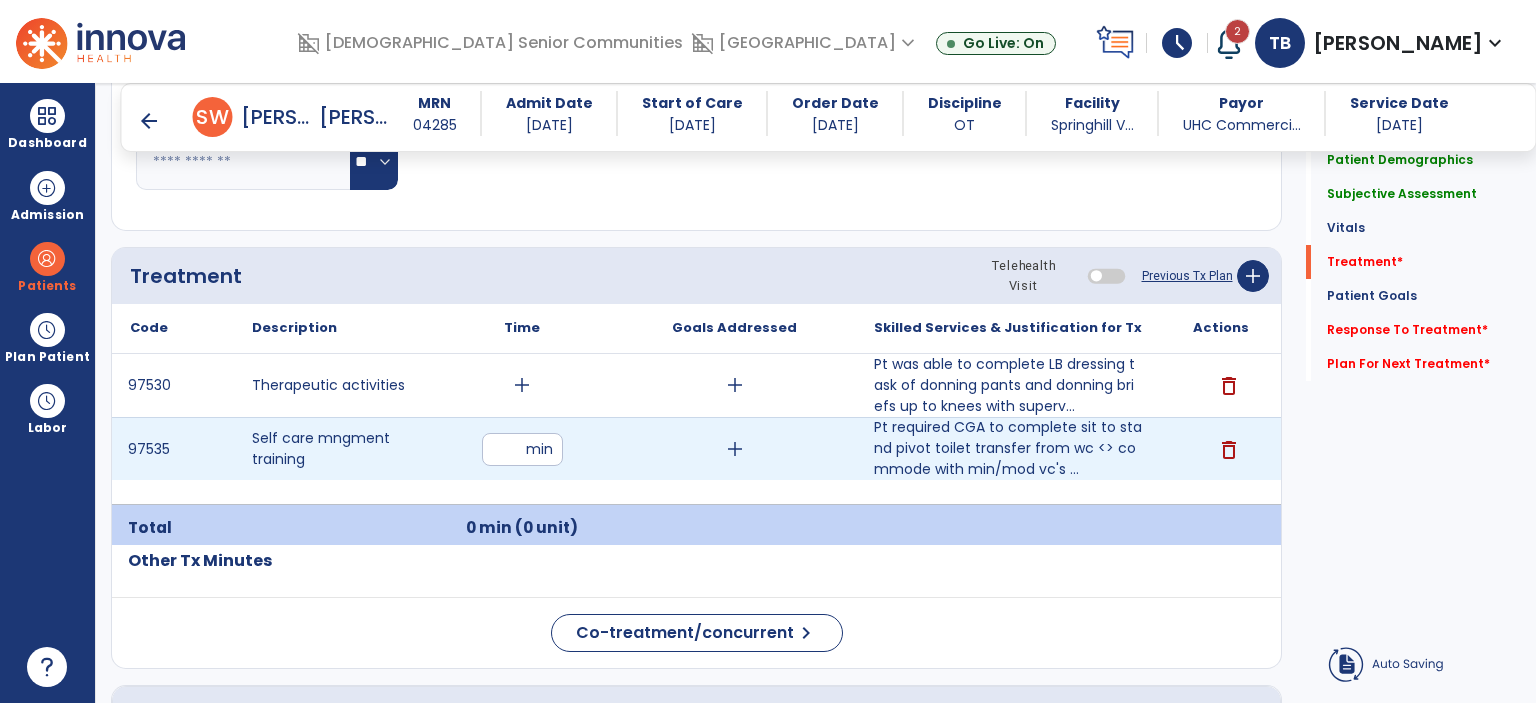 click at bounding box center (522, 449) 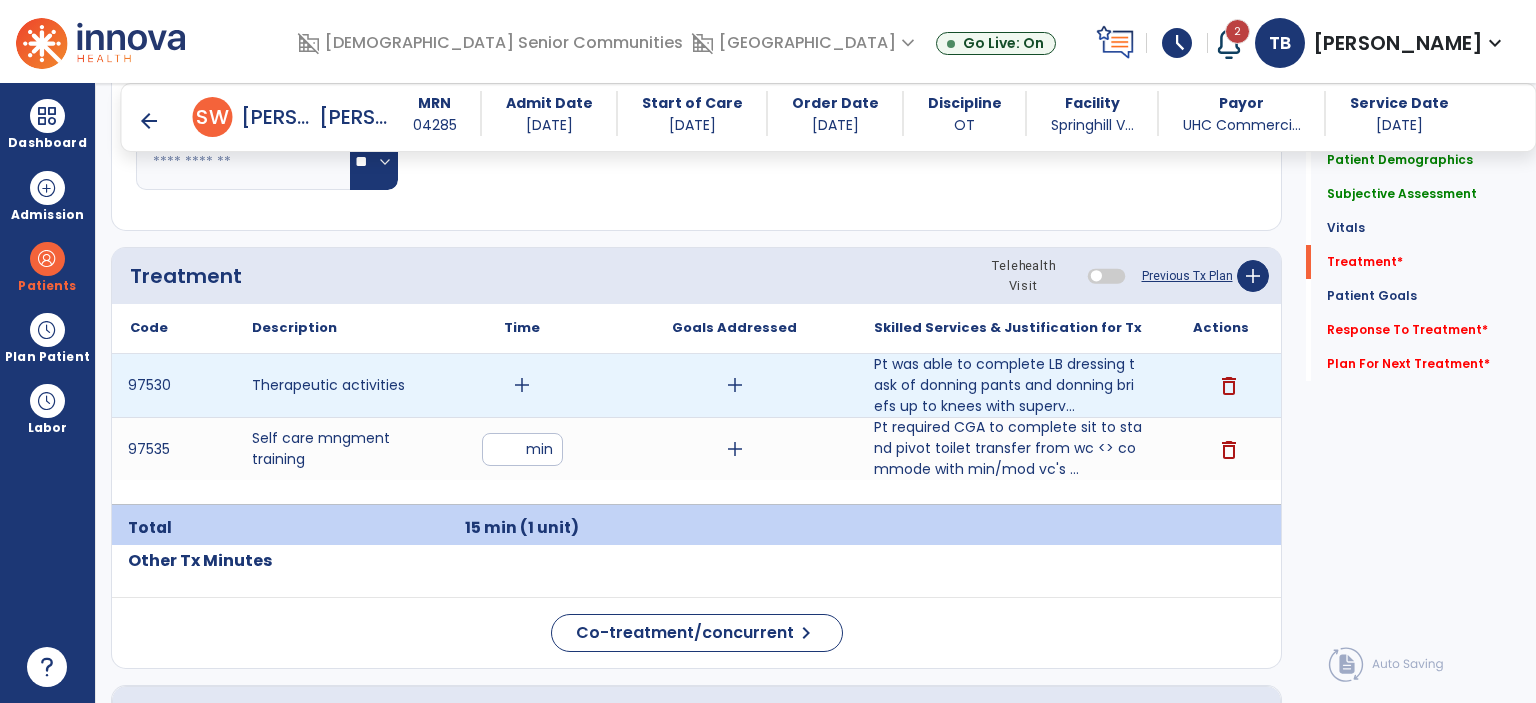 click on "add" at bounding box center (522, 385) 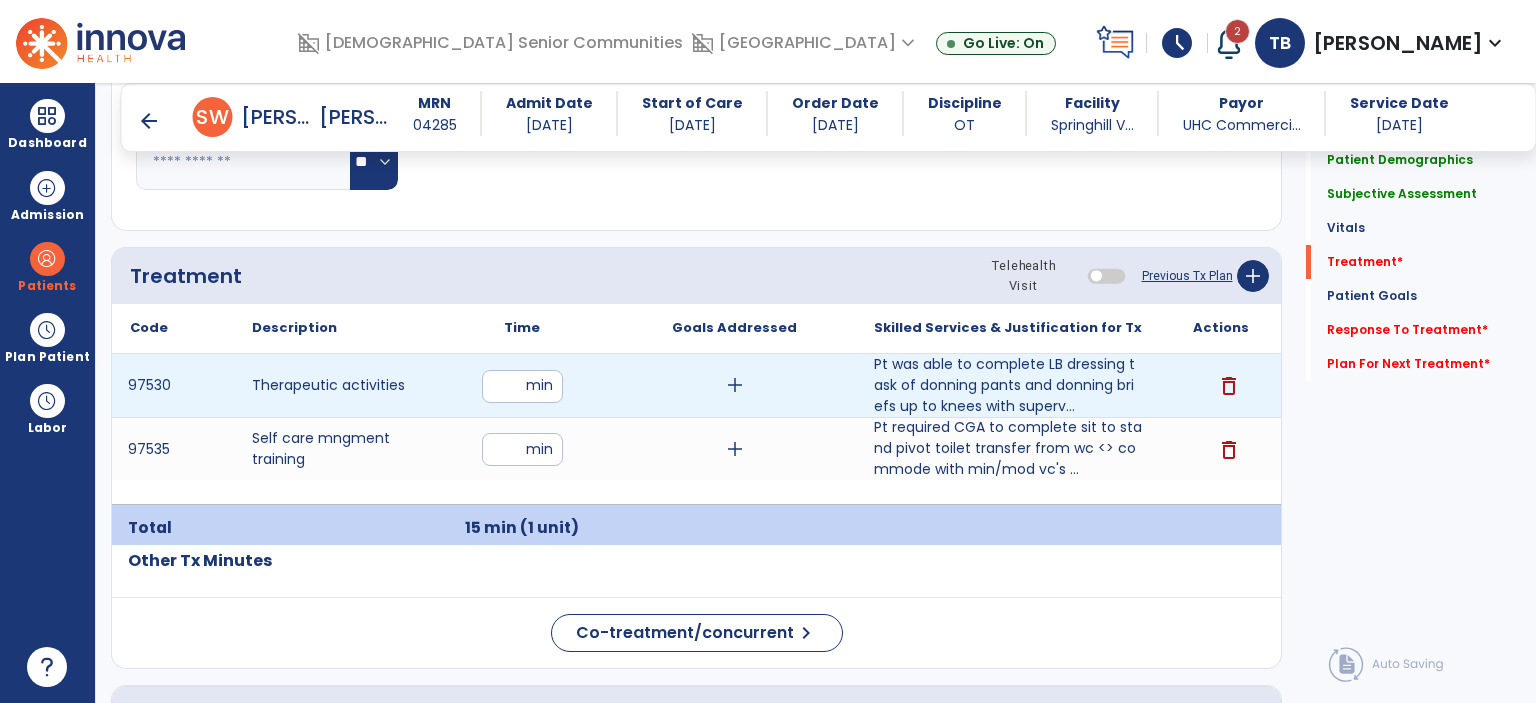 type on "**" 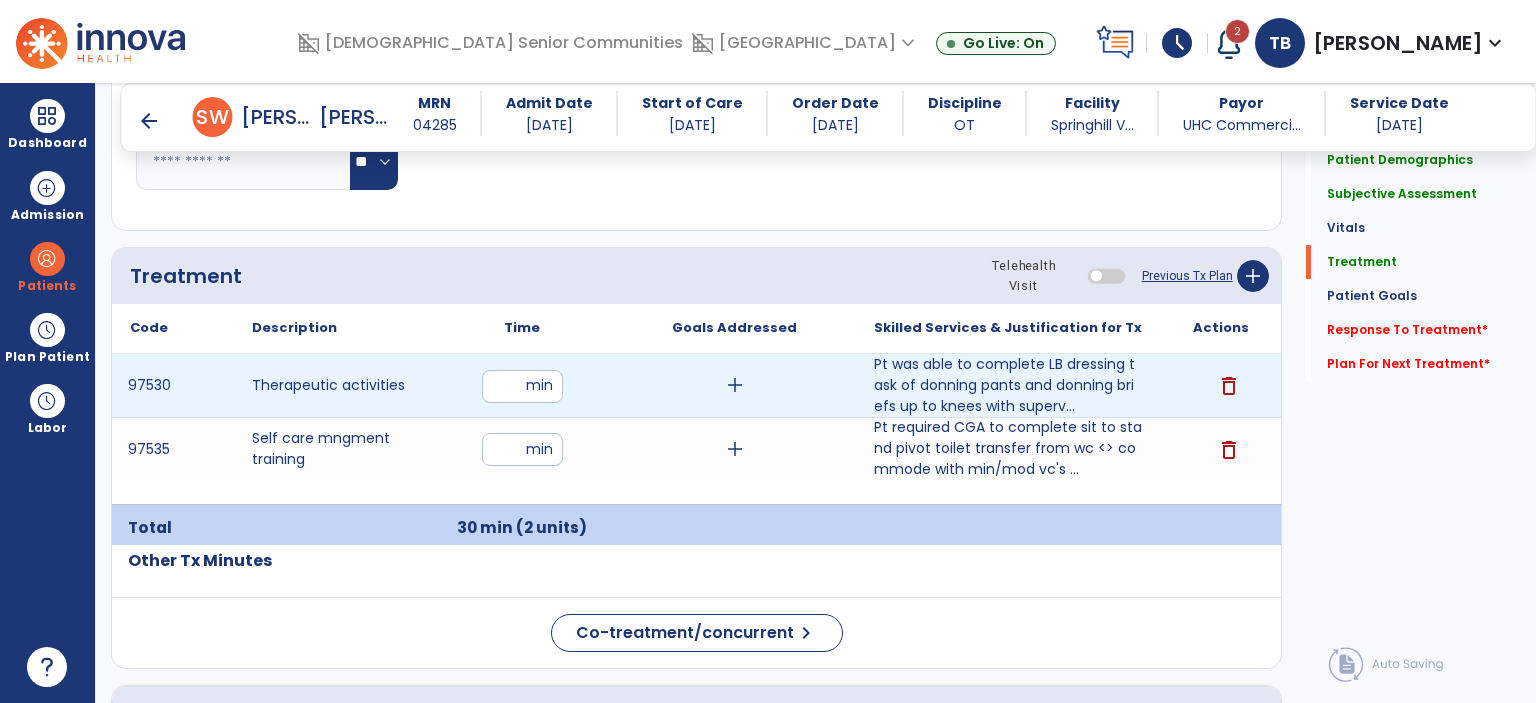 click on "add" at bounding box center [735, 385] 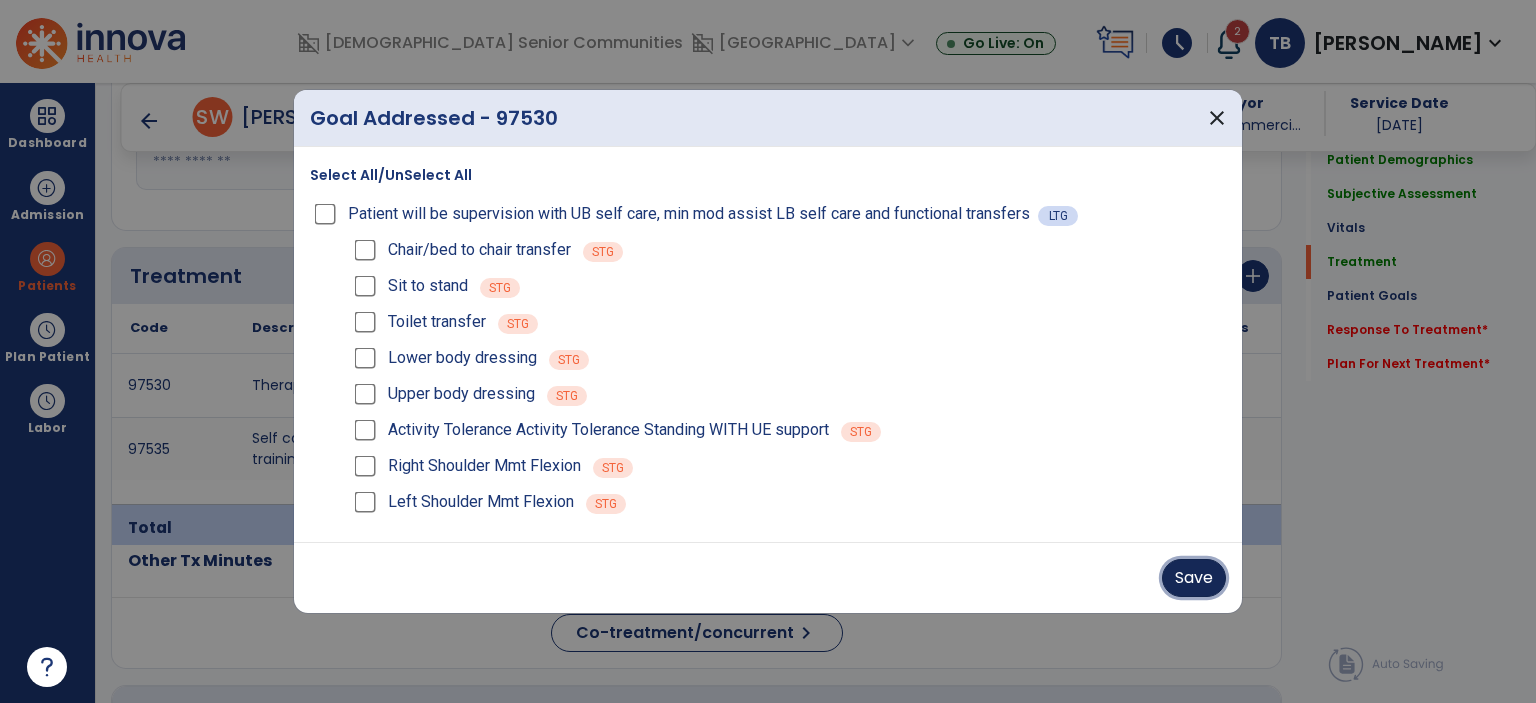 click on "Save" at bounding box center [1194, 578] 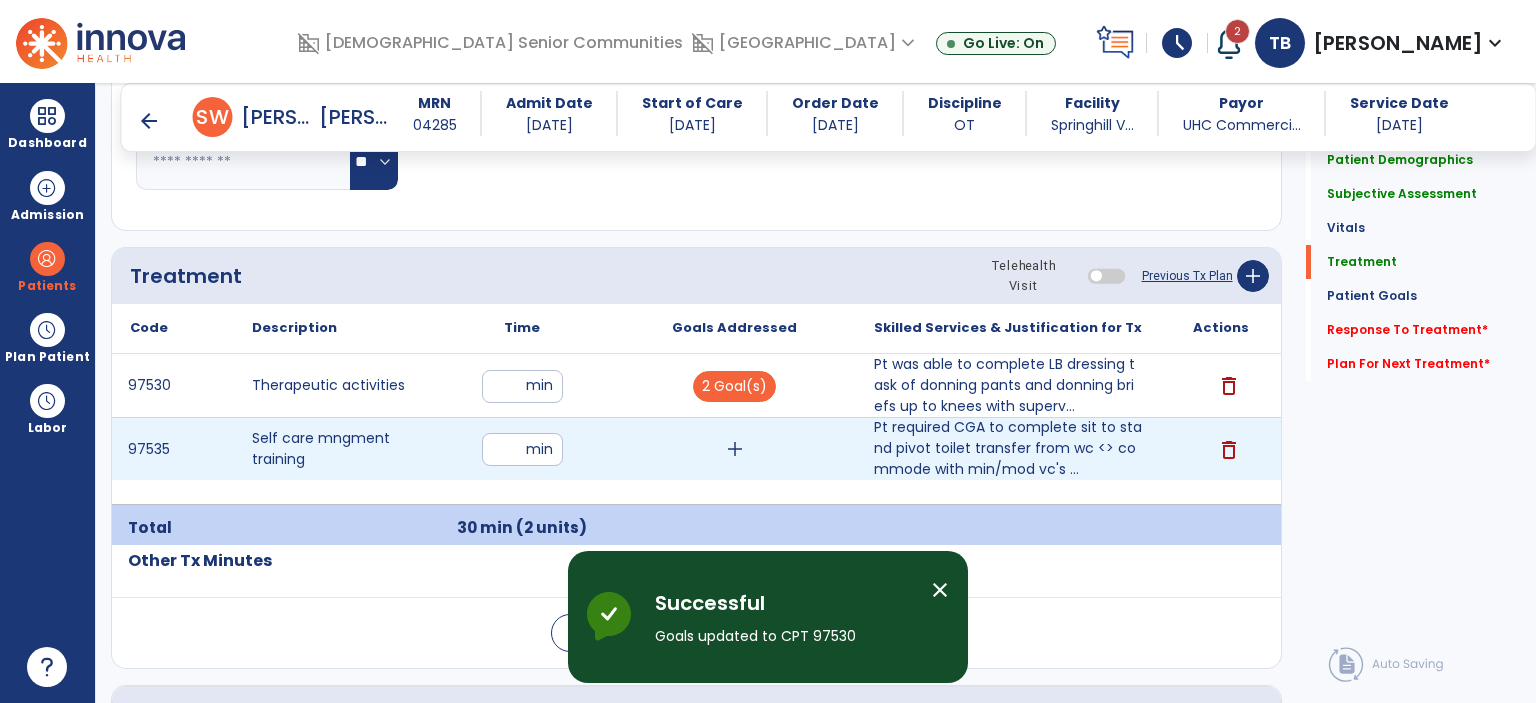 click on "add" at bounding box center (735, 449) 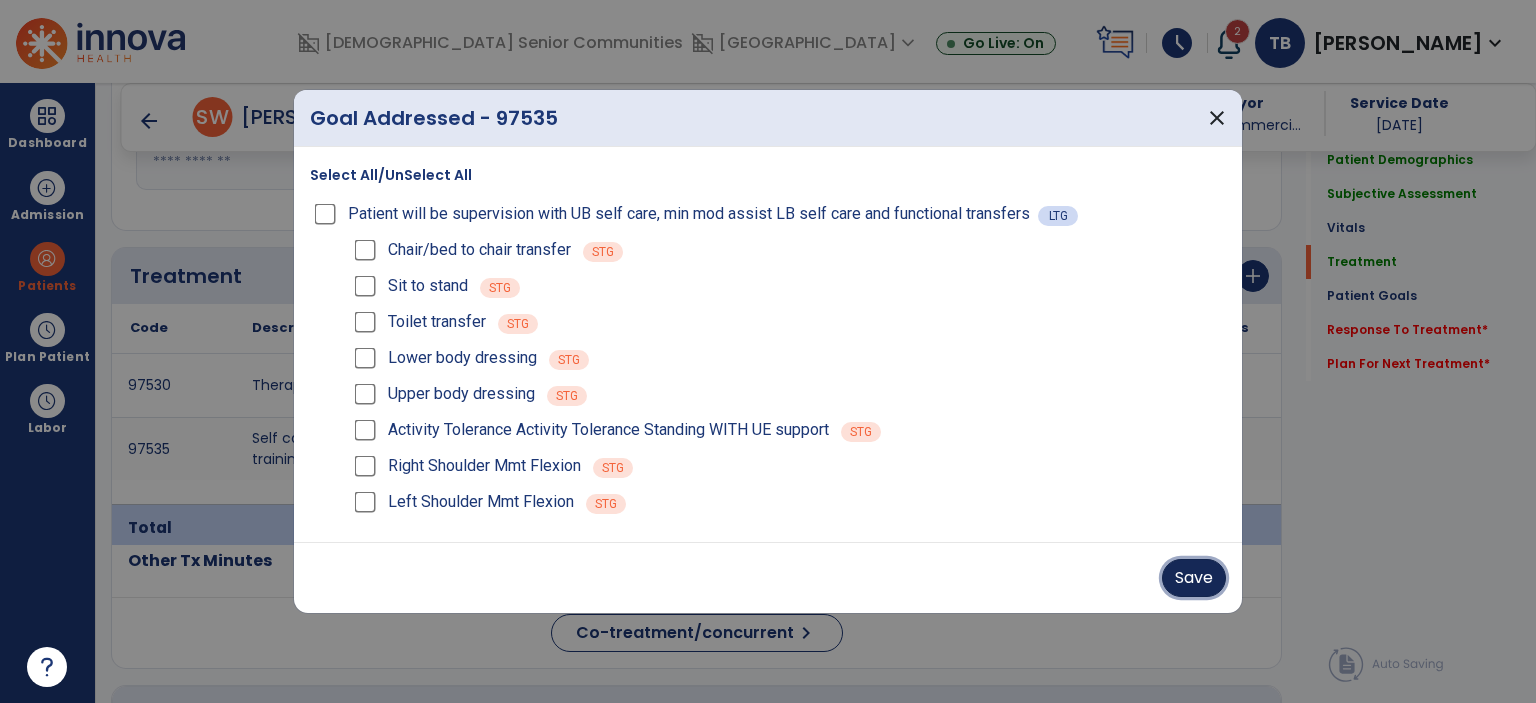 click on "Save" at bounding box center (1194, 578) 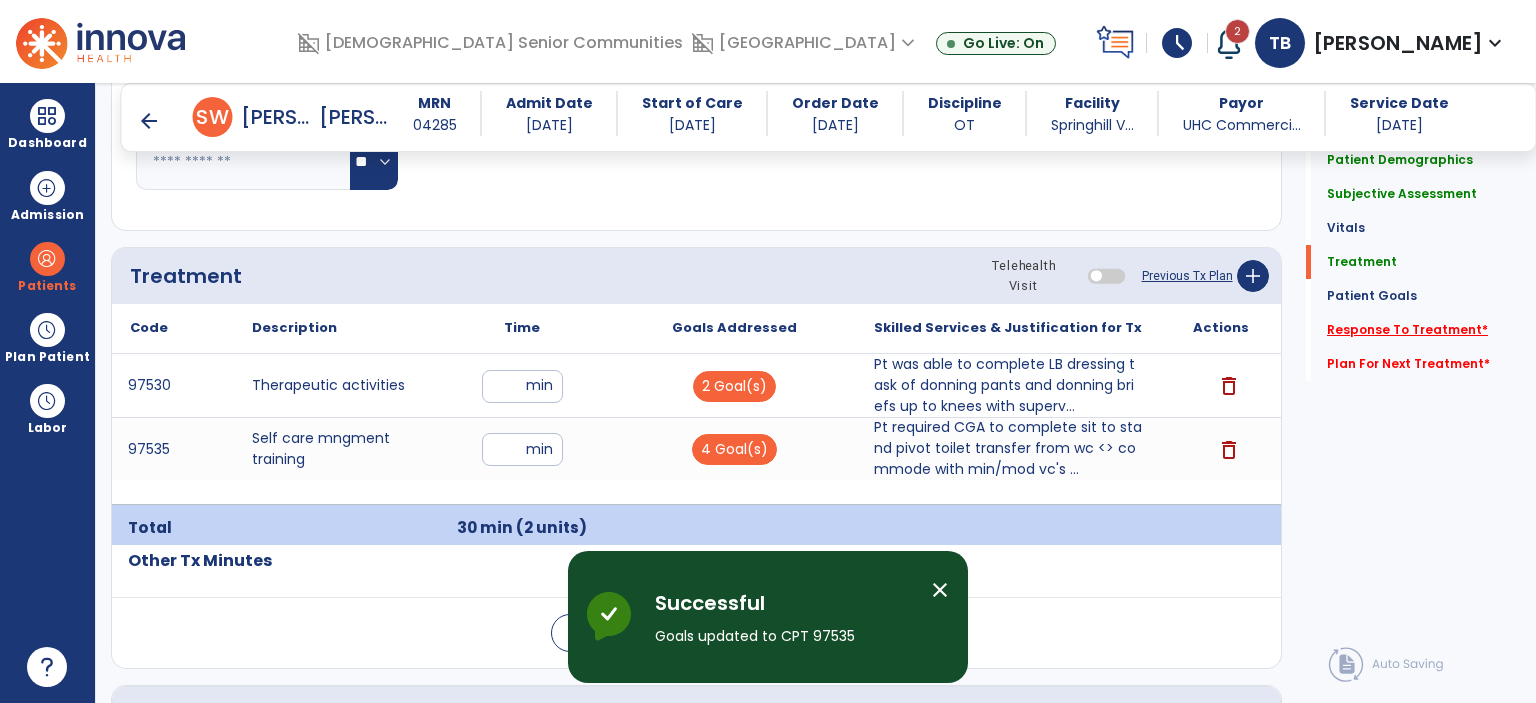 click on "Response To Treatment   *" 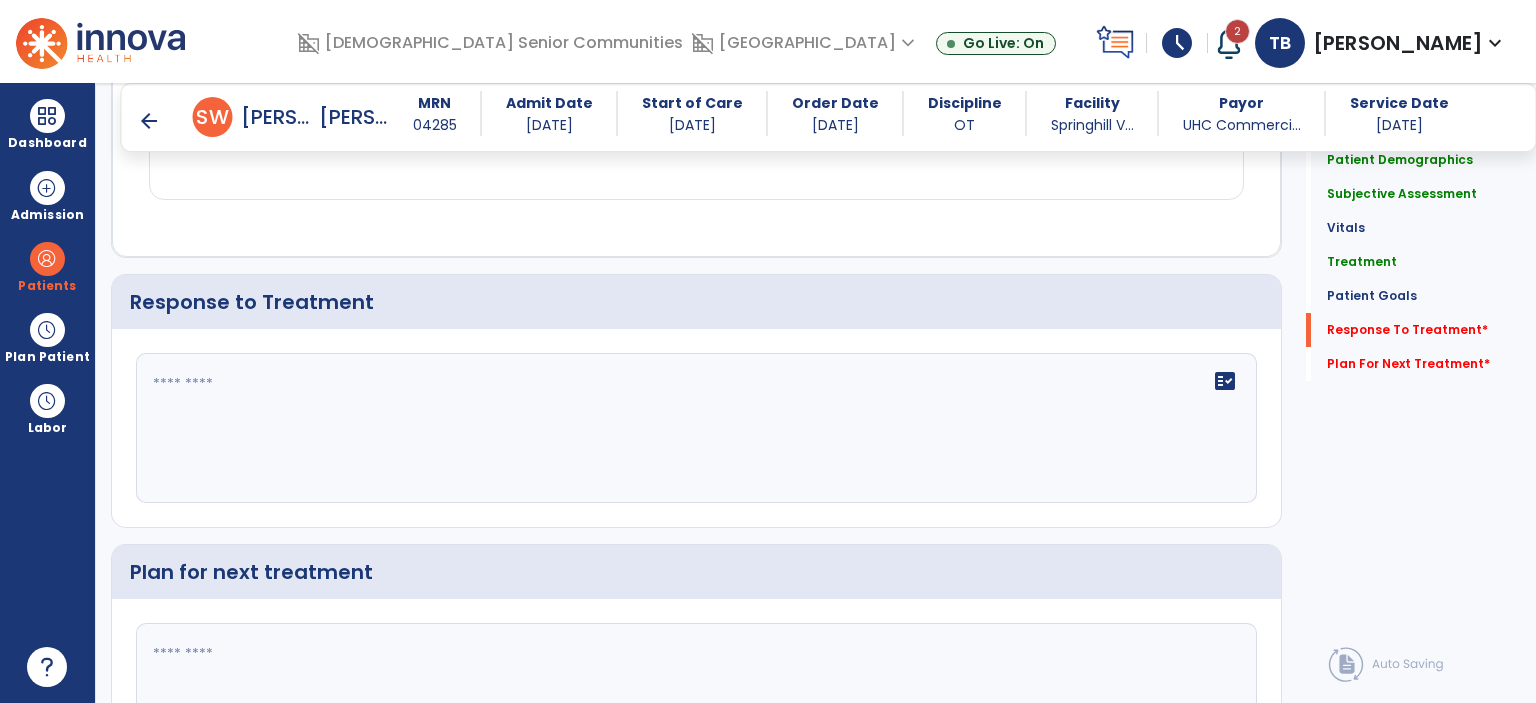 scroll, scrollTop: 2907, scrollLeft: 0, axis: vertical 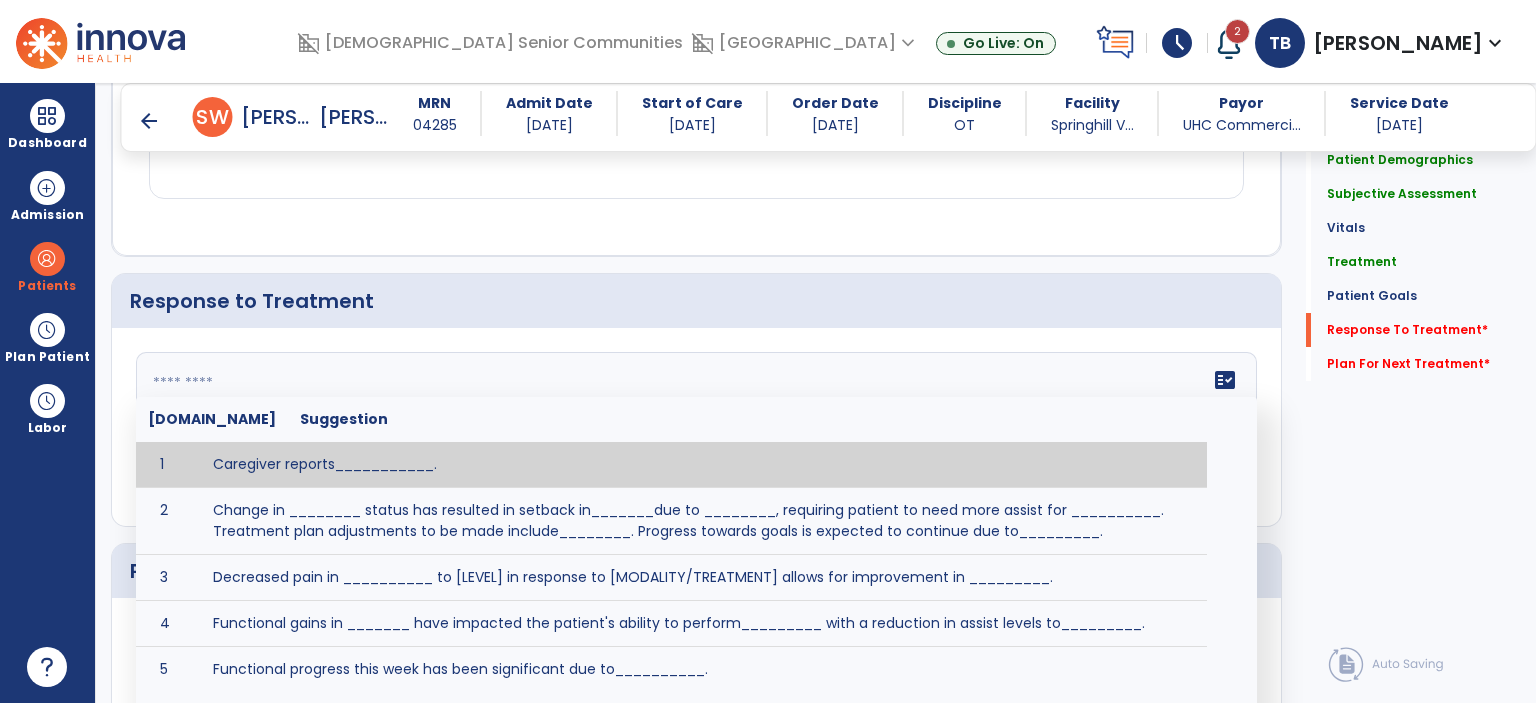click 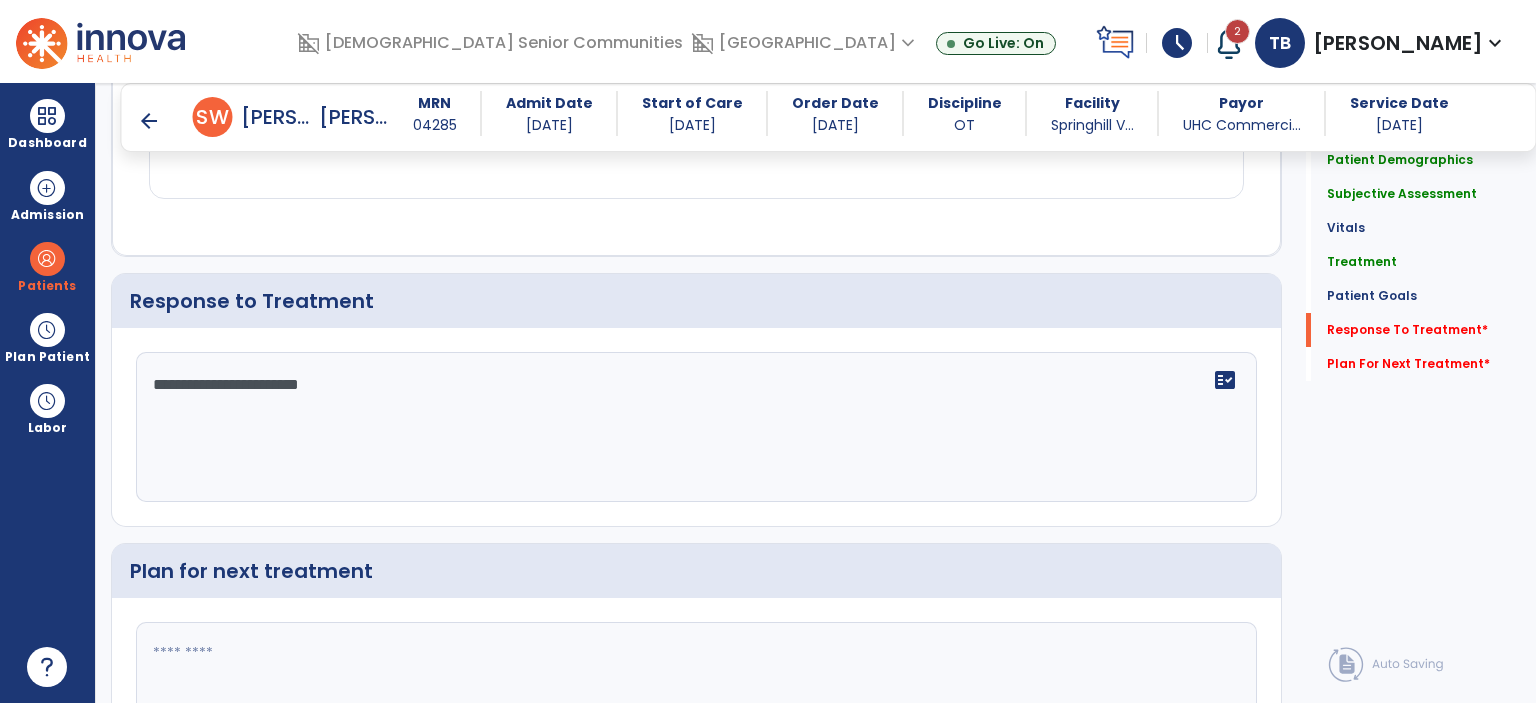 type on "**********" 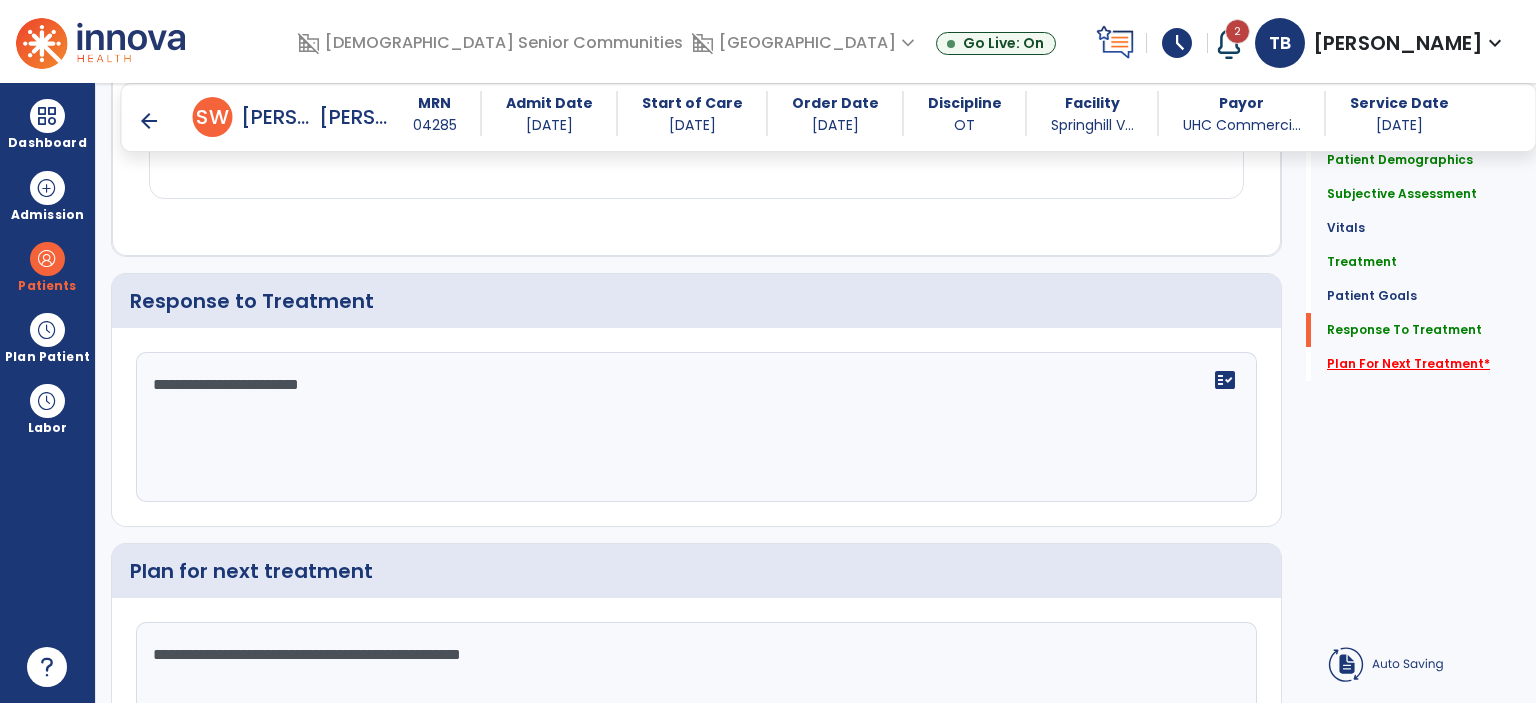 type on "**********" 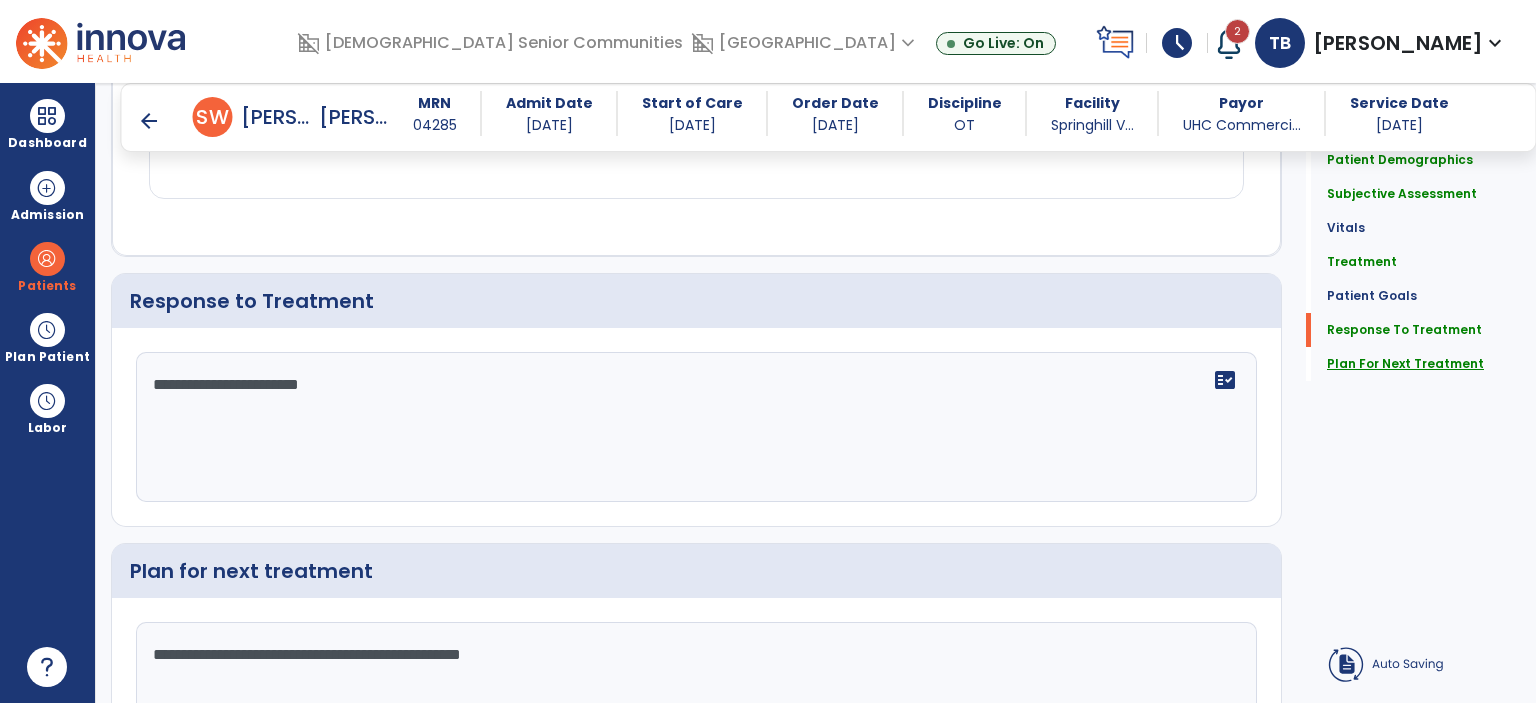 click on "Plan For Next Treatment" 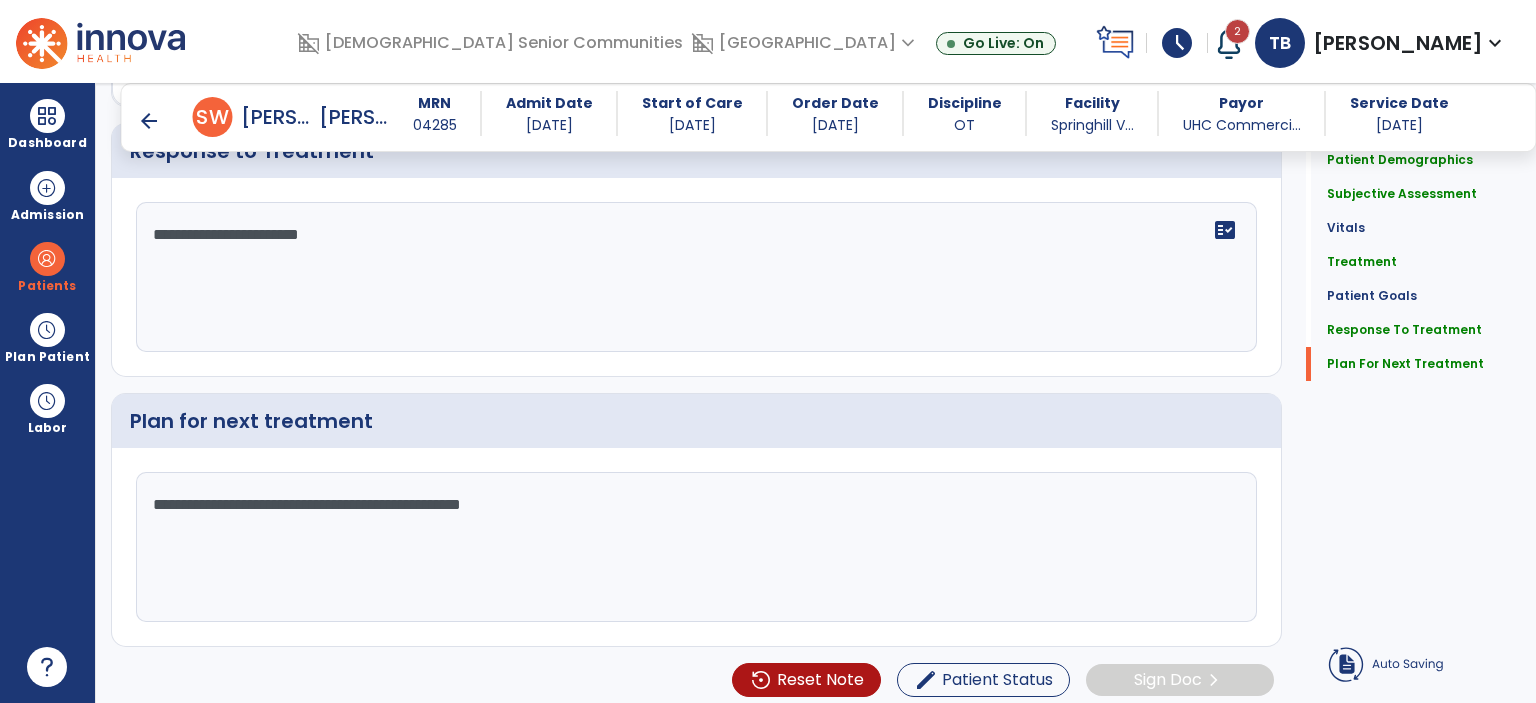scroll, scrollTop: 3058, scrollLeft: 0, axis: vertical 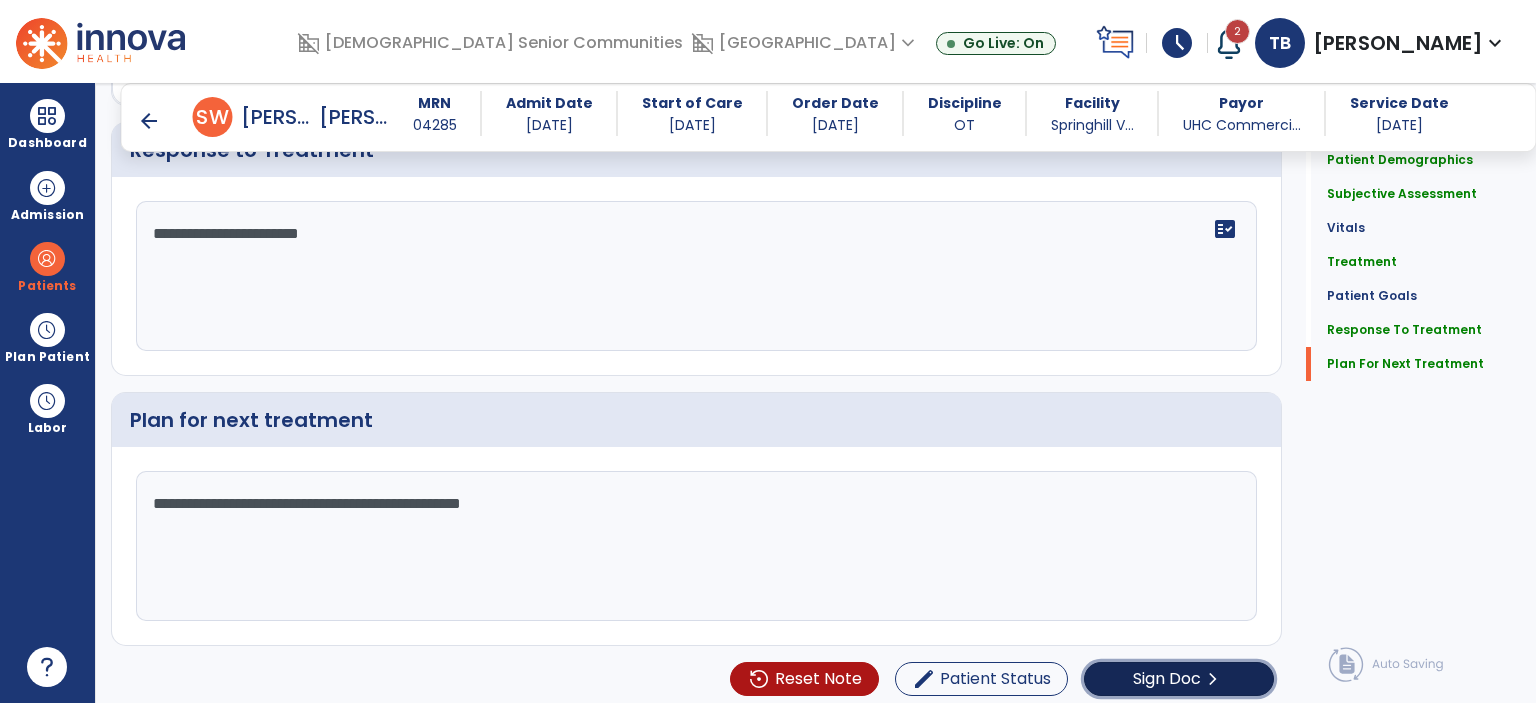 click on "Sign Doc" 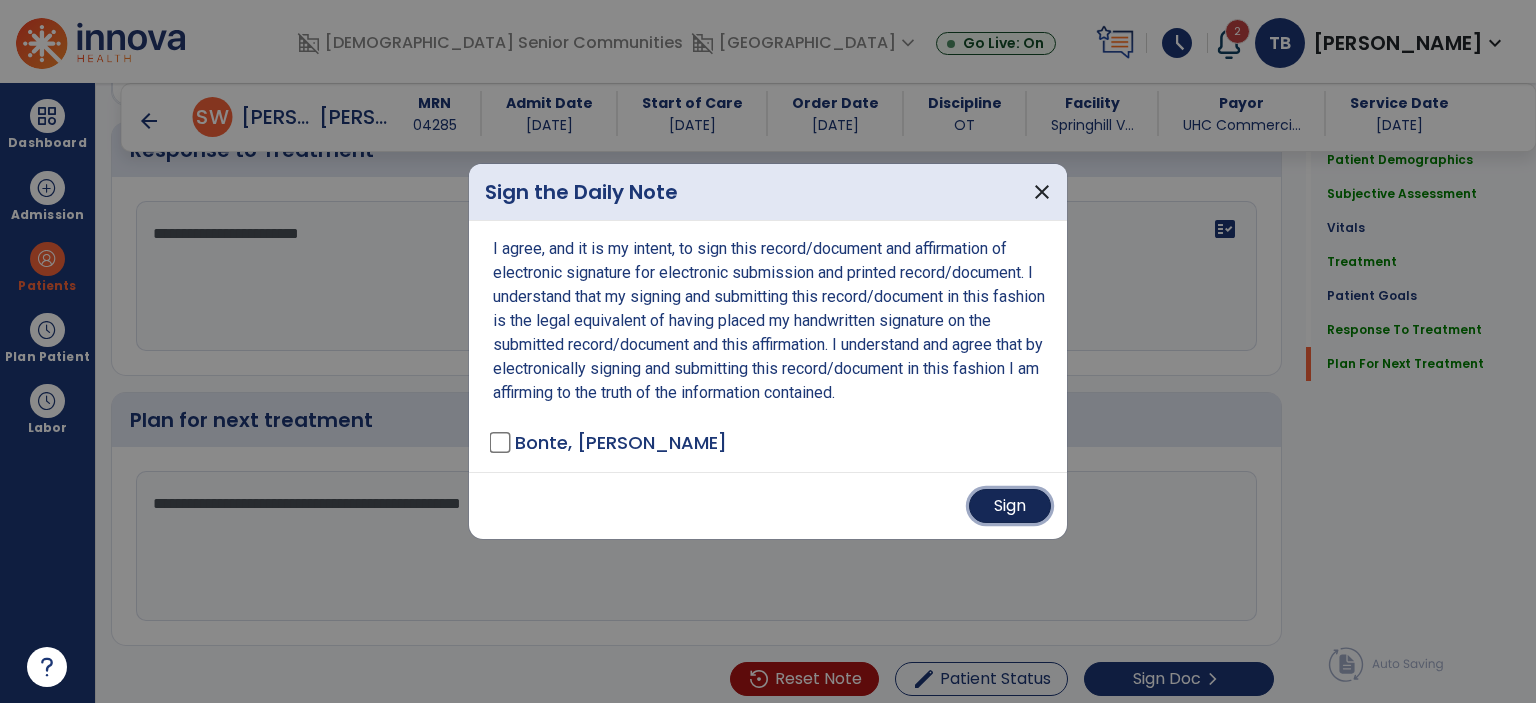 click on "Sign" at bounding box center (1010, 506) 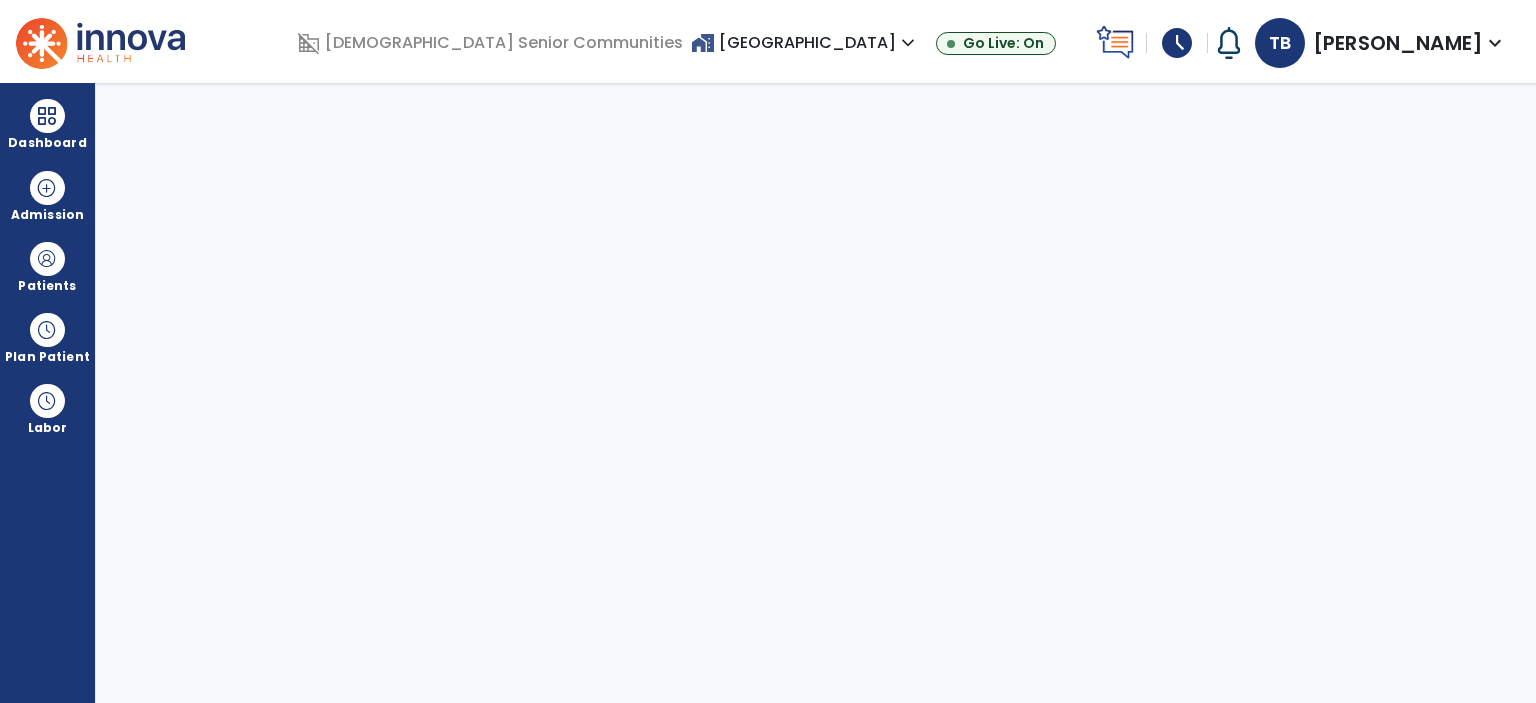 scroll, scrollTop: 0, scrollLeft: 0, axis: both 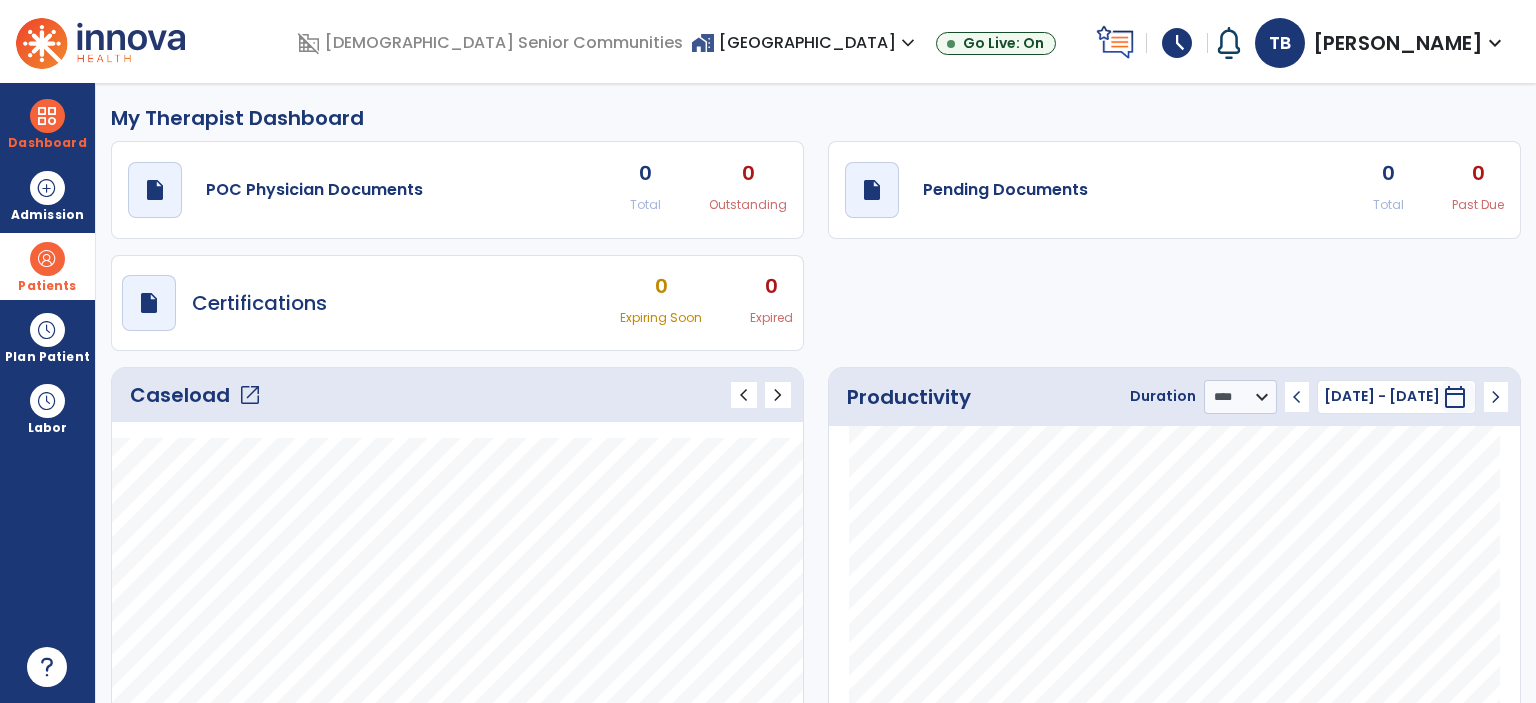 click at bounding box center [47, 259] 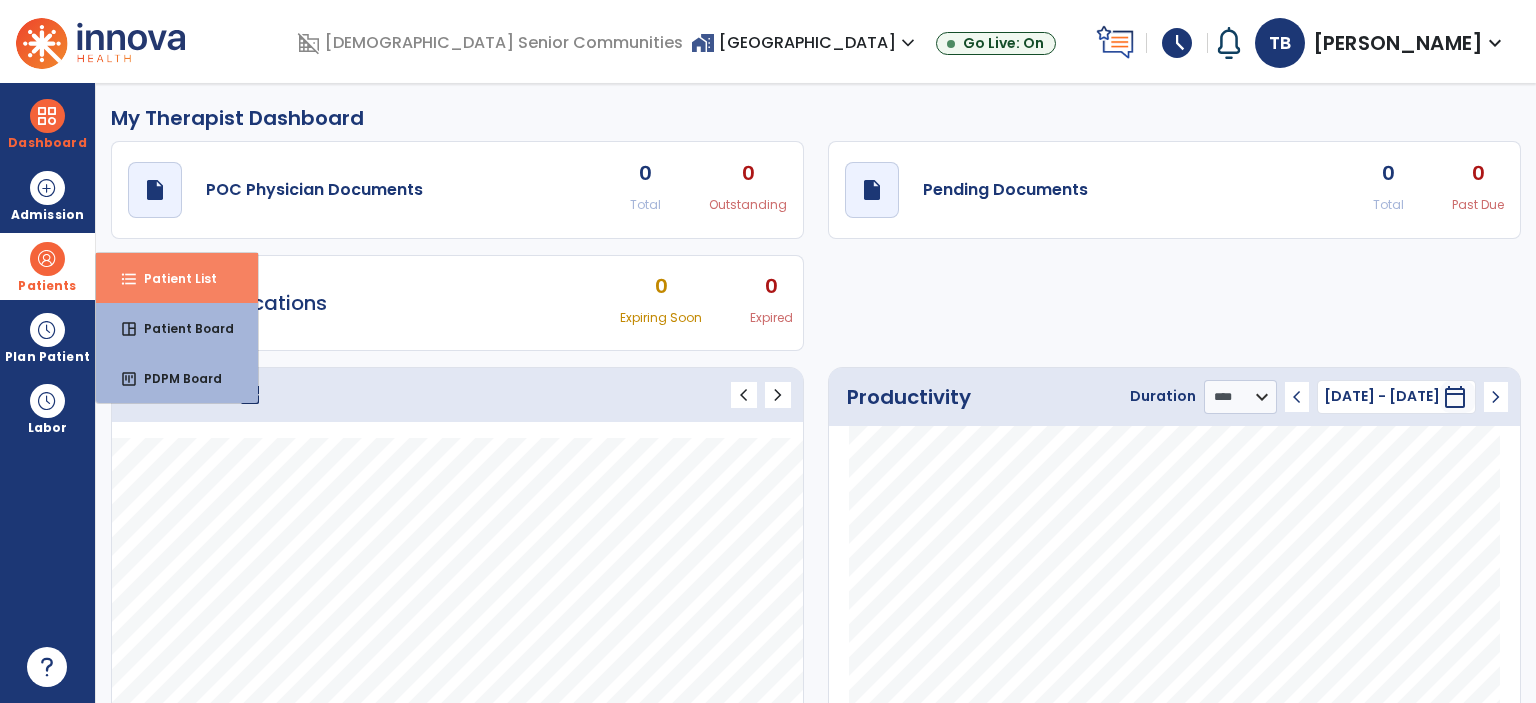click on "Patient List" at bounding box center (172, 278) 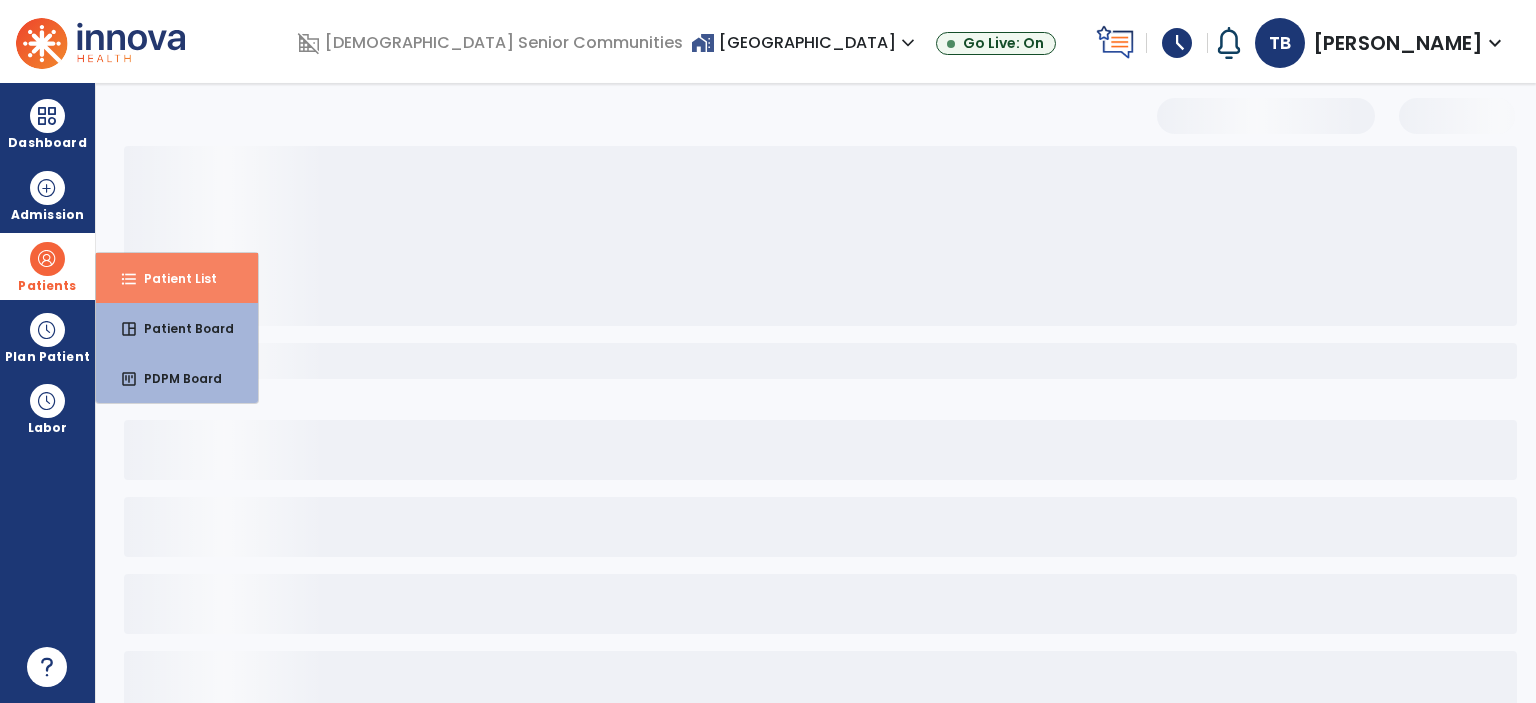 select on "***" 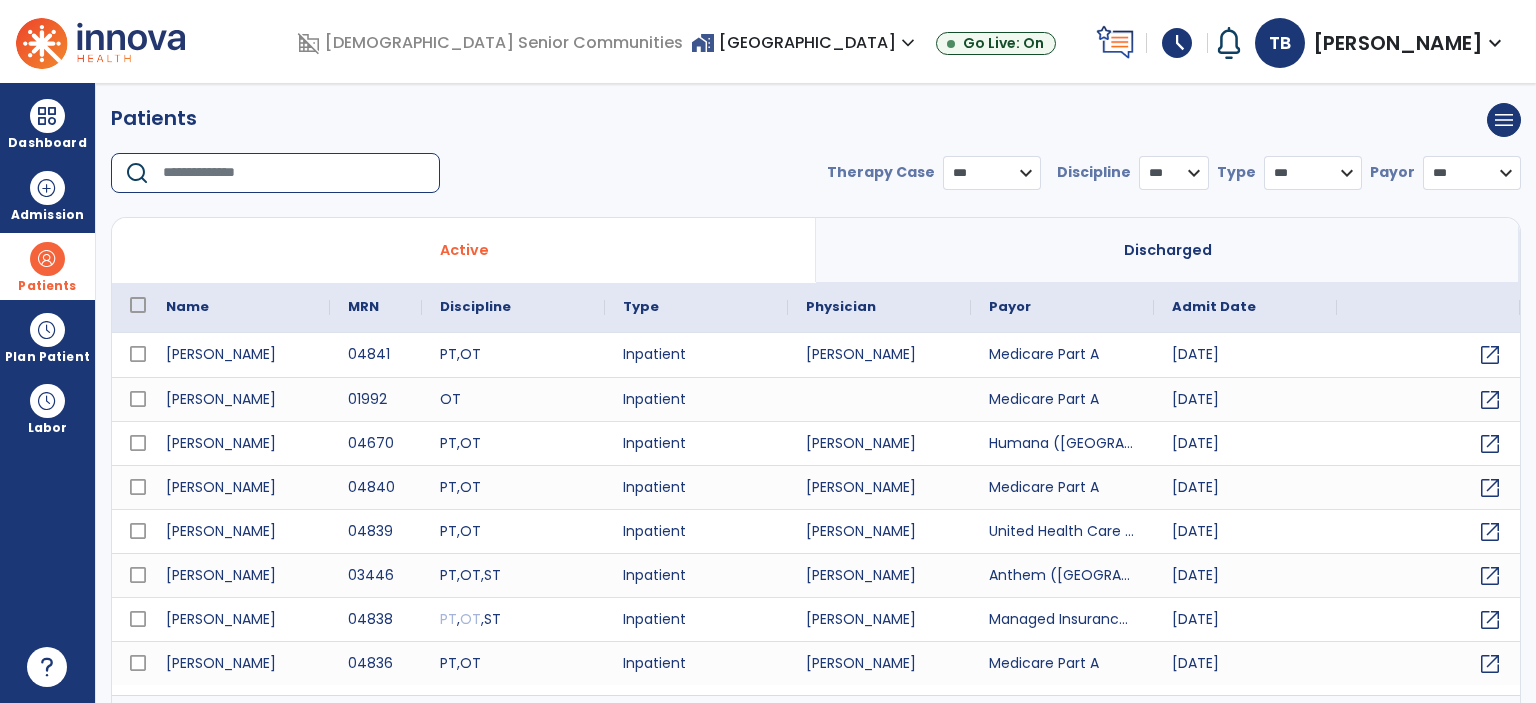 click at bounding box center (294, 173) 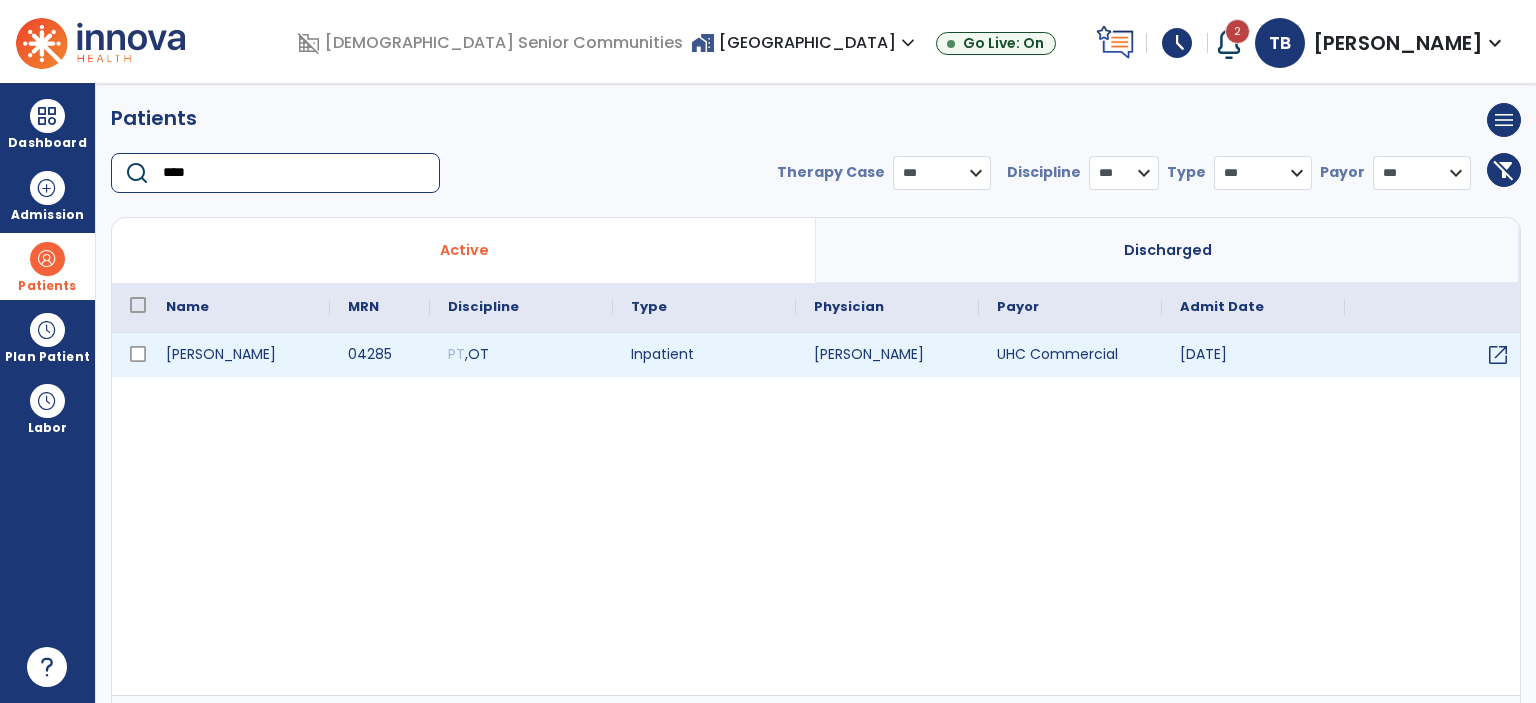 type on "****" 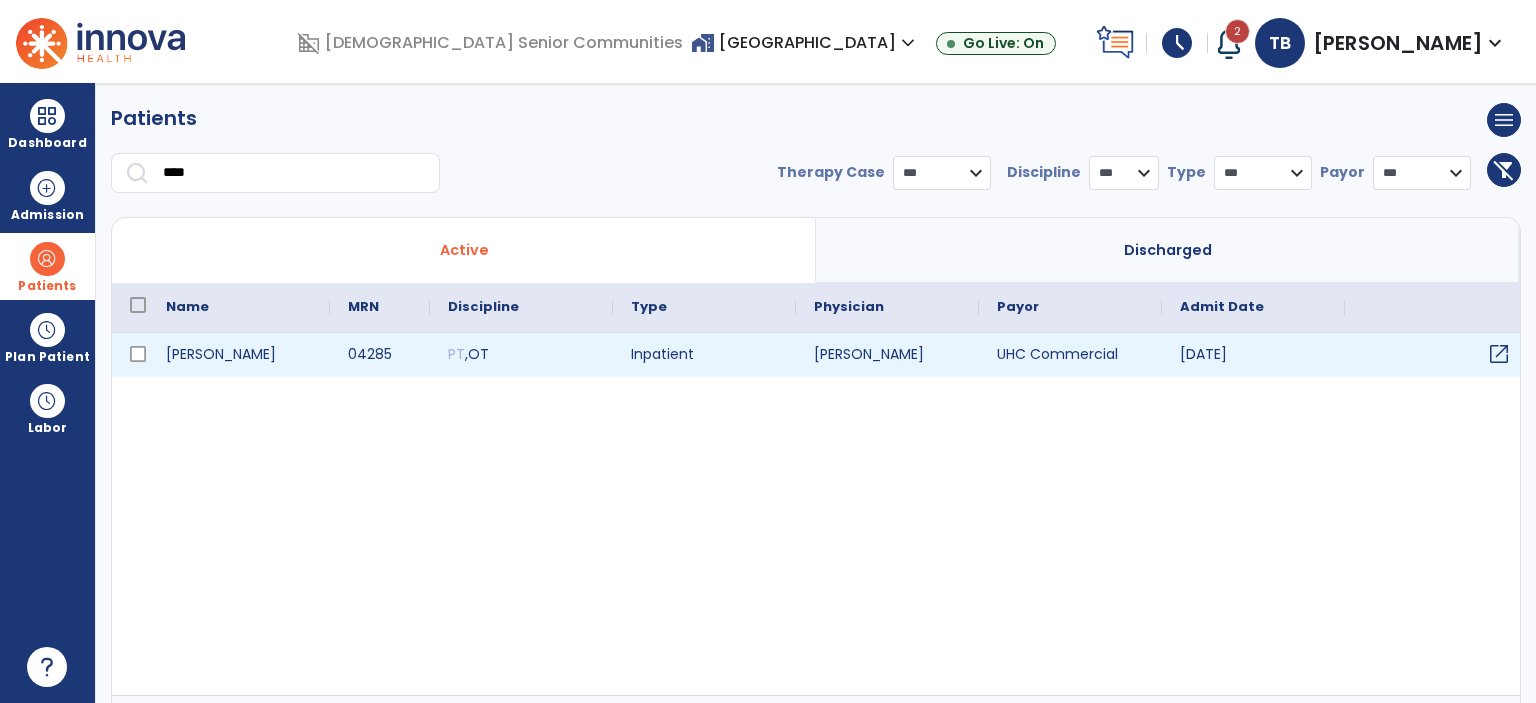 click on "open_in_new" at bounding box center [1499, 354] 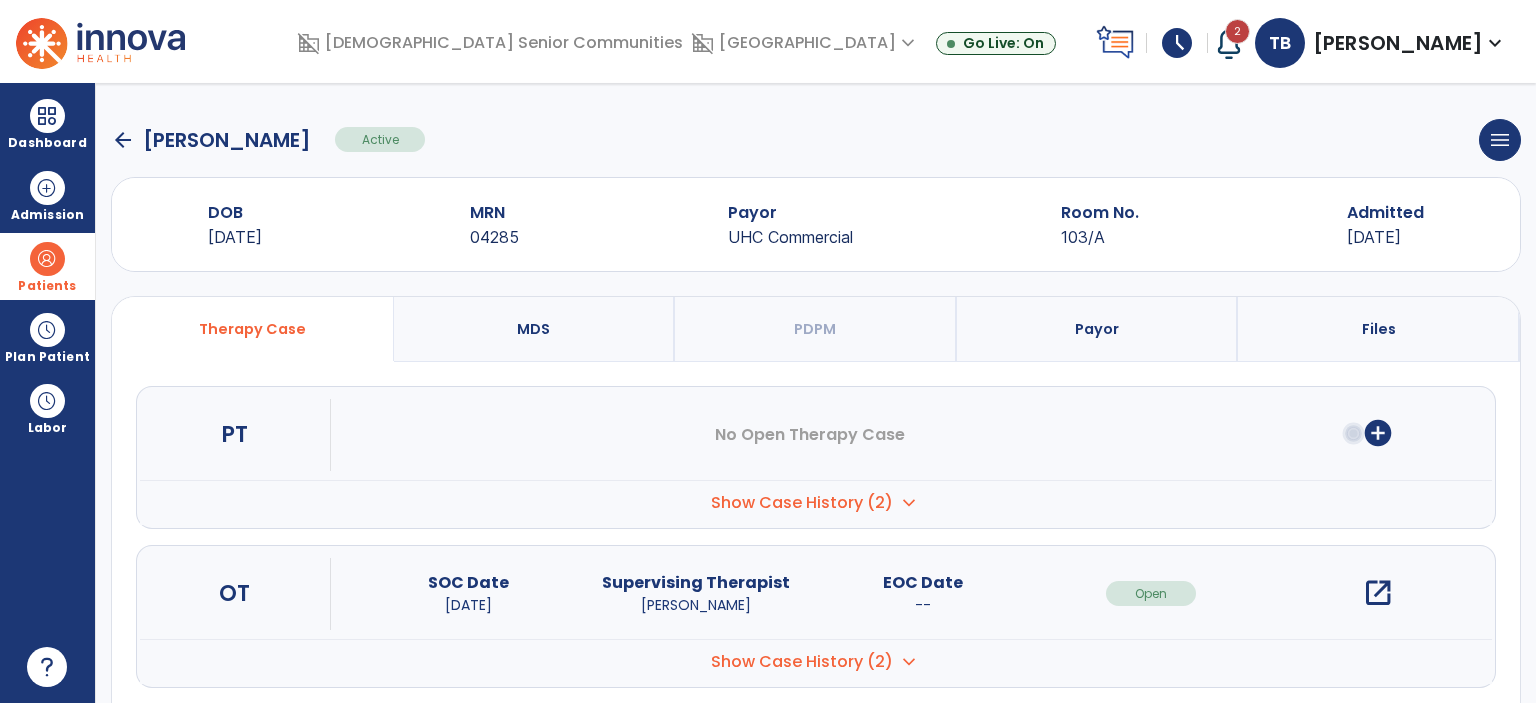 click on "open_in_new" at bounding box center (1378, 593) 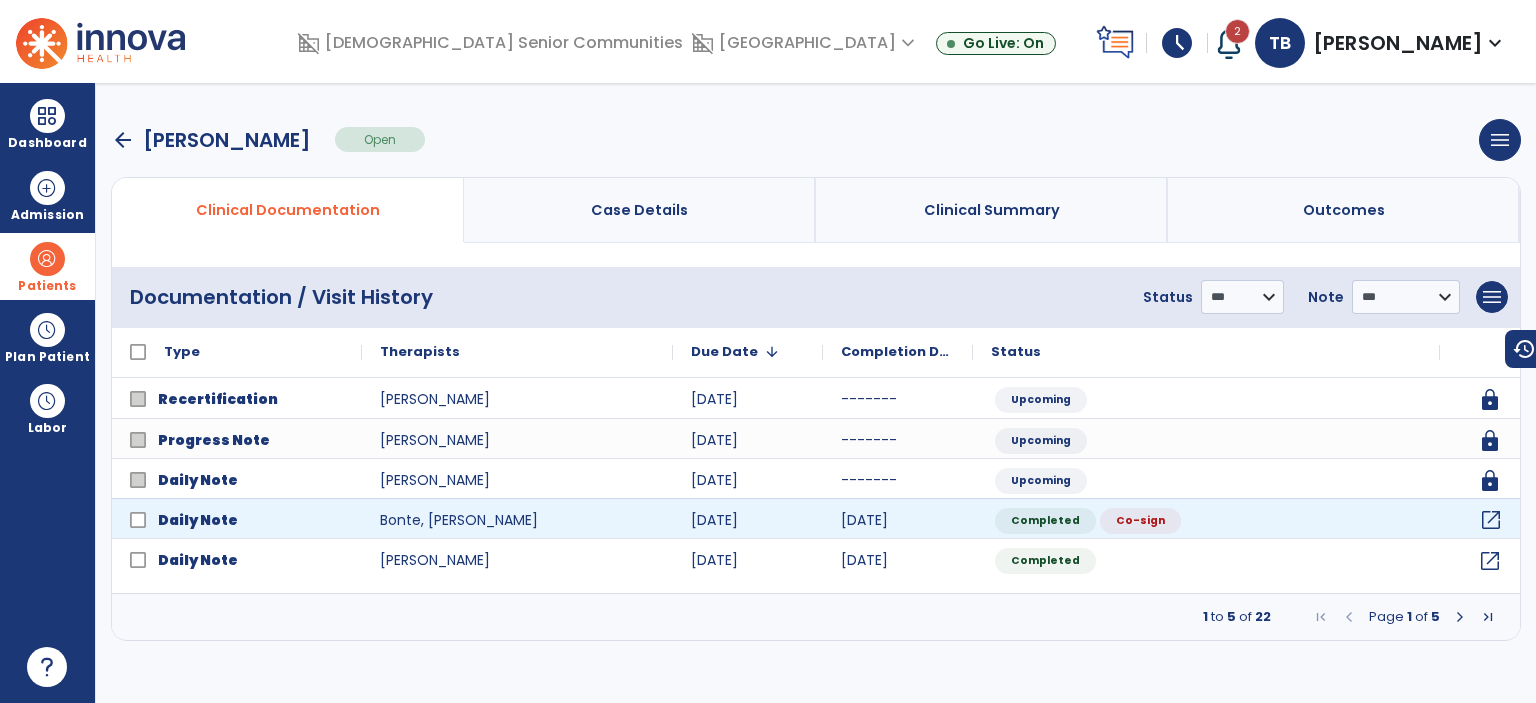 click on "open_in_new" 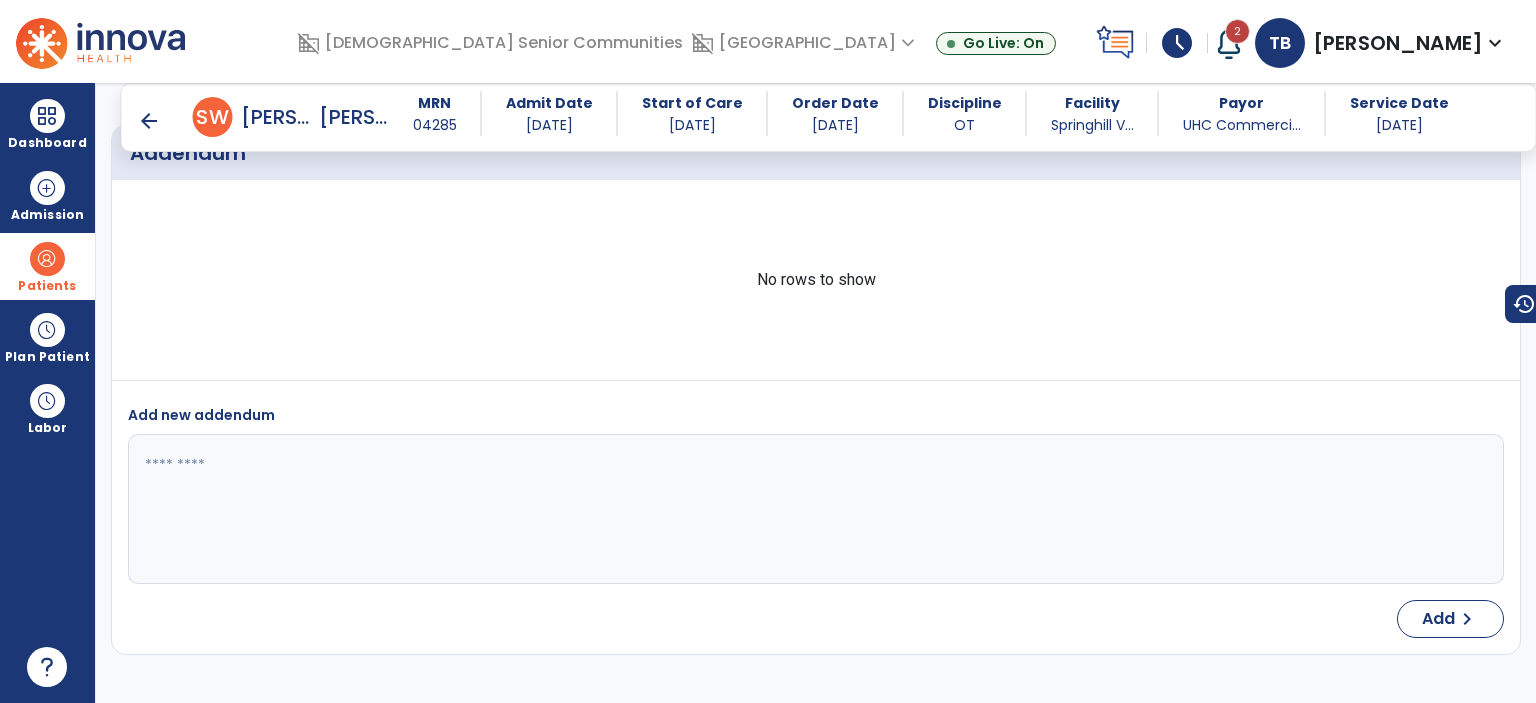 scroll, scrollTop: 4751, scrollLeft: 0, axis: vertical 